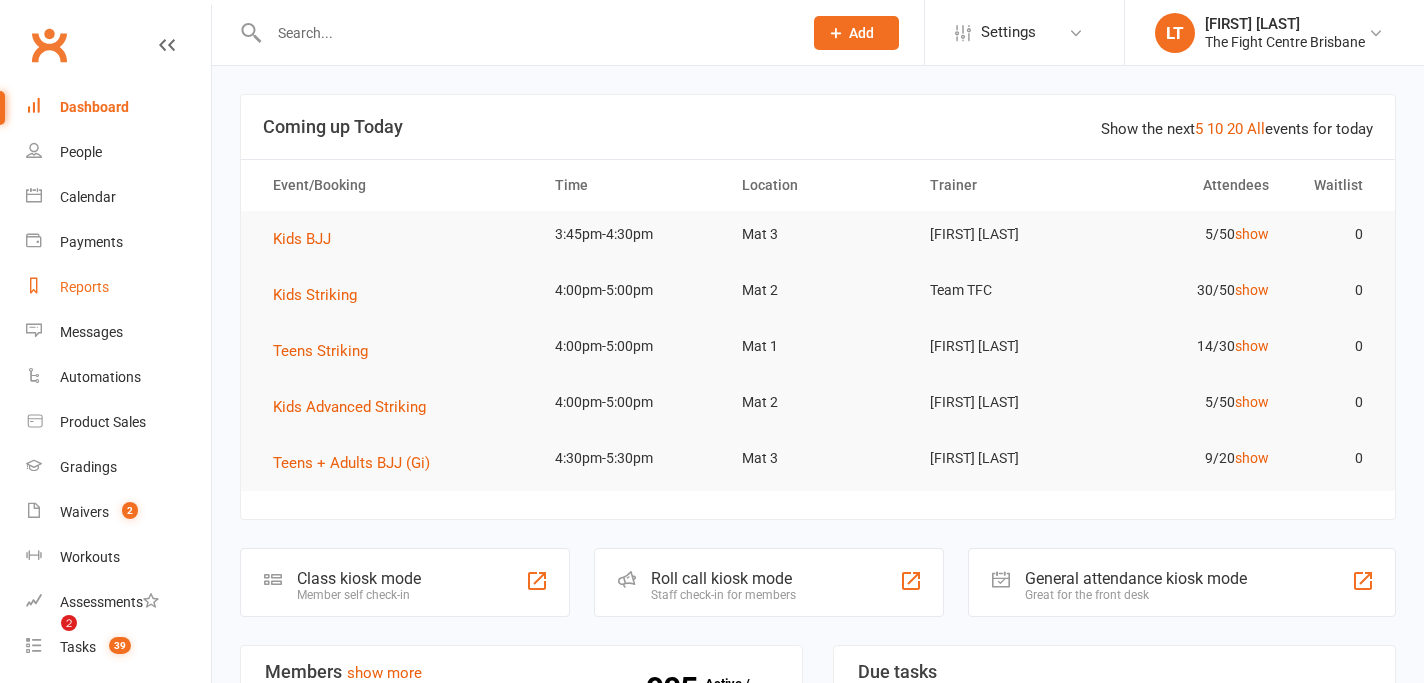 scroll, scrollTop: 0, scrollLeft: 0, axis: both 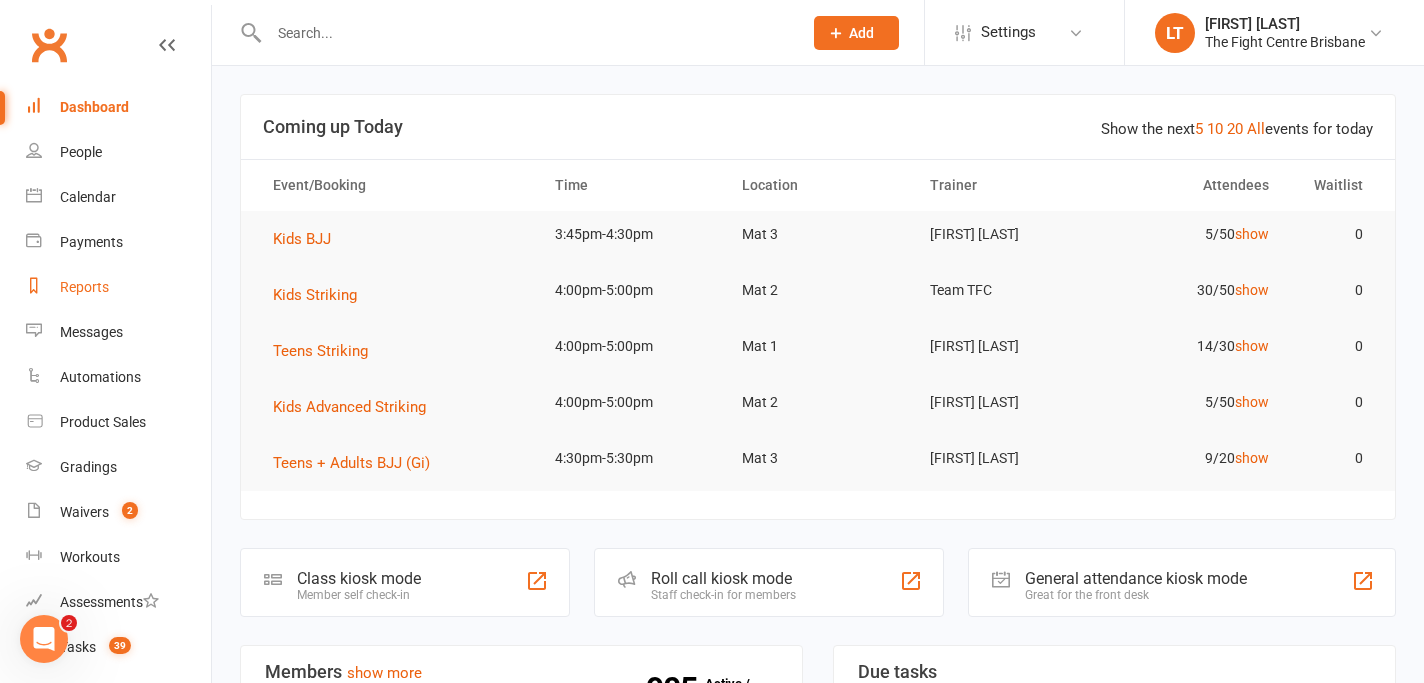 click on "Reports" at bounding box center [84, 287] 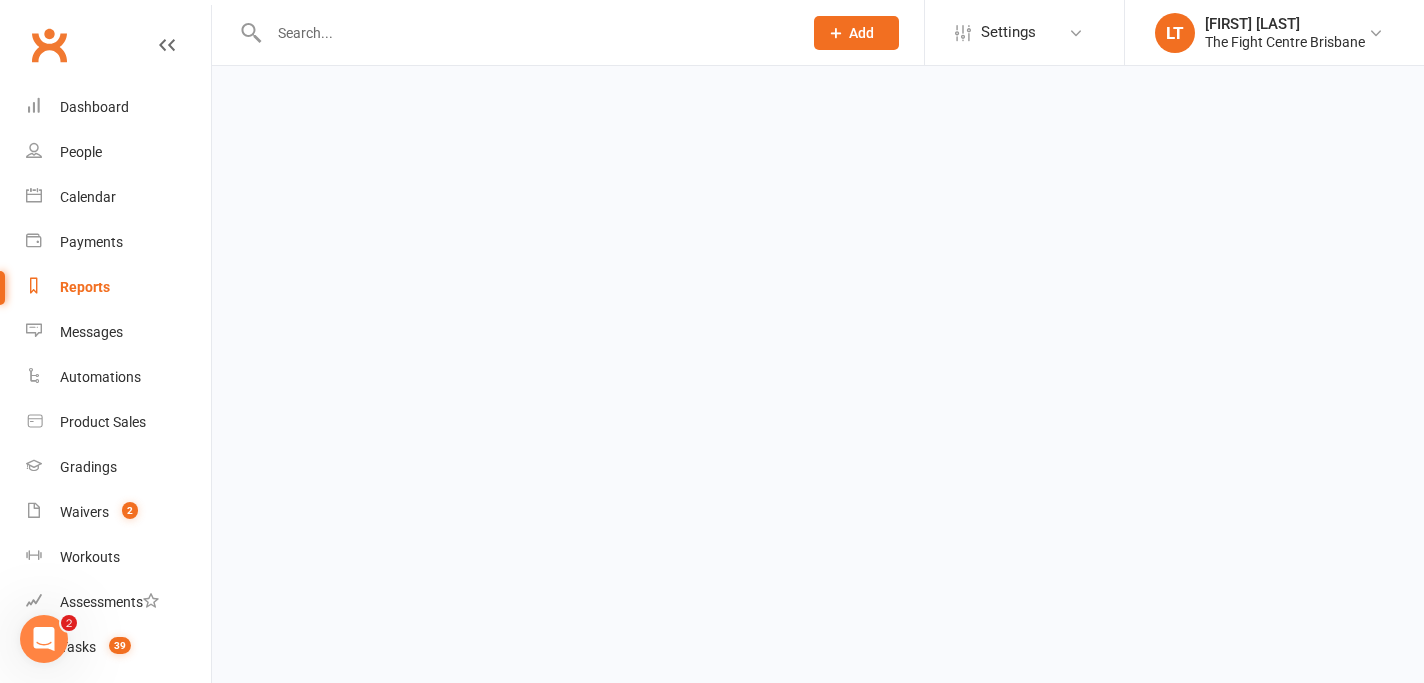 scroll, scrollTop: 0, scrollLeft: 0, axis: both 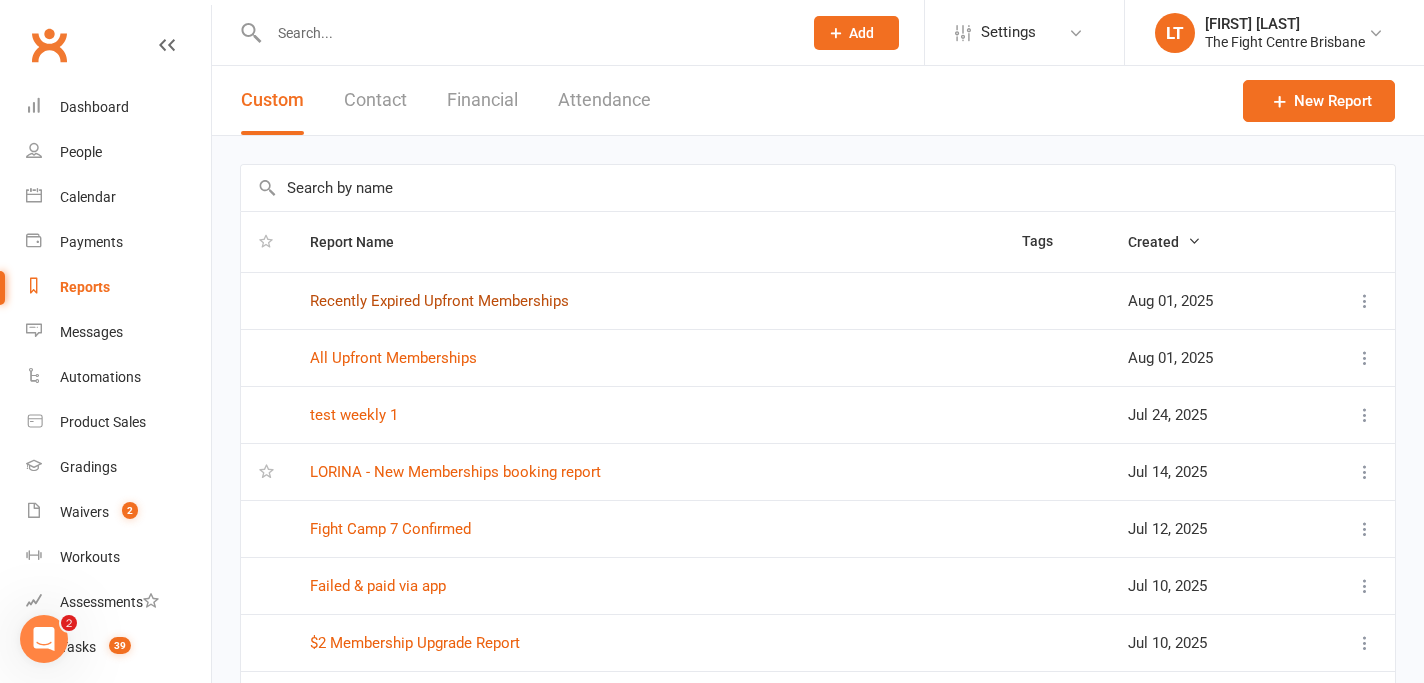 click on "Recently Expired Upfront Memberships" at bounding box center (439, 301) 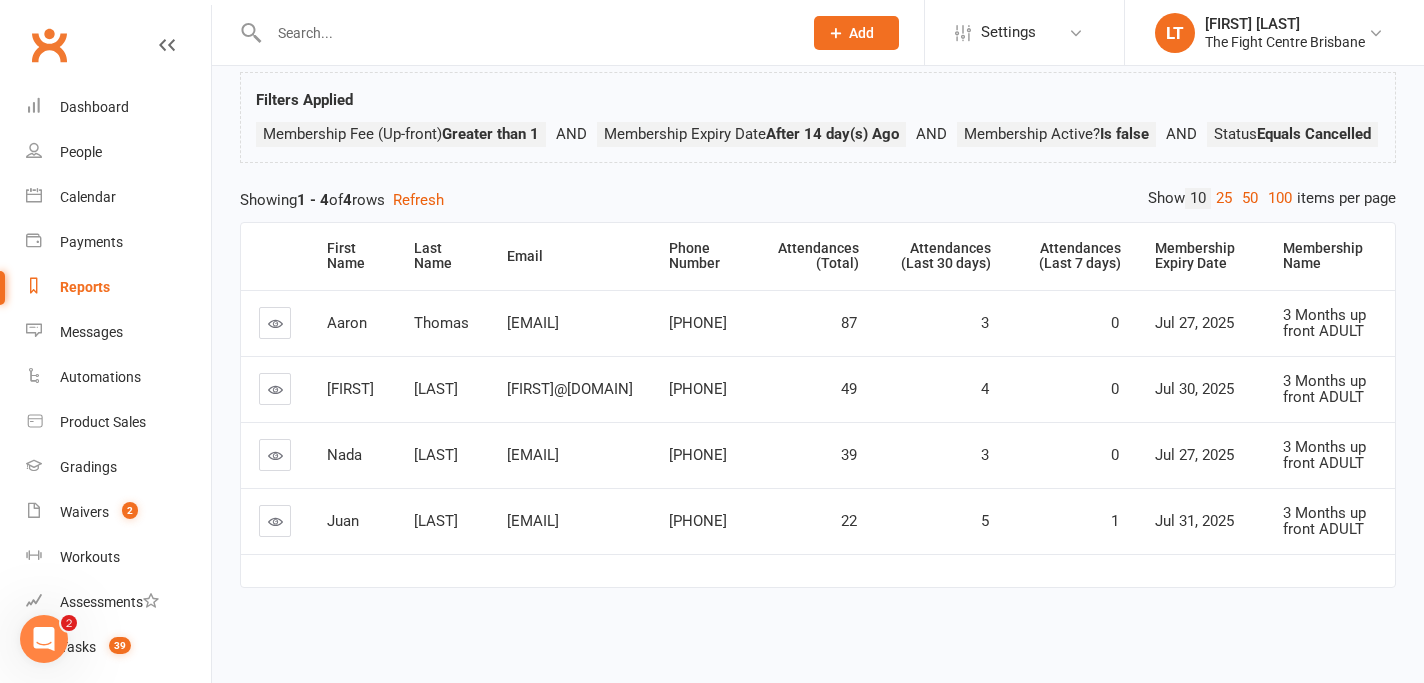 scroll, scrollTop: 0, scrollLeft: 0, axis: both 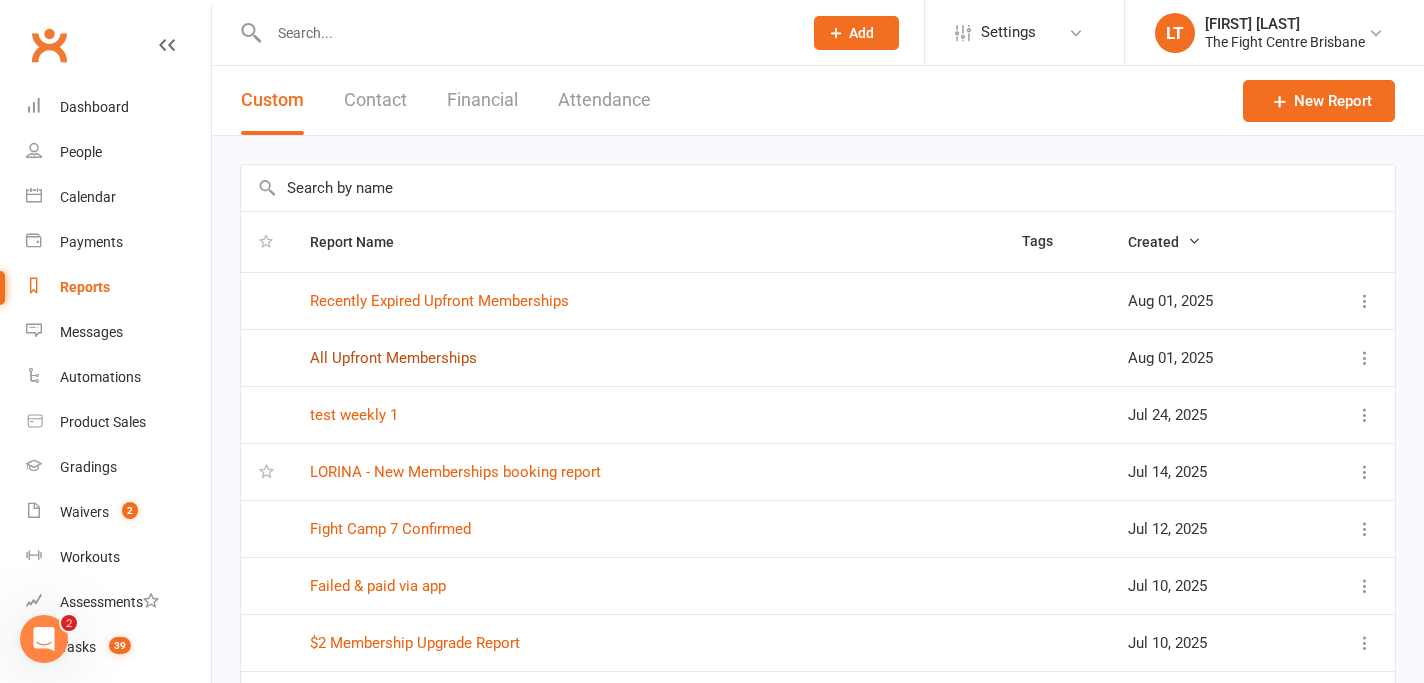 click on "All Upfront Memberships" at bounding box center (393, 358) 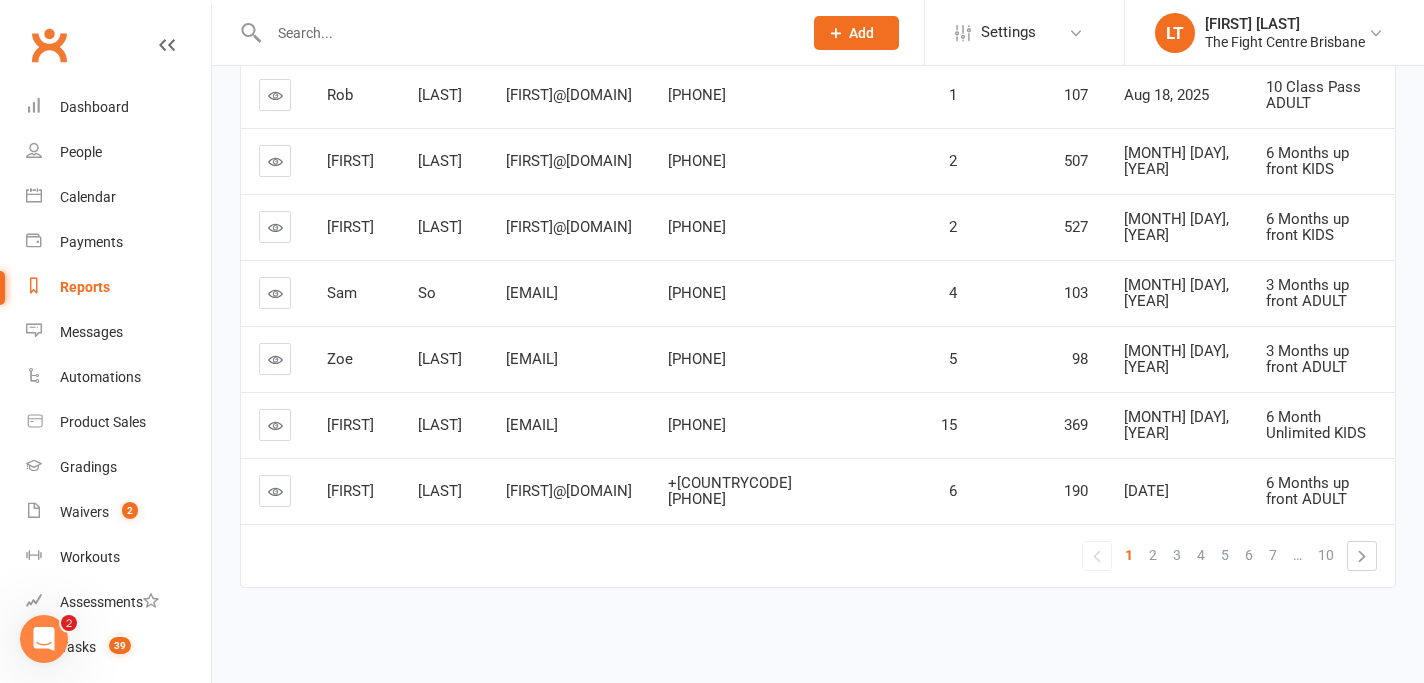 scroll, scrollTop: 0, scrollLeft: 0, axis: both 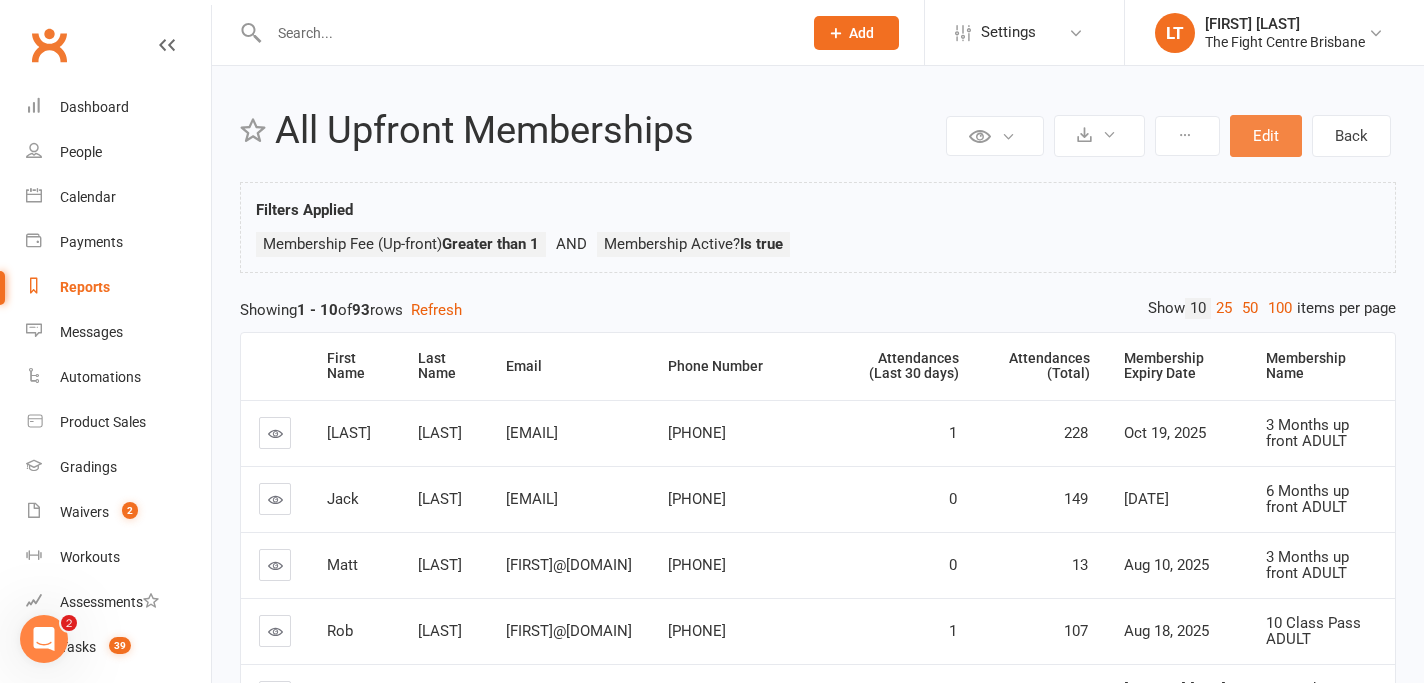 click on "Edit" at bounding box center [1266, 136] 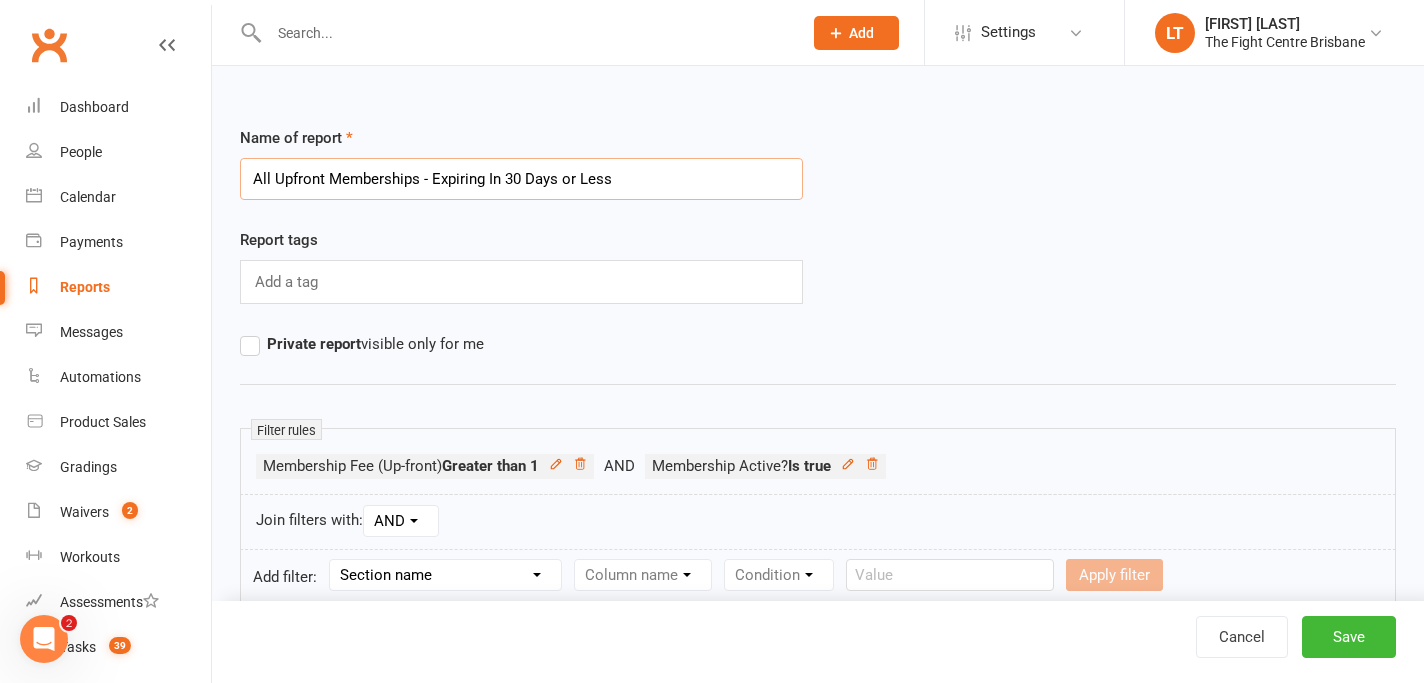drag, startPoint x: 626, startPoint y: 178, endPoint x: 506, endPoint y: 176, distance: 120.01666 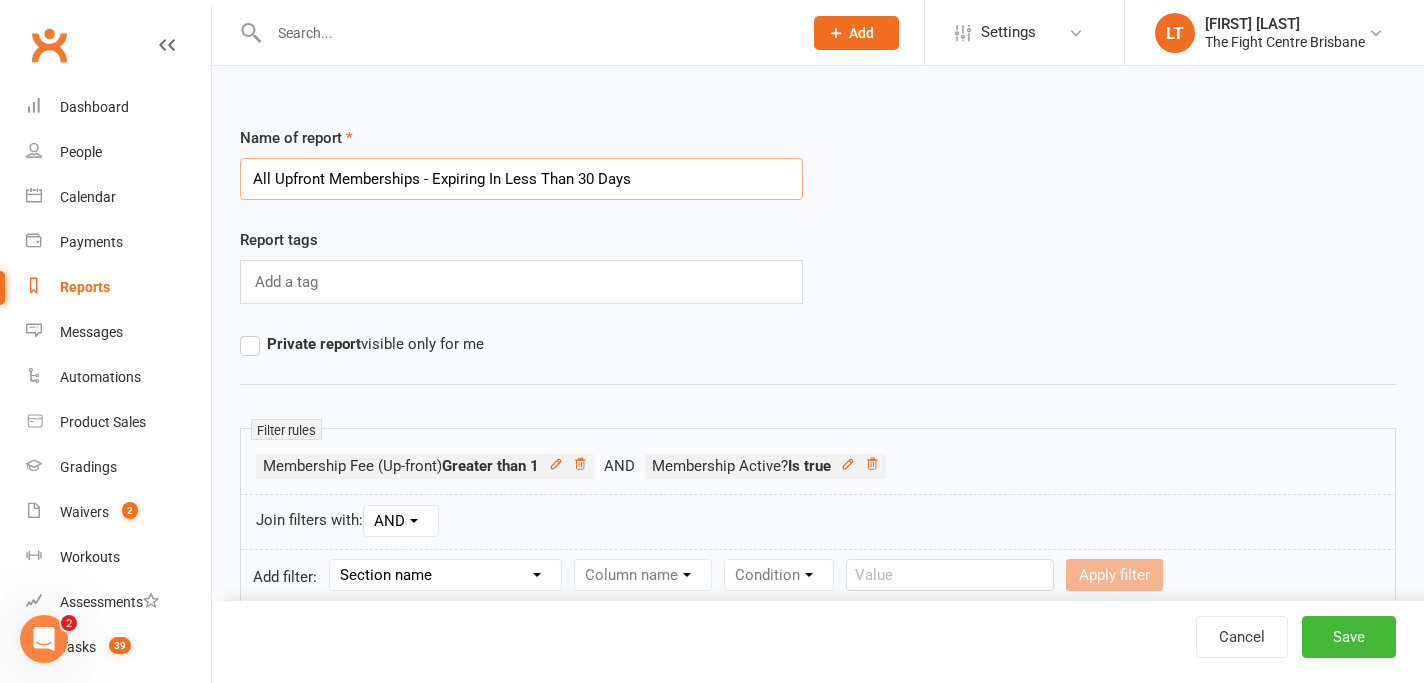 type on "All Upfront Memberships - Expiring In Less Than 30 Days" 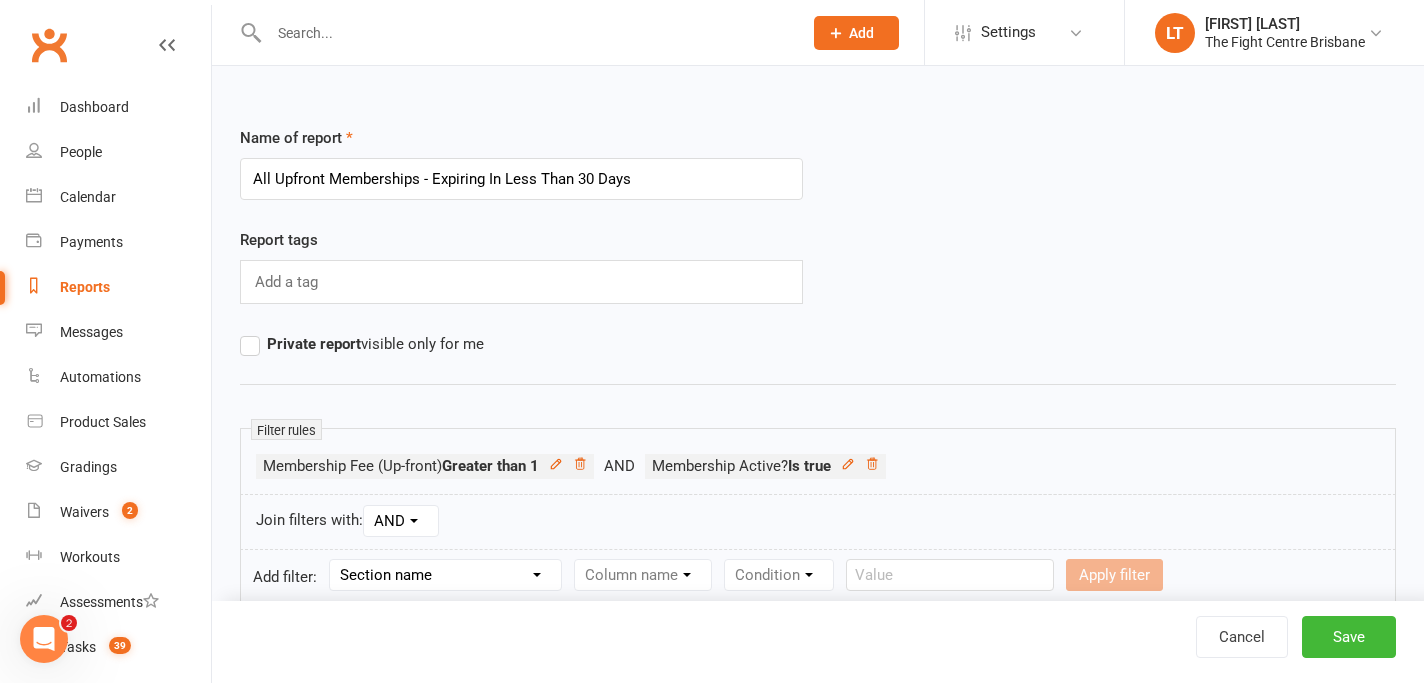 click on "Report tags Add a tag" at bounding box center [818, 280] 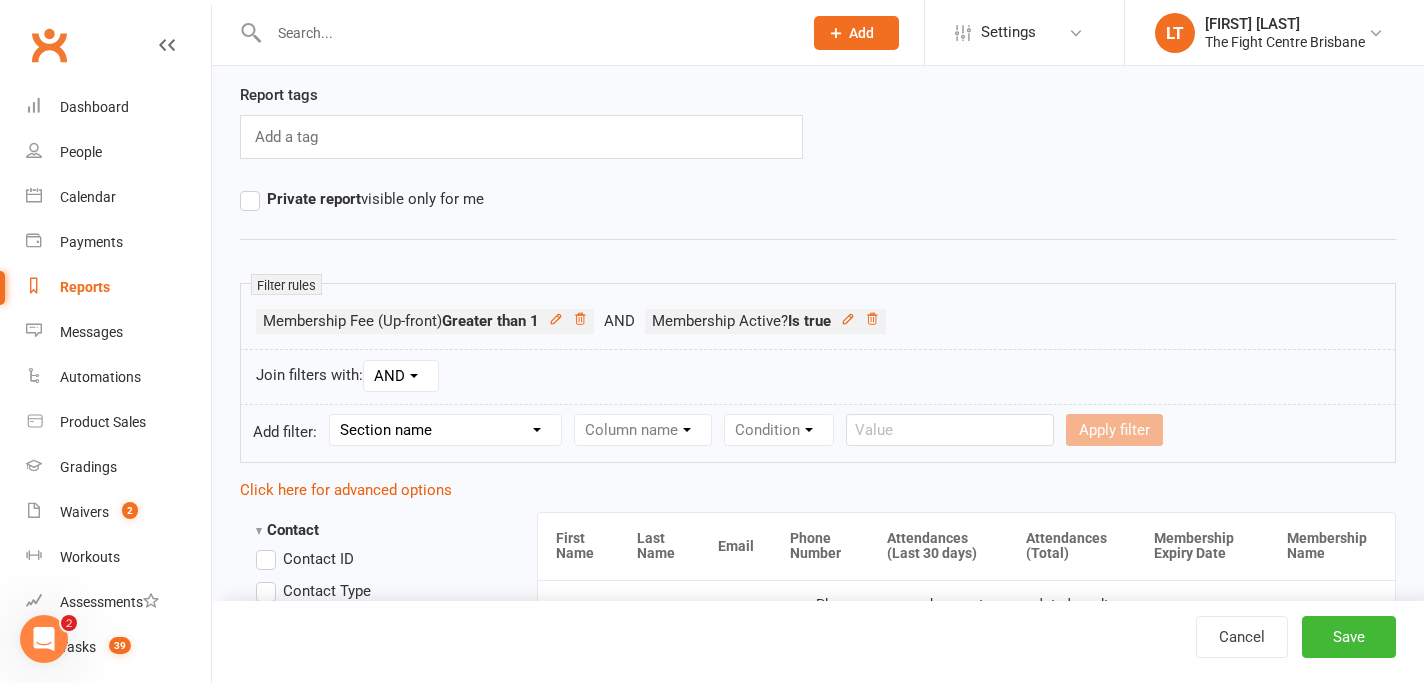 scroll, scrollTop: 159, scrollLeft: 0, axis: vertical 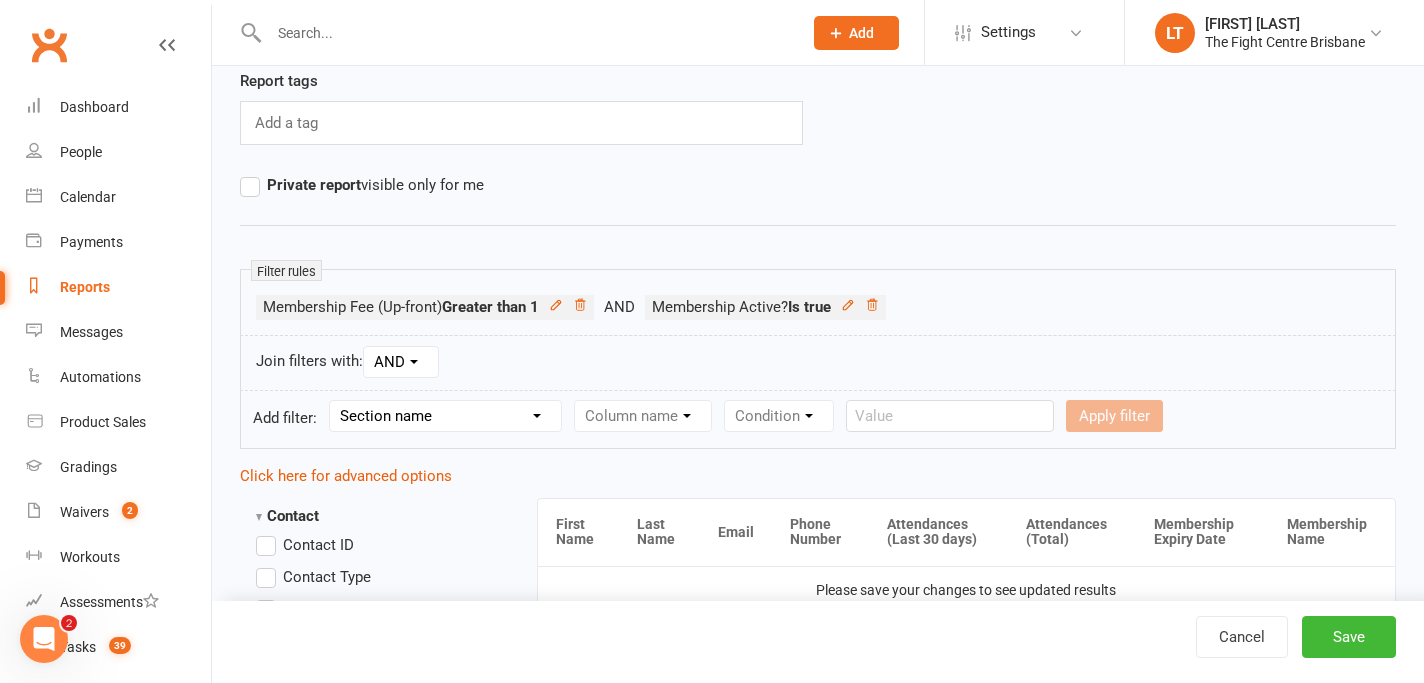 click on "Section name Contact Attendance Aggregate Payment Booking Waitlist Attendees Cancelled Bookings Late-cancelled Bookings Aggregate Booking Communication Comms Recipients Membership Payment Mobile App Styles And Ranks Aggregate Styles And Ranks Grading Events Promotions Suspensions Signed Waivers Family Members Credit Vouchers Enrolled Automations Enrolled Workouts Public Tasks Body Composition Emergency Contact Details Fitness Goals Key Demographics Marketing Information Trainer/Instructor Waiver Answers" at bounding box center [445, 416] 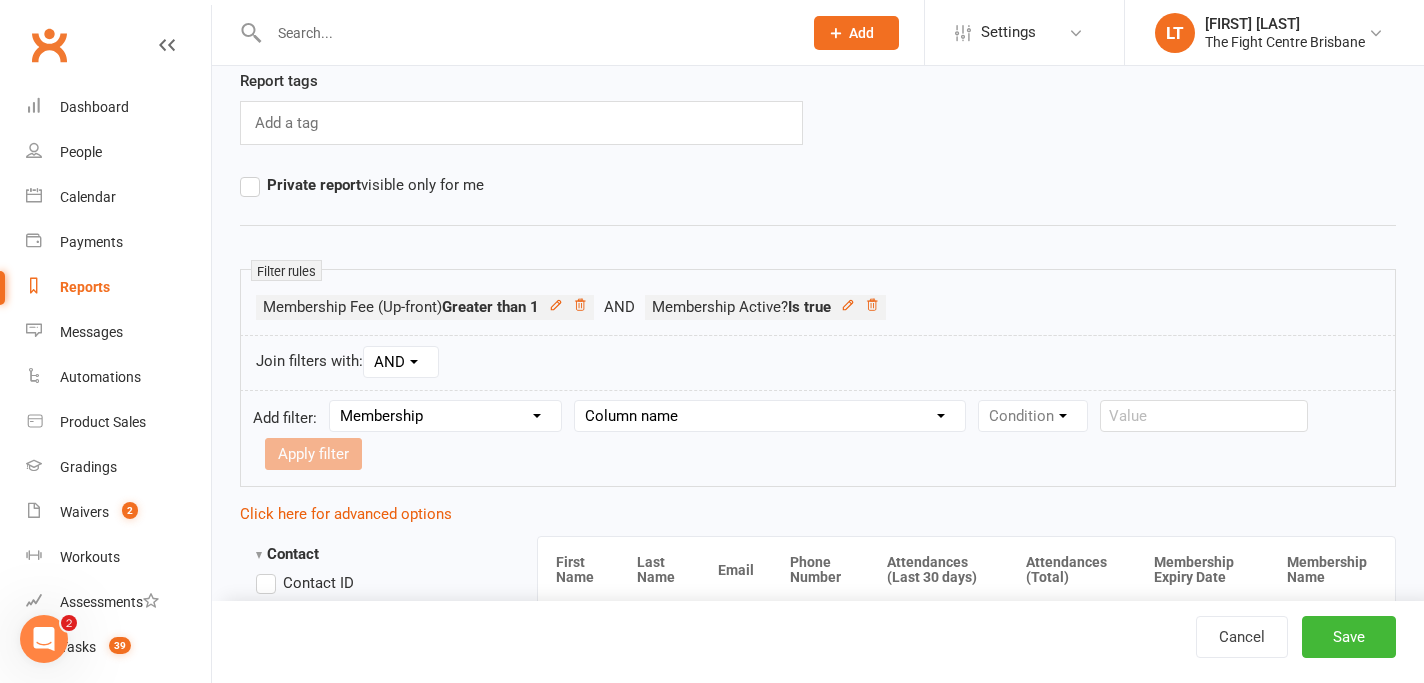 click on "Column name Membership ID Membership Name Membership Category Membership Start Date Membership Up-front Payment Date Membership Recurring Payments Start Date Membership Expiry Date Membership Added On Membership Term (in words) Membership Duration (in days) Current Membership Age (in days) Active Days Remaining (after today) Membership Fee (Up-front) Membership Fee (Recurring) Membership Recurring Fee Frequency Membership Attendance Limit (Description) Membership Attendance Limit Recurrence (Period) Membership Attendance Limit Recurrence (Number) Membership Source Class Pack? Trial Membership? Send email receipt on successful payment? Bookings Made Bookings Attended Bookings Absent Bookings w/ Unmarked Attendance Bookings Remaining Attendances in Current Calendar Month Make-up Classes Available Membership Active? Cancellation Present? Cancellation Date Cancellation Added On Cancellation Reason Most Recent Attendance Payments Attempted Paid Payments Failed Payments (Current) Payments Remaining" at bounding box center [770, 416] 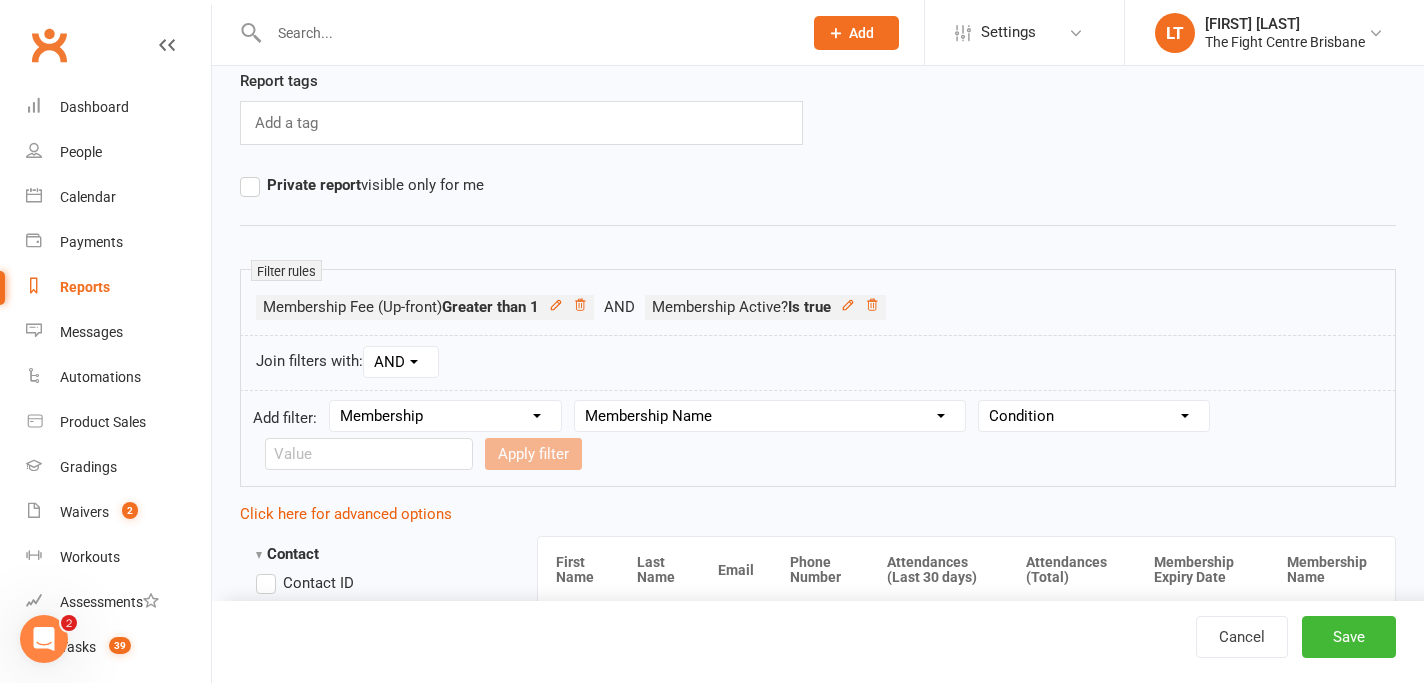 click on "Condition Equals Does not equal Contains Does not contain Is blank or does not contain Is blank Is not blank Before After" at bounding box center (1094, 416) 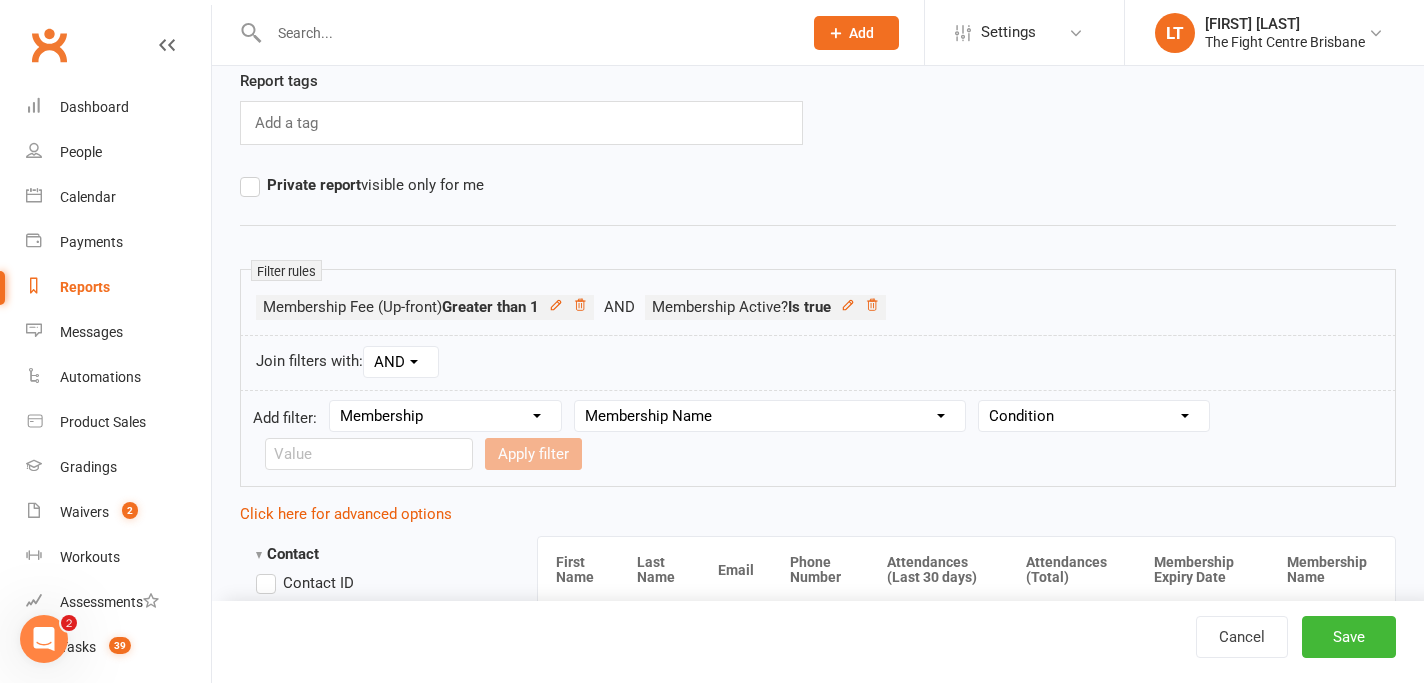 click on "Column name Membership ID Membership Name Membership Category Membership Start Date Membership Up-front Payment Date Membership Recurring Payments Start Date Membership Expiry Date Membership Added On Membership Term (in words) Membership Duration (in days) Current Membership Age (in days) Active Days Remaining (after today) Membership Fee (Up-front) Membership Fee (Recurring) Membership Recurring Fee Frequency Membership Attendance Limit (Description) Membership Attendance Limit Recurrence (Period) Membership Attendance Limit Recurrence (Number) Membership Source Class Pack? Trial Membership? Send email receipt on successful payment? Bookings Made Bookings Attended Bookings Absent Bookings w/ Unmarked Attendance Bookings Remaining Attendances in Current Calendar Month Make-up Classes Available Membership Active? Cancellation Present? Cancellation Date Cancellation Added On Cancellation Reason Most Recent Attendance Payments Attempted Paid Payments Failed Payments (Current) Payments Remaining" at bounding box center (770, 416) 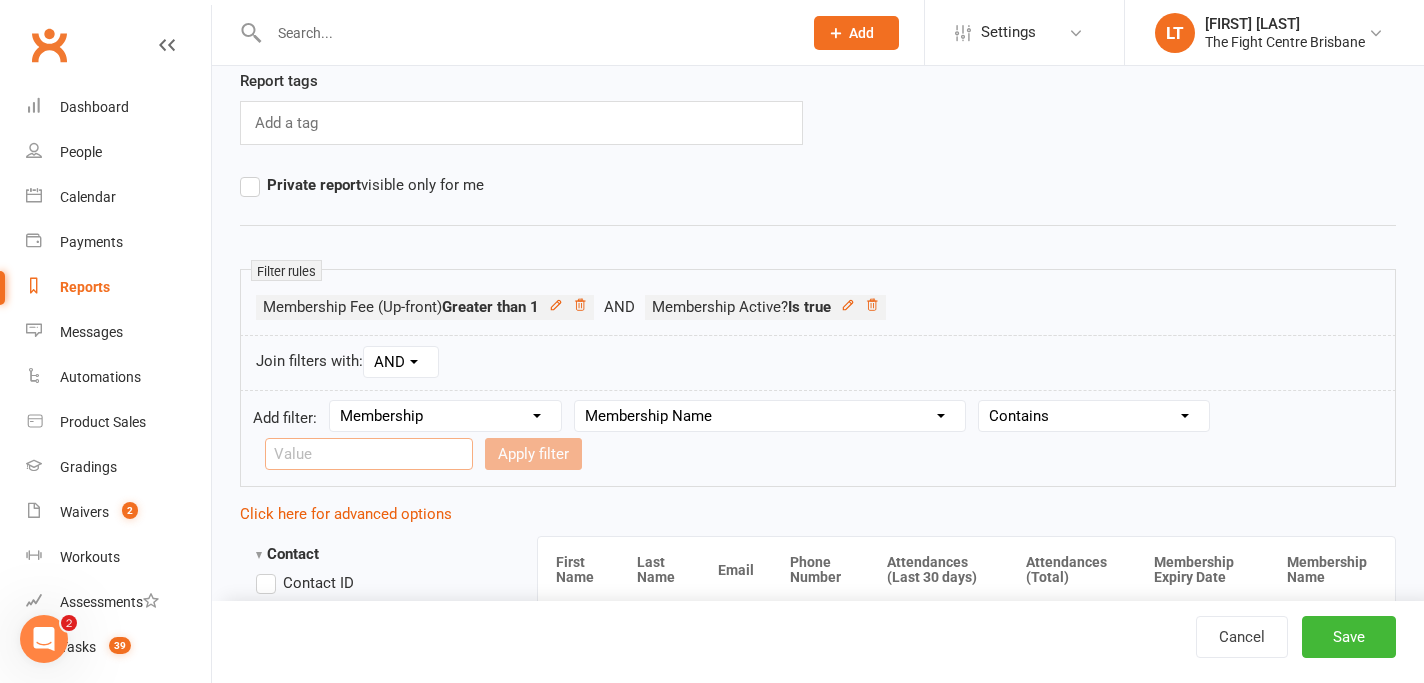 click at bounding box center [369, 454] 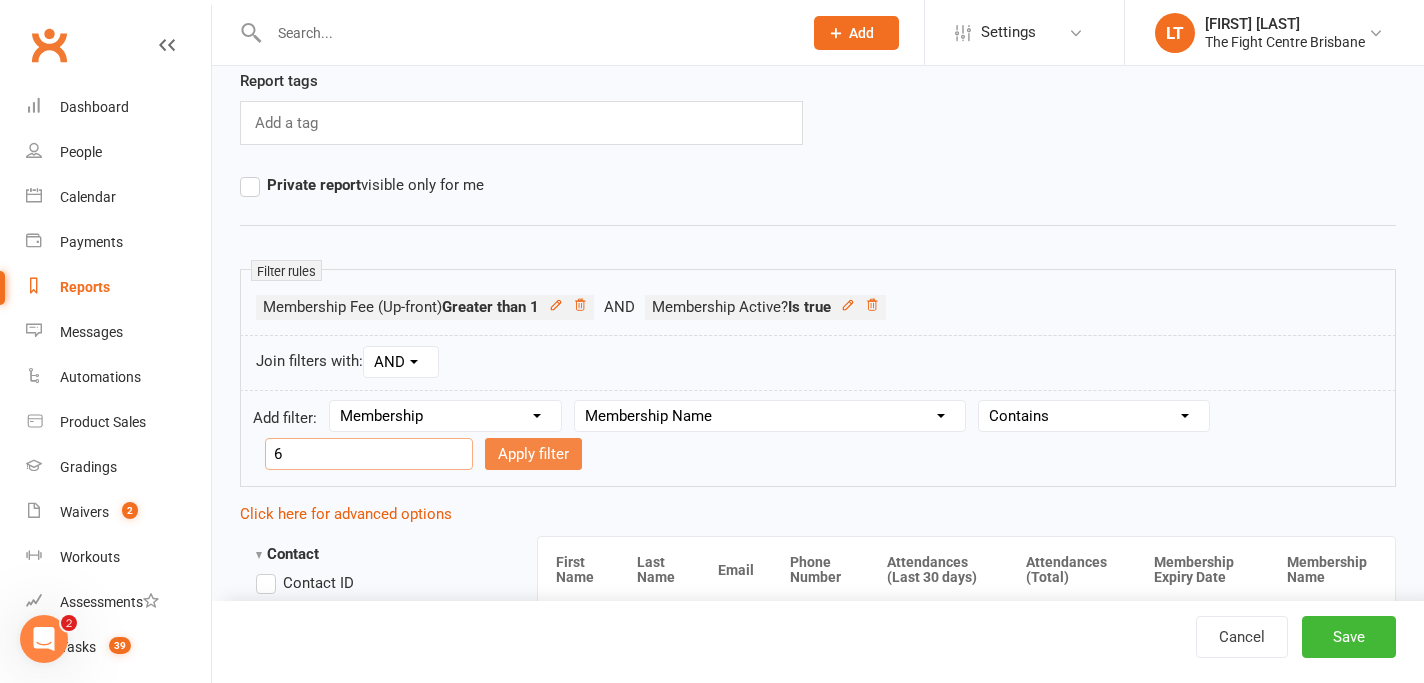 type on "6" 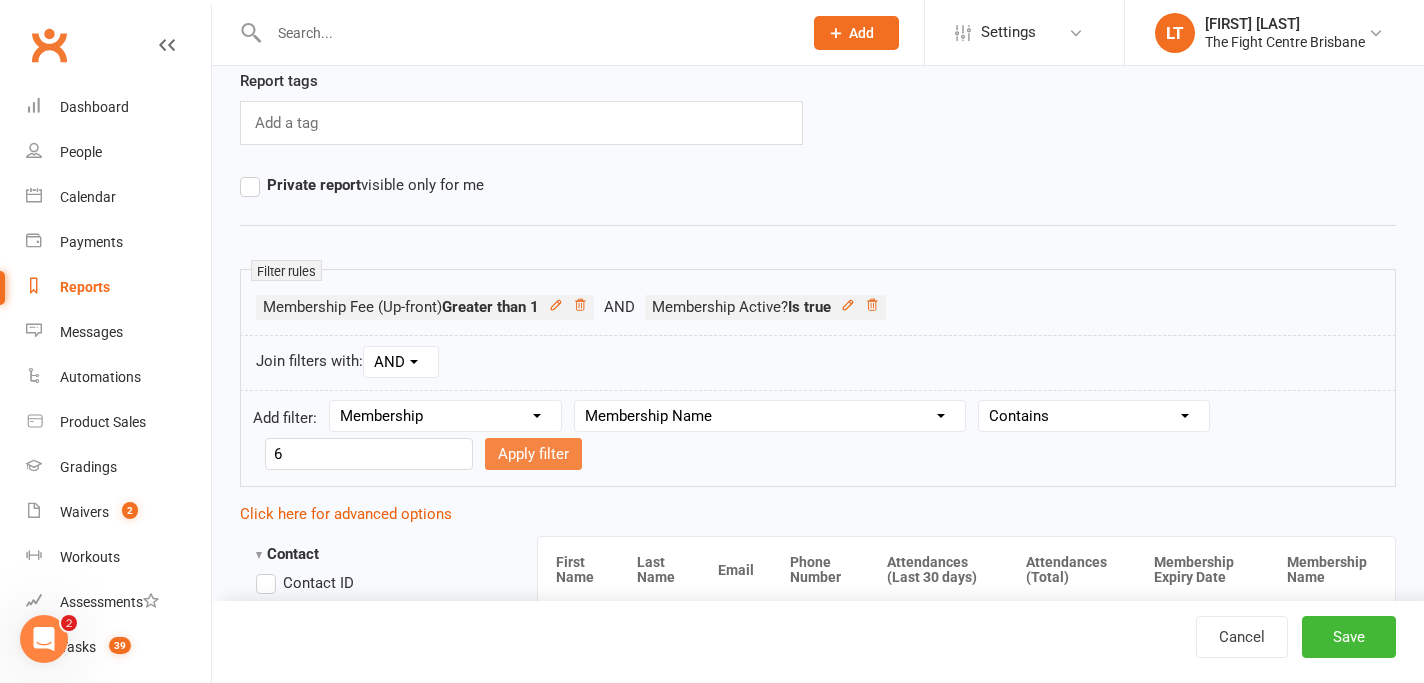 click on "Apply filter" at bounding box center (533, 454) 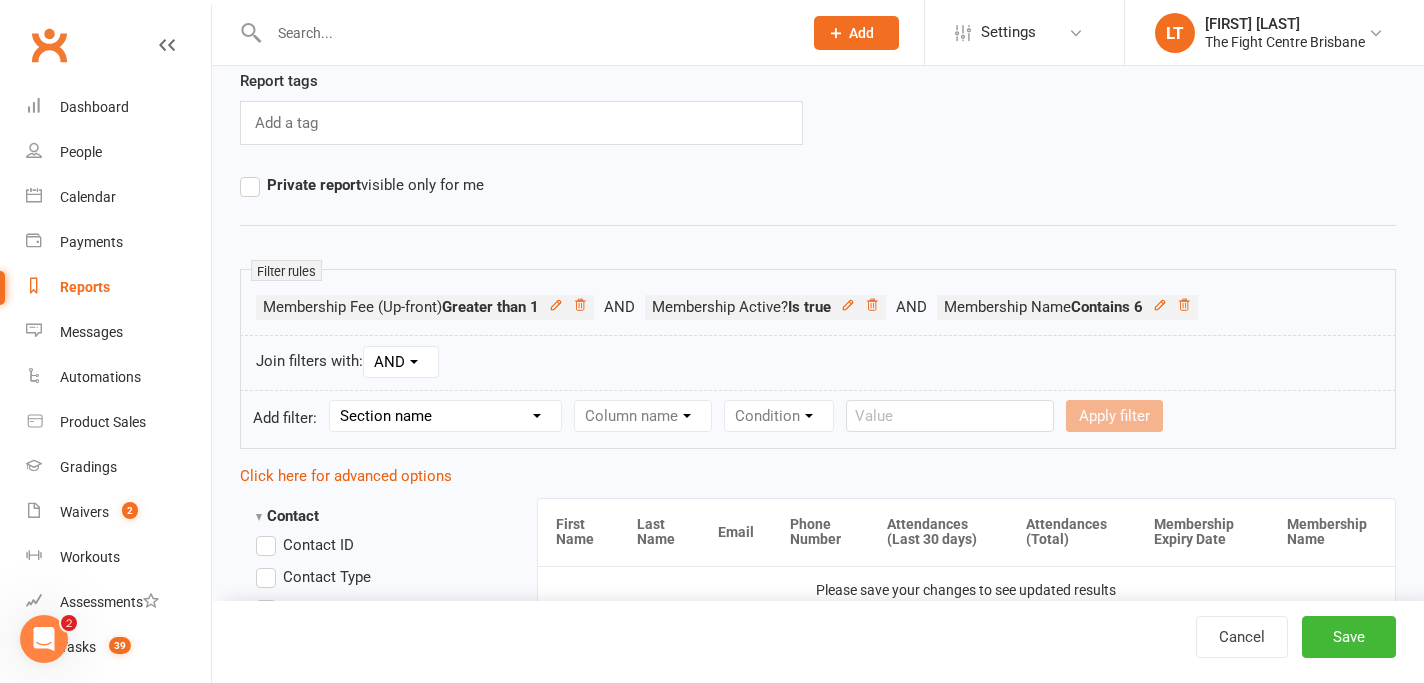 click on "Section name Contact Attendance Aggregate Payment Booking Waitlist Attendees Cancelled Bookings Late-cancelled Bookings Aggregate Booking Communication Comms Recipients Membership Payment Mobile App Styles And Ranks Aggregate Styles And Ranks Grading Events Promotions Suspensions Signed Waivers Family Members Credit Vouchers Enrolled Automations Enrolled Workouts Public Tasks Body Composition Emergency Contact Details Fitness Goals Key Demographics Marketing Information Trainer/Instructor Waiver Answers" at bounding box center (445, 416) 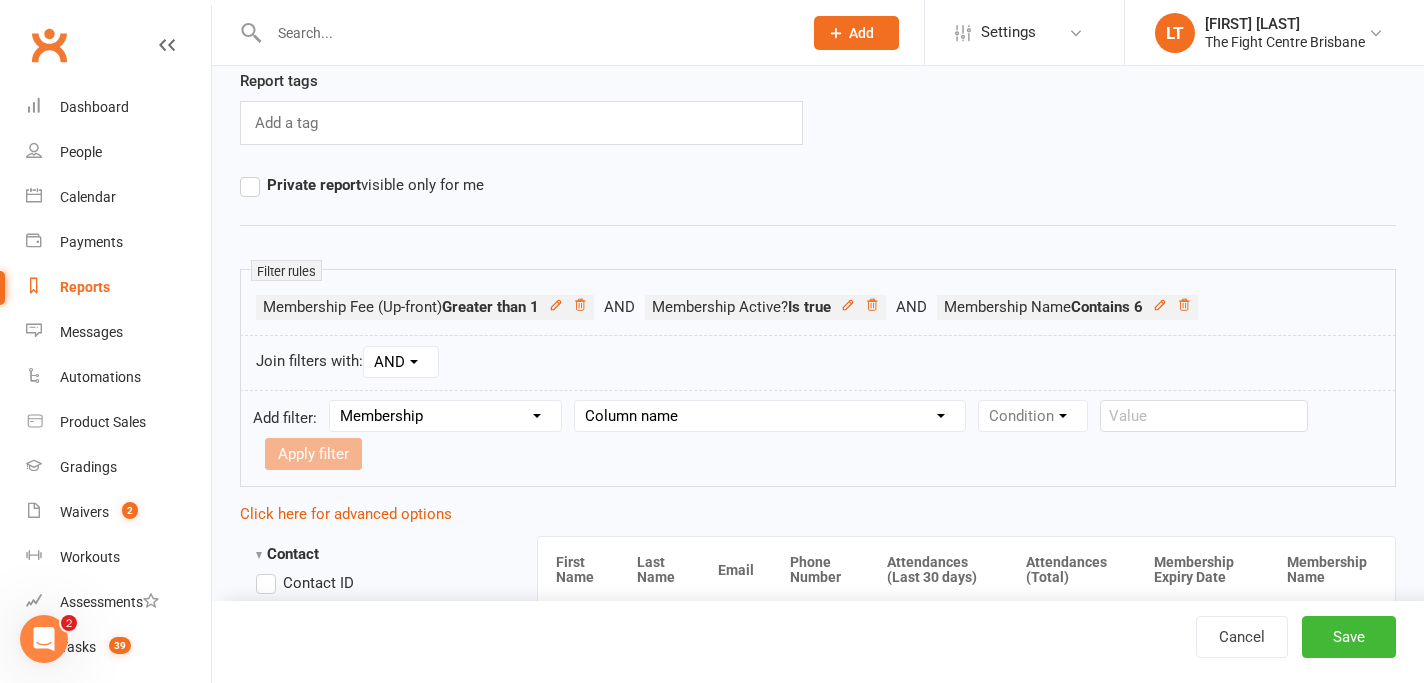 click on "Column name Membership ID Membership Name Membership Category Membership Start Date Membership Up-front Payment Date Membership Recurring Payments Start Date Membership Expiry Date Membership Added On Membership Term (in words) Membership Duration (in days) Current Membership Age (in days) Active Days Remaining (after today) Membership Fee (Up-front) Membership Fee (Recurring) Membership Recurring Fee Frequency Membership Attendance Limit (Description) Membership Attendance Limit Recurrence (Period) Membership Attendance Limit Recurrence (Number) Membership Source Class Pack? Trial Membership? Send email receipt on successful payment? Bookings Made Bookings Attended Bookings Absent Bookings w/ Unmarked Attendance Bookings Remaining Attendances in Current Calendar Month Make-up Classes Available Membership Active? Cancellation Present? Cancellation Date Cancellation Added On Cancellation Reason Most Recent Attendance Payments Attempted Paid Payments Failed Payments (Current) Payments Remaining" at bounding box center (770, 416) 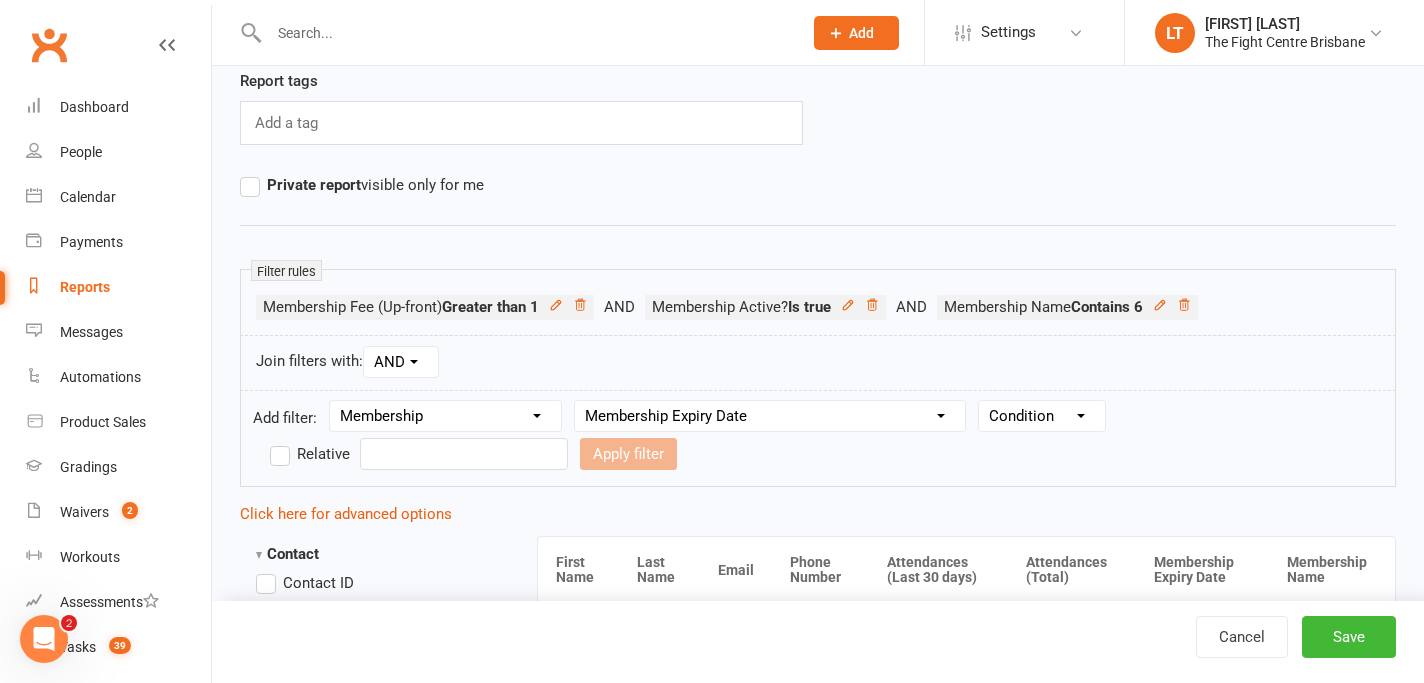 click on "Condition Is Is not Before After Before or on After or on Is blank Is not blank" at bounding box center (1042, 416) 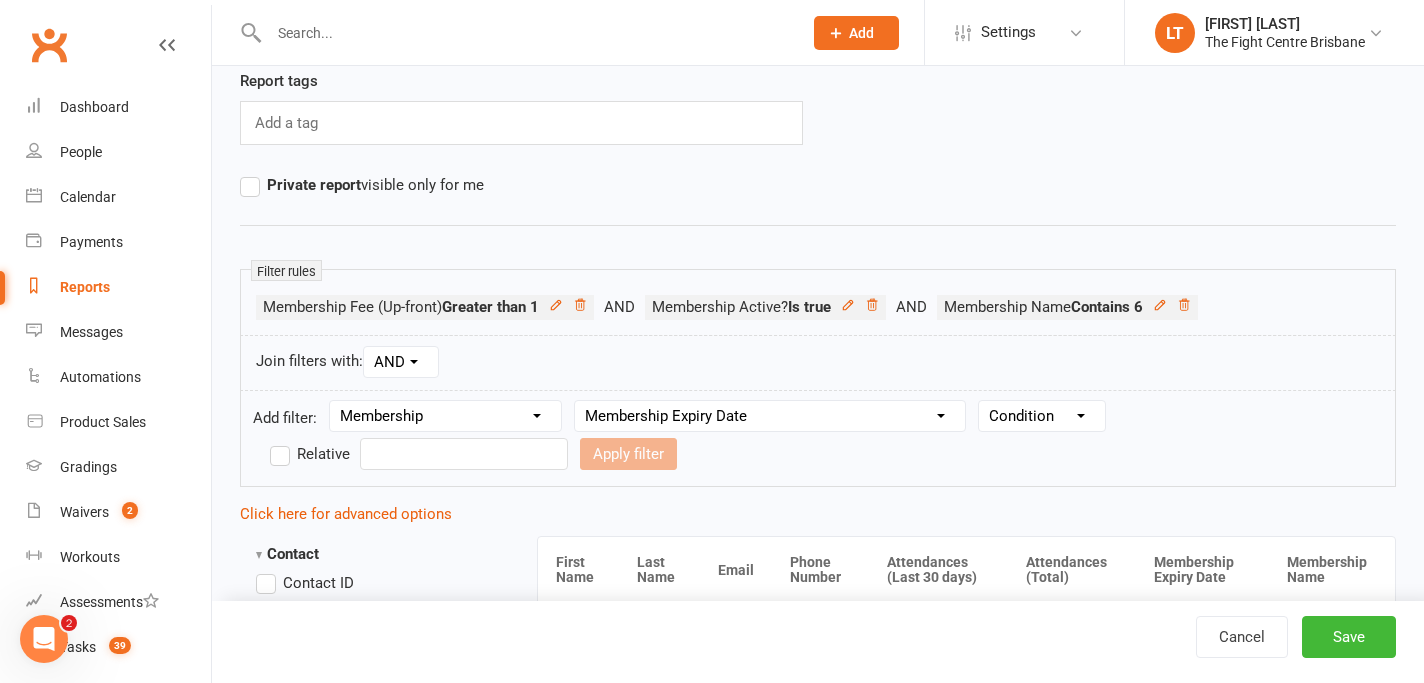 select on "3" 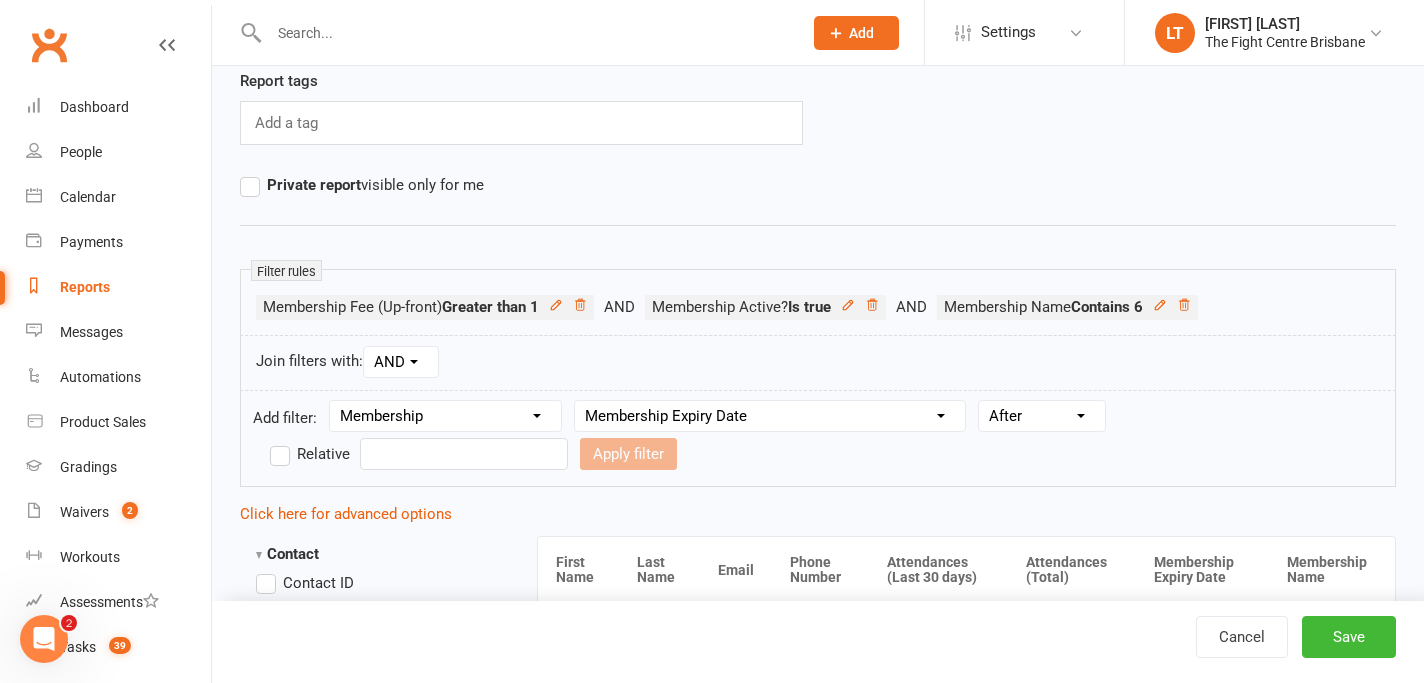 click on "Relative" at bounding box center [310, 454] 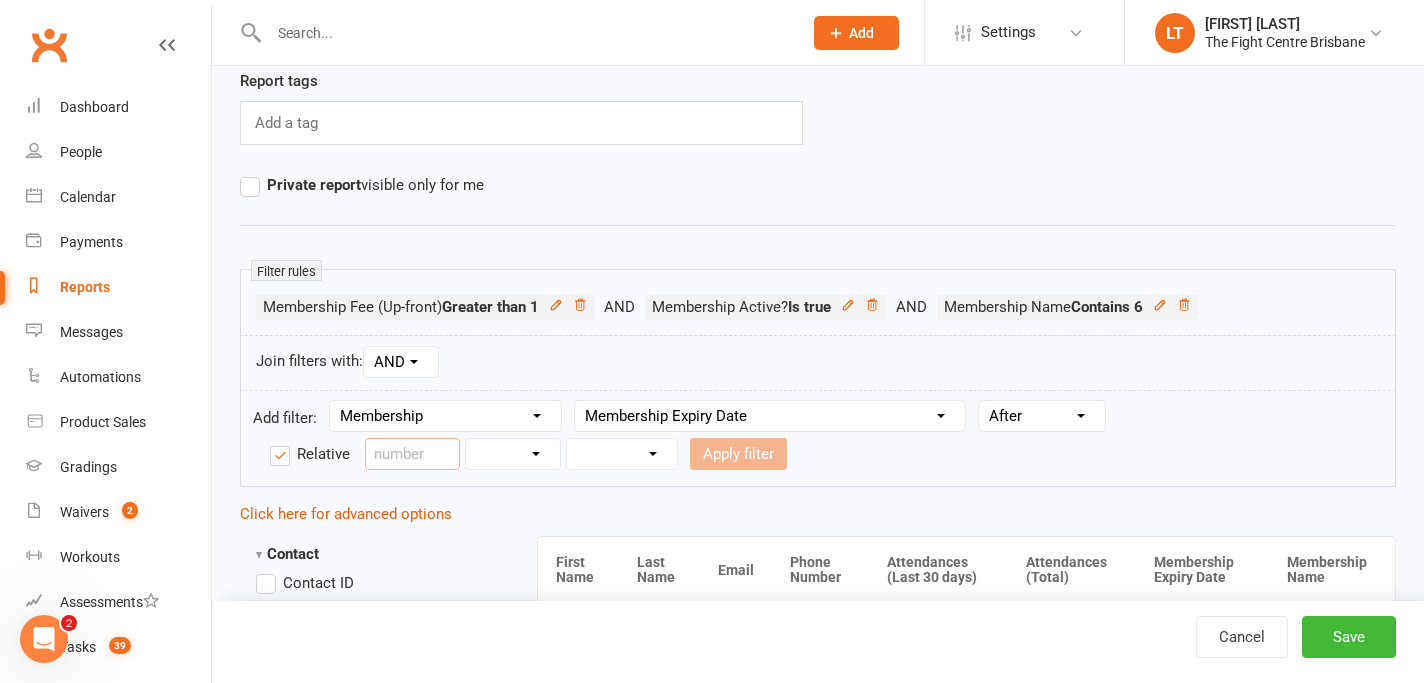 click at bounding box center [412, 454] 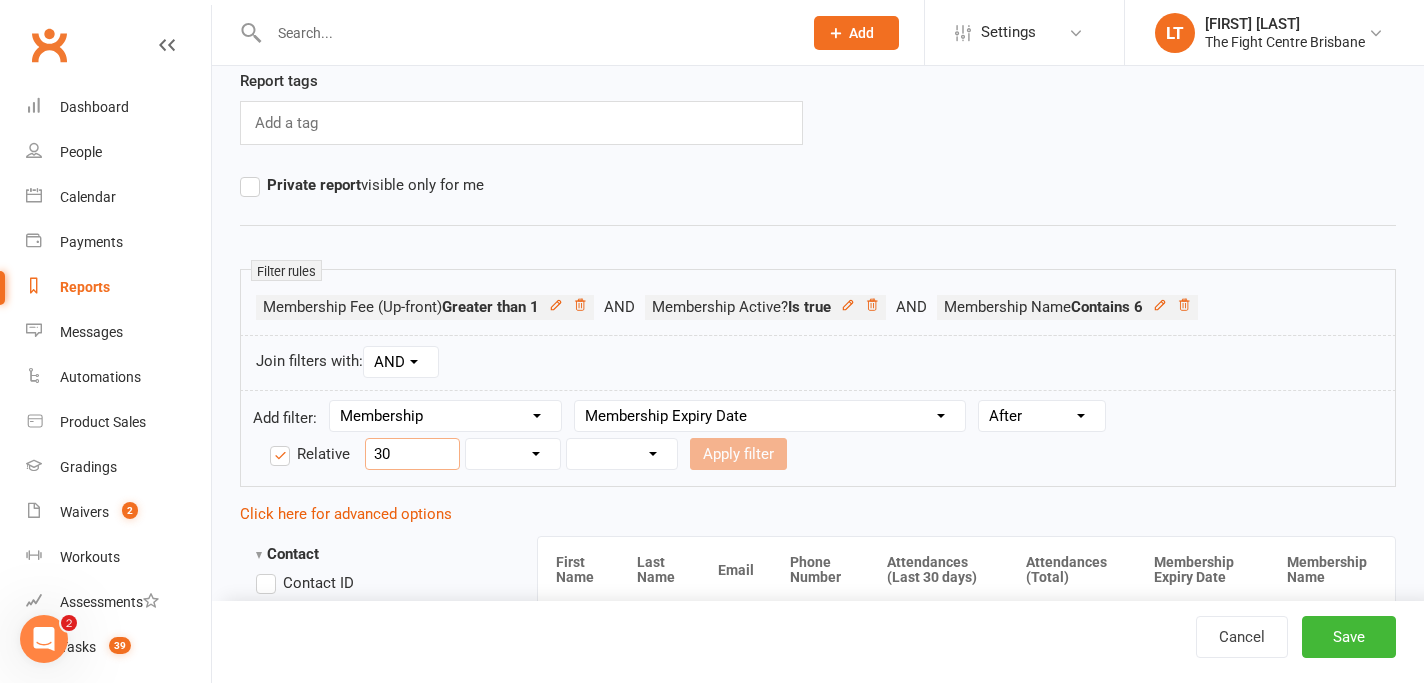 type on "30" 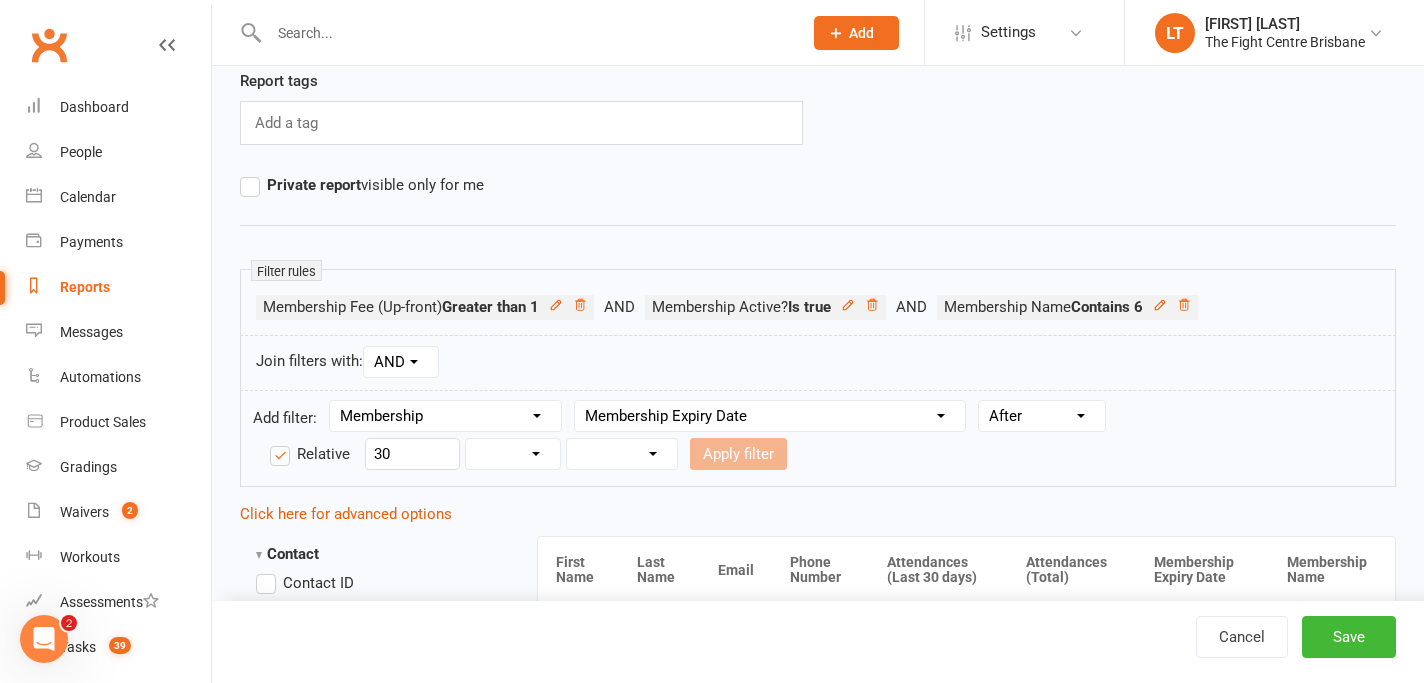click on "Days Weeks Months Years" at bounding box center (513, 454) 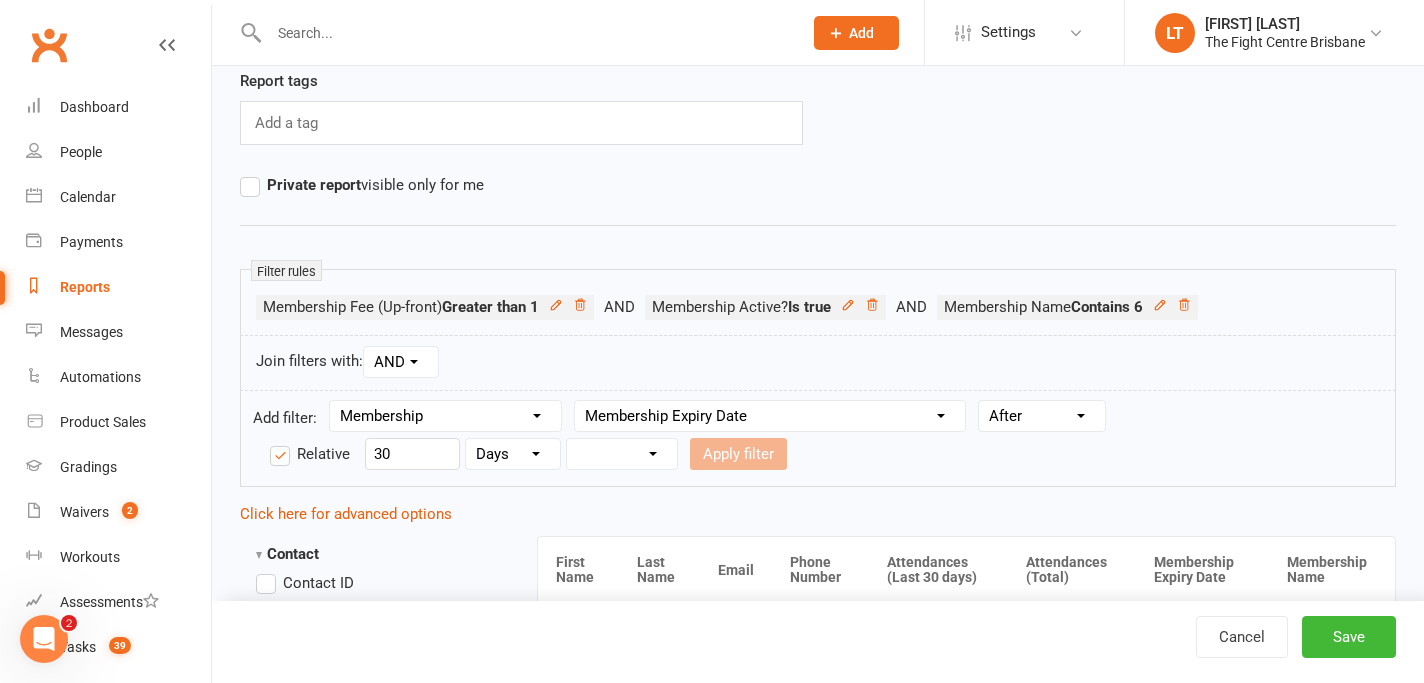 click on "From now Ago" at bounding box center [622, 454] 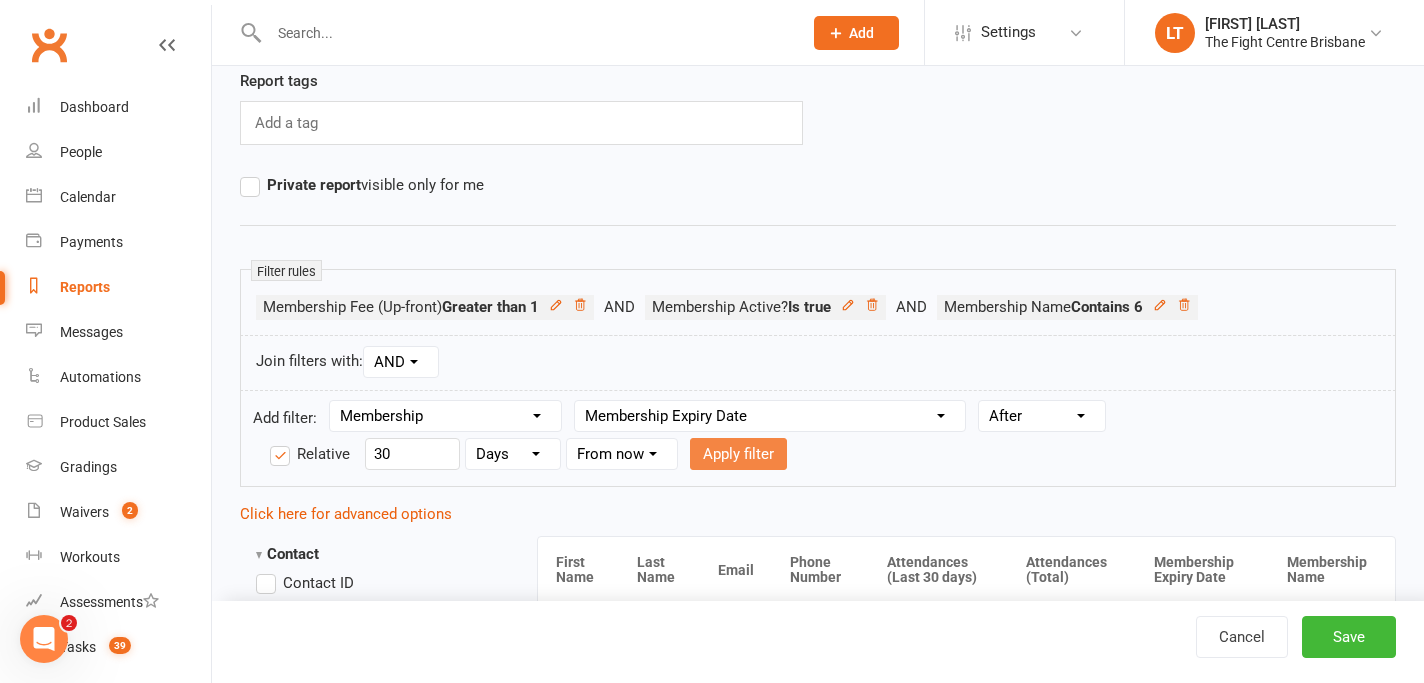 click on "Apply filter" at bounding box center (738, 454) 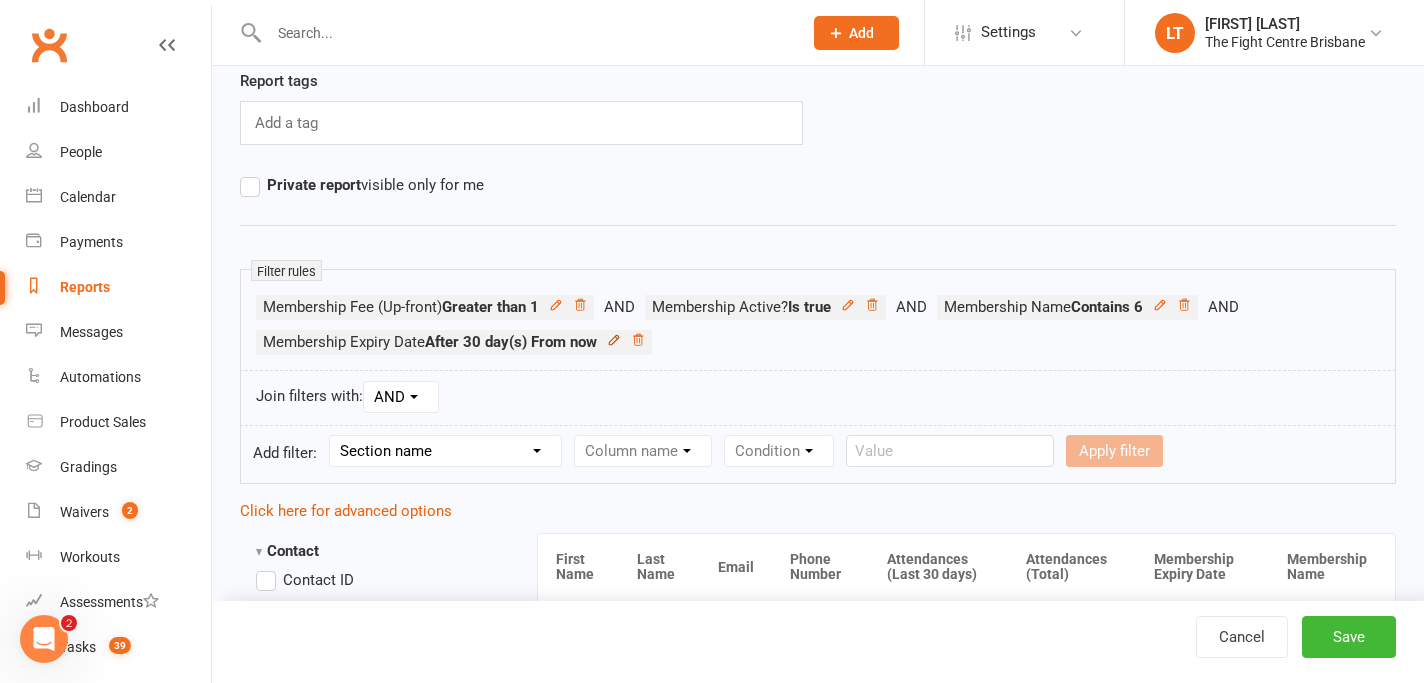 click 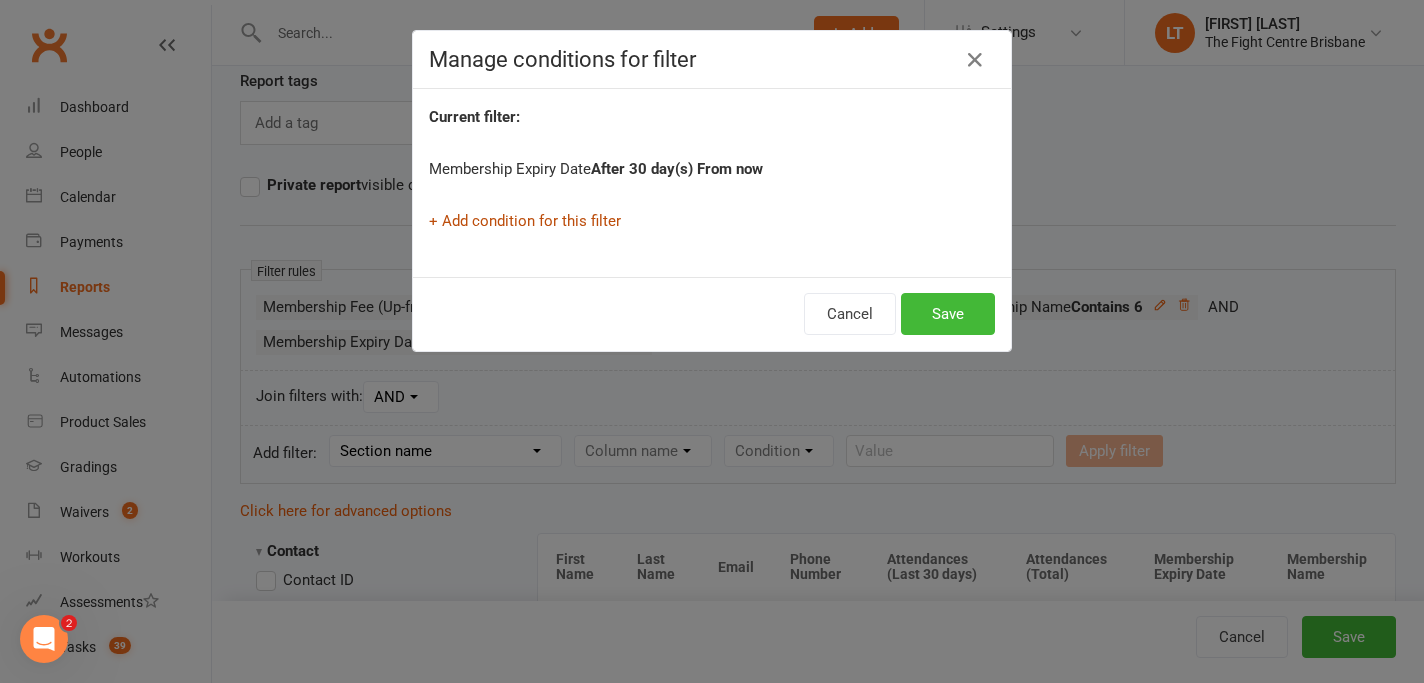click on "+ Add condition for this filter" at bounding box center (525, 221) 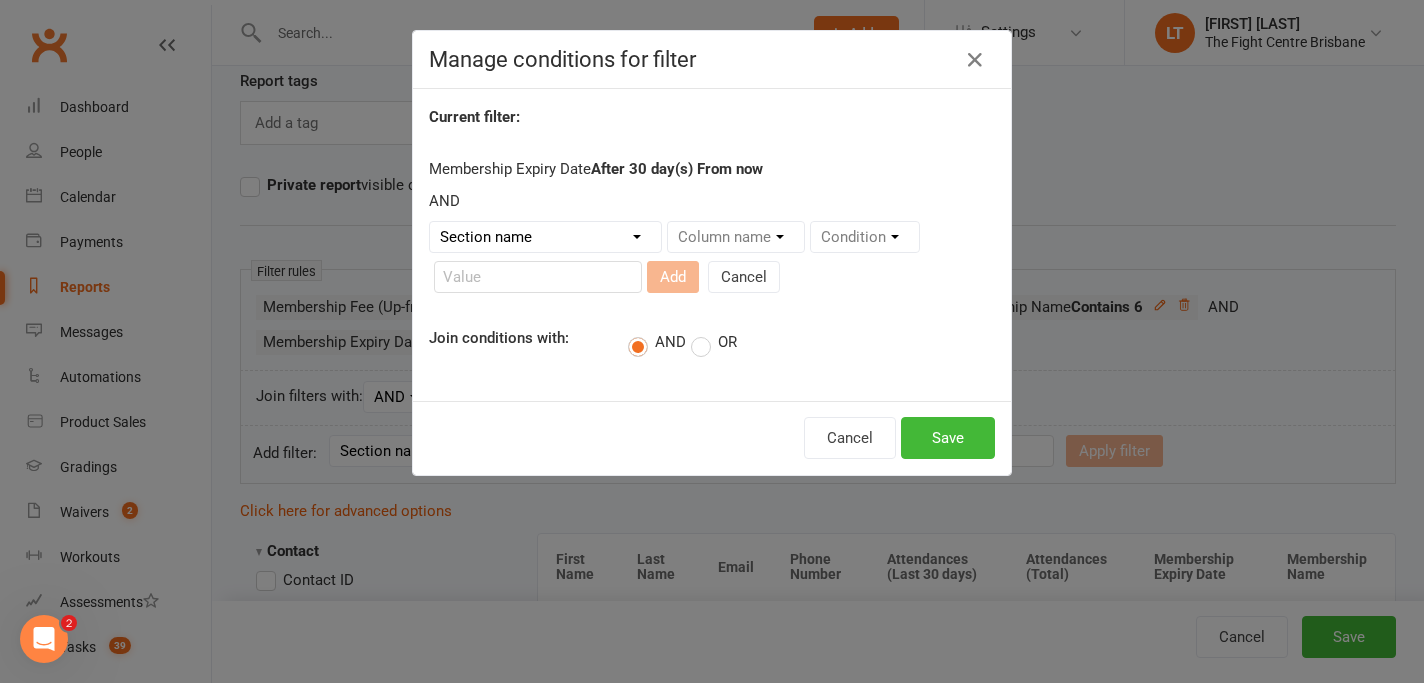 click on "Section name Contact Attendance Aggregate Payment Booking Waitlist Attendees Cancelled Bookings Late-cancelled Bookings Aggregate Booking Communication Comms Recipients Membership Payment Mobile App Styles And Ranks Aggregate Styles And Ranks Grading Events Promotions Suspensions Signed Waivers Family Members Credit Vouchers Enrolled Automations Enrolled Workouts Public Tasks Body Composition Emergency Contact Details Fitness Goals Key Demographics Marketing Information Trainer/Instructor Waiver Answers" at bounding box center [545, 237] 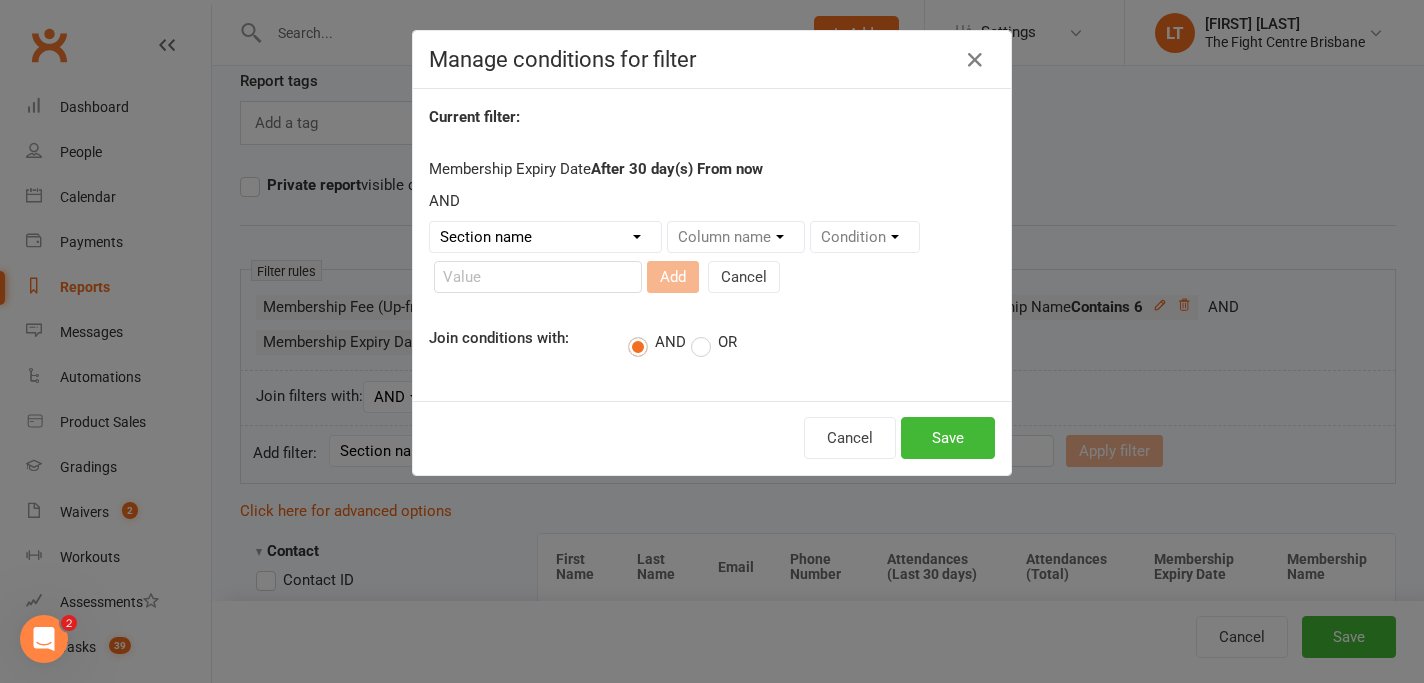select on "10" 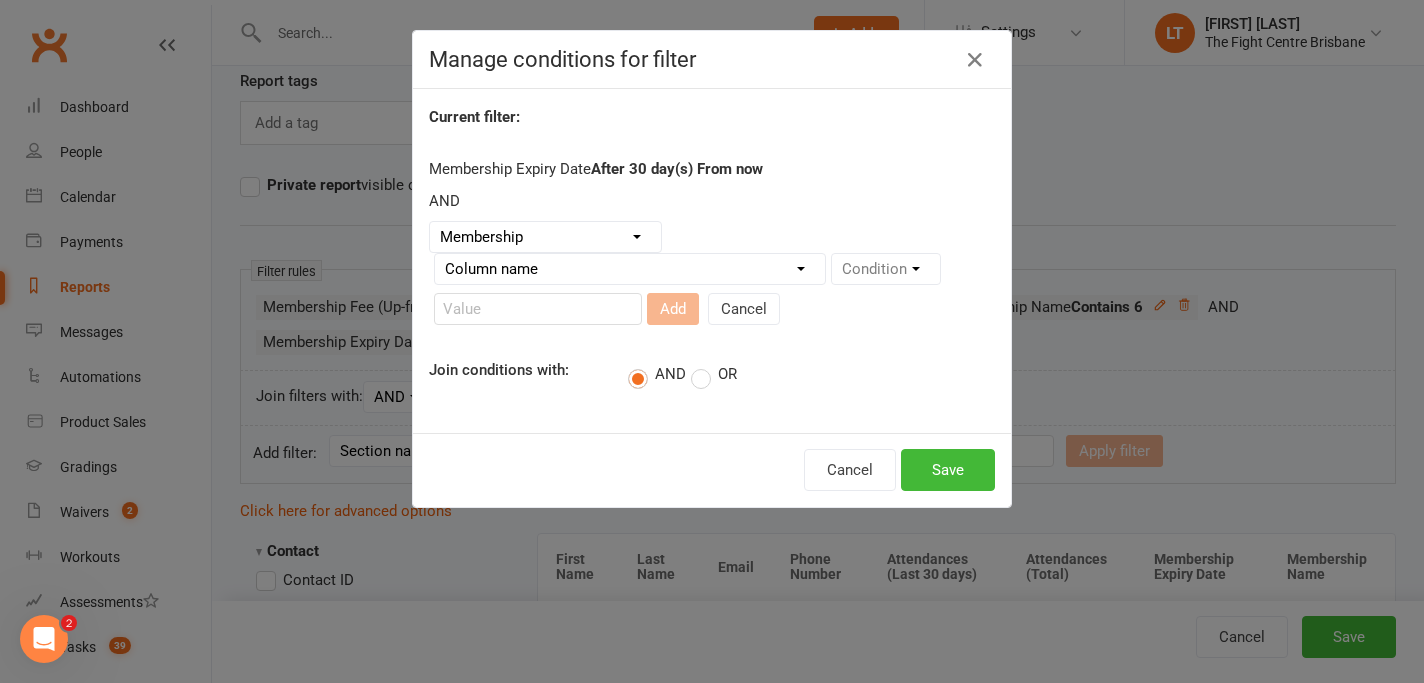click on "Column name Membership ID Membership Name Membership Category Membership Start Date Membership Up-front Payment Date Membership Recurring Payments Start Date Membership Expiry Date Membership Added On Membership Term (in words) Membership Duration (in days) Current Membership Age (in days) Active Days Remaining (after today) Membership Fee (Up-front) Membership Fee (Recurring) Membership Recurring Fee Frequency Membership Attendance Limit (Description) Membership Attendance Limit Recurrence (Period) Membership Attendance Limit Recurrence (Number) Membership Source Class Pack? Trial Membership? Send email receipt on successful payment? Bookings Made Bookings Attended Bookings Absent Bookings w/ Unmarked Attendance Bookings Remaining Attendances in Current Calendar Month Make-up Classes Available Membership Active? Cancellation Present? Cancellation Date Cancellation Added On Cancellation Reason Most Recent Attendance Payments Attempted Paid Payments Failed Payments (Current) Payments Remaining" at bounding box center (630, 269) 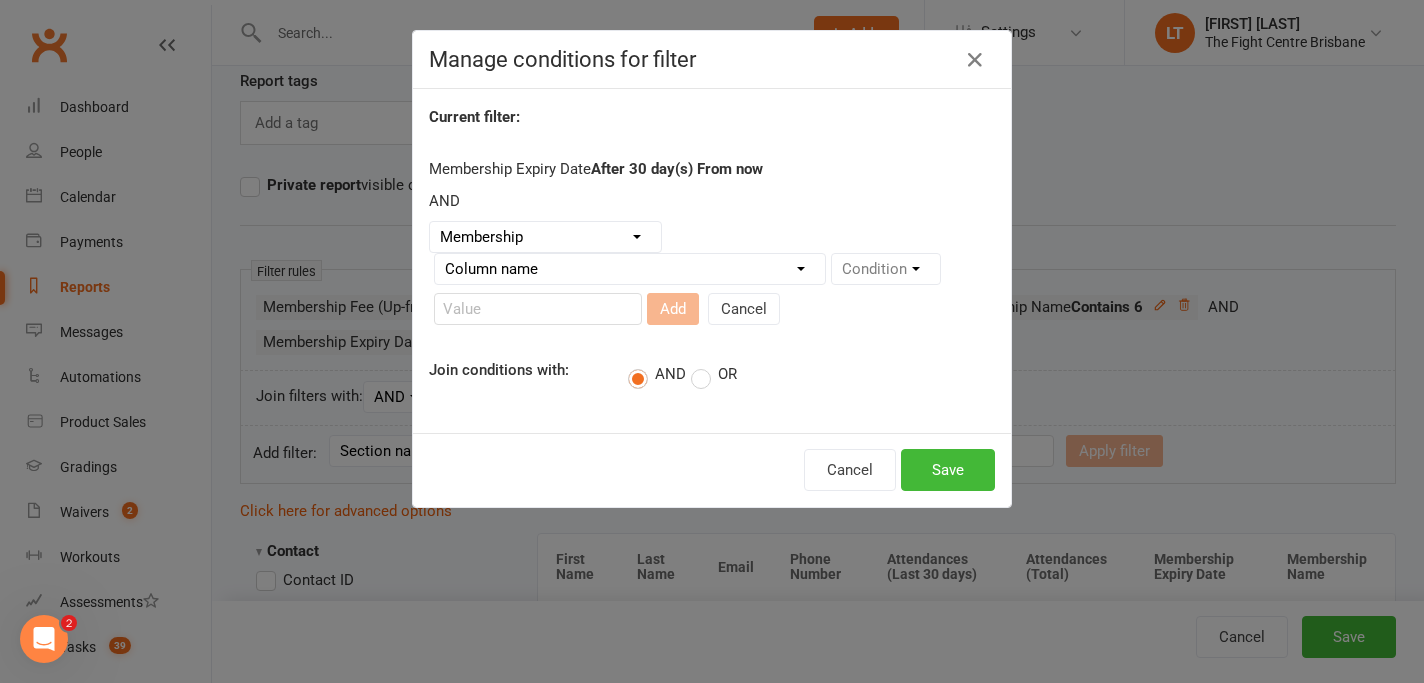 select on "6" 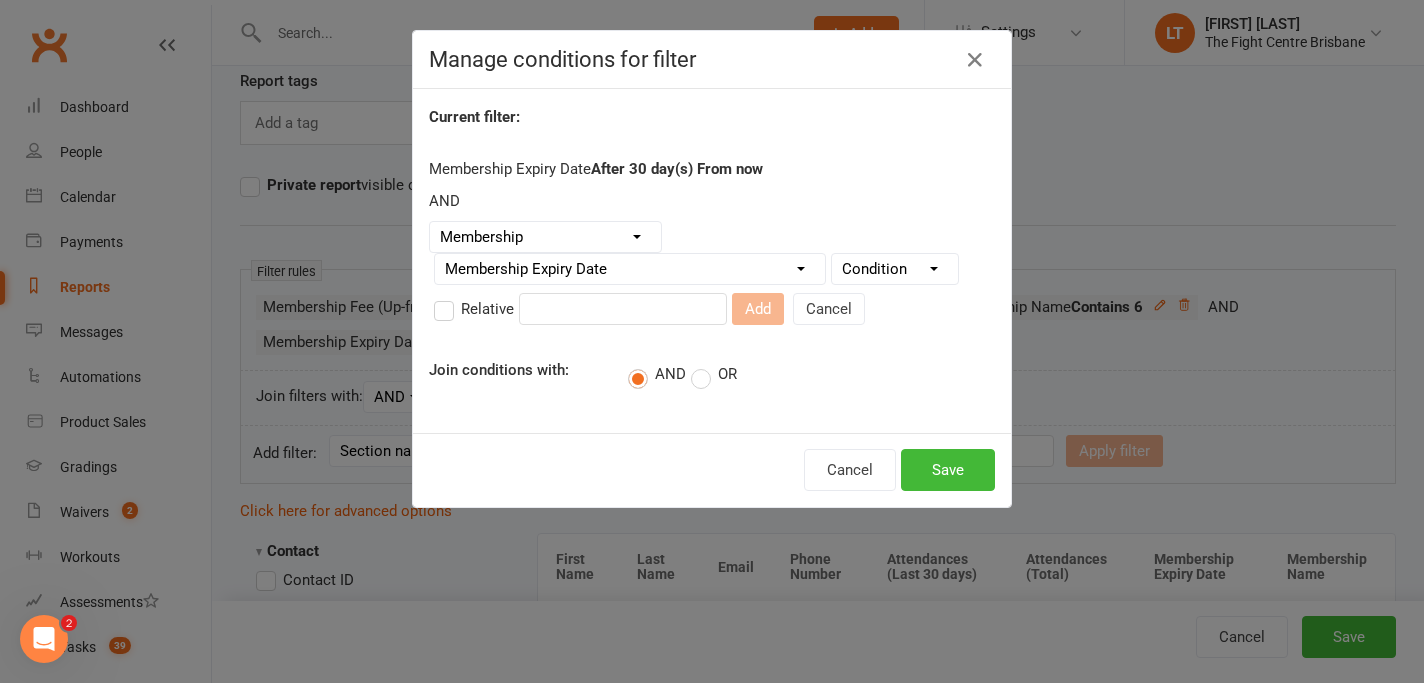 click on "Condition Is Is not Before After Before or on After or on Is blank Is not blank" at bounding box center (895, 269) 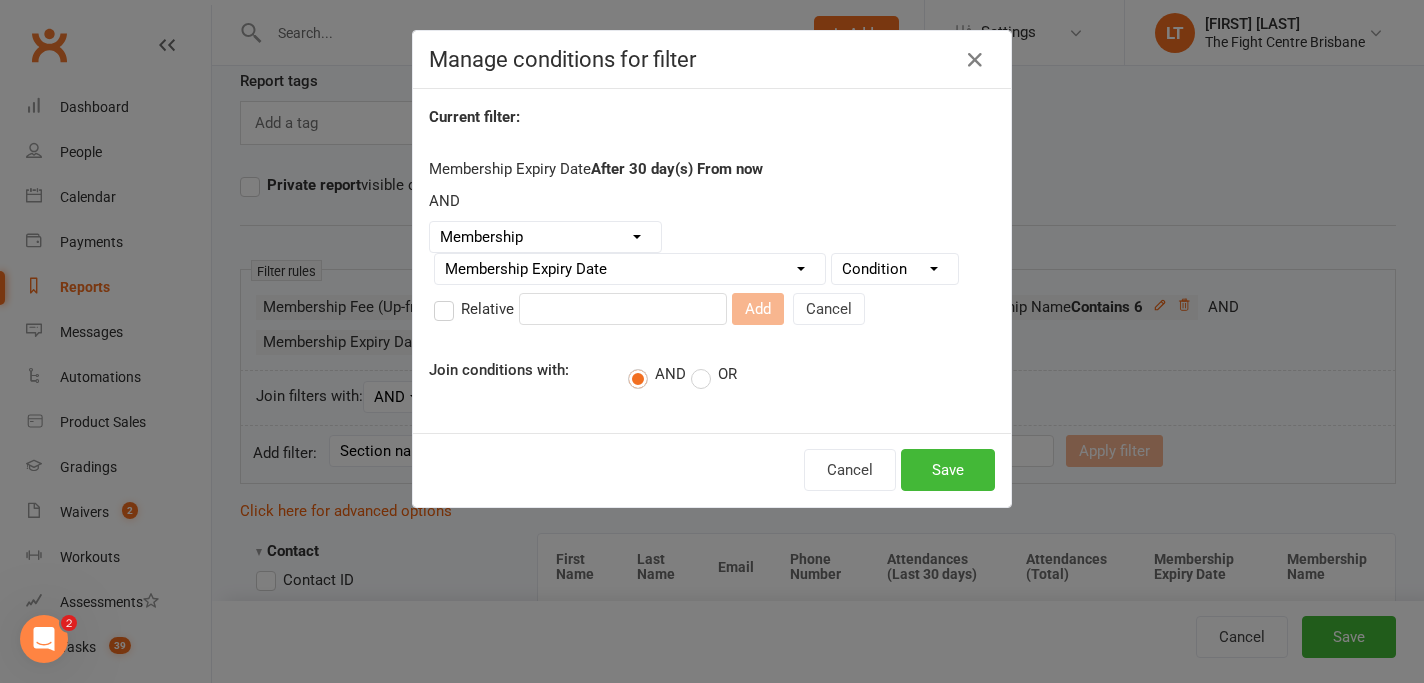select on "2" 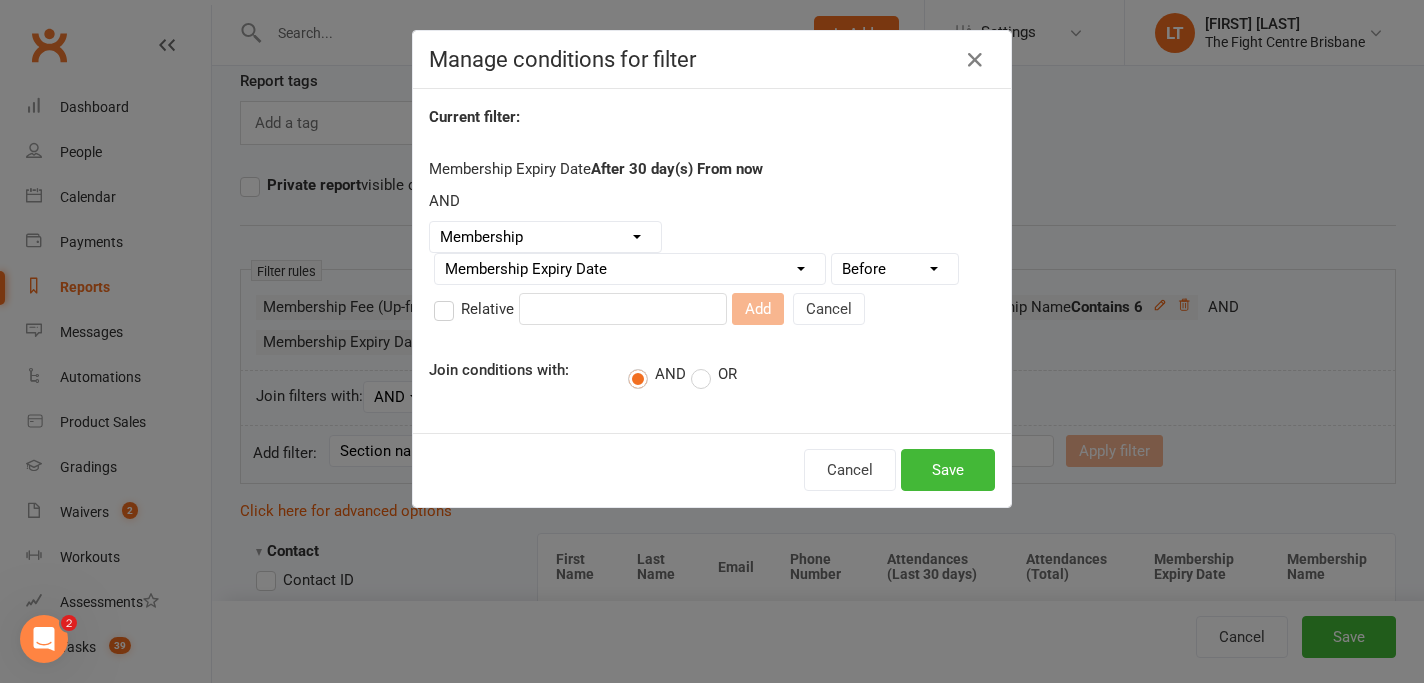 click on "Relative" at bounding box center (474, 309) 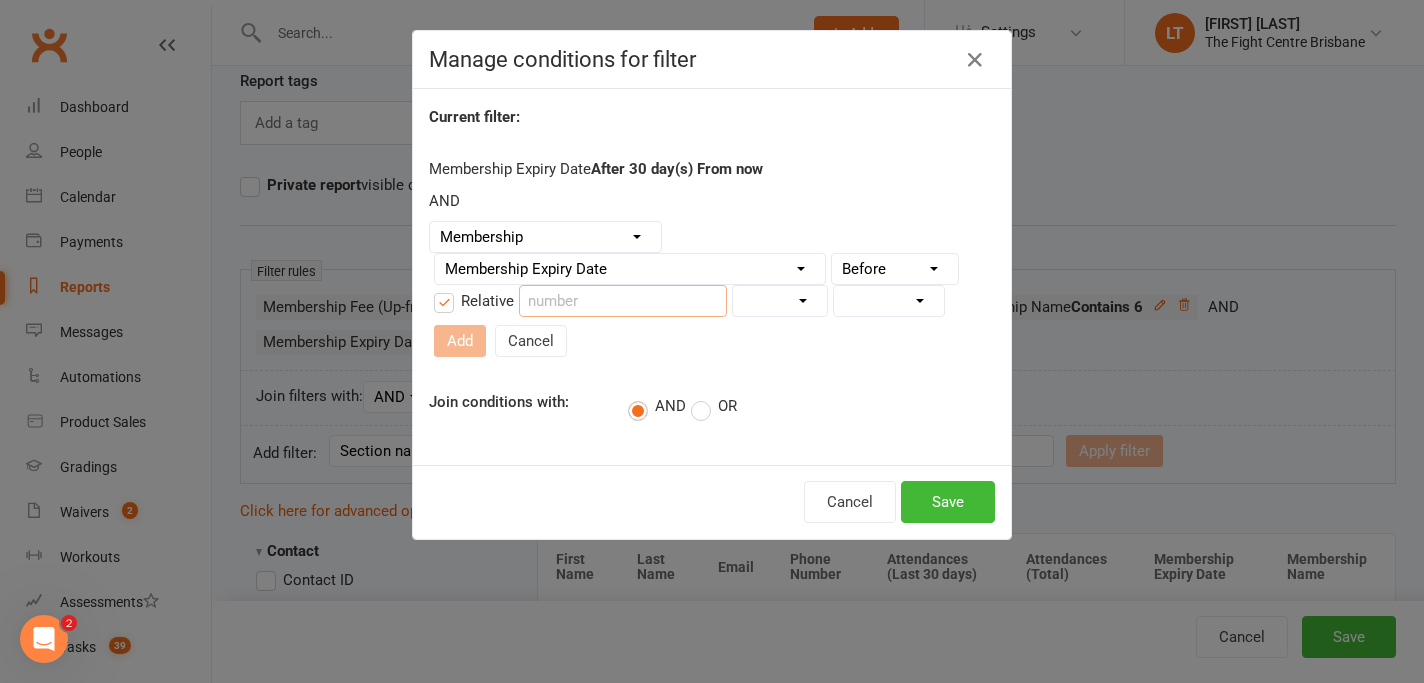 click at bounding box center (623, 301) 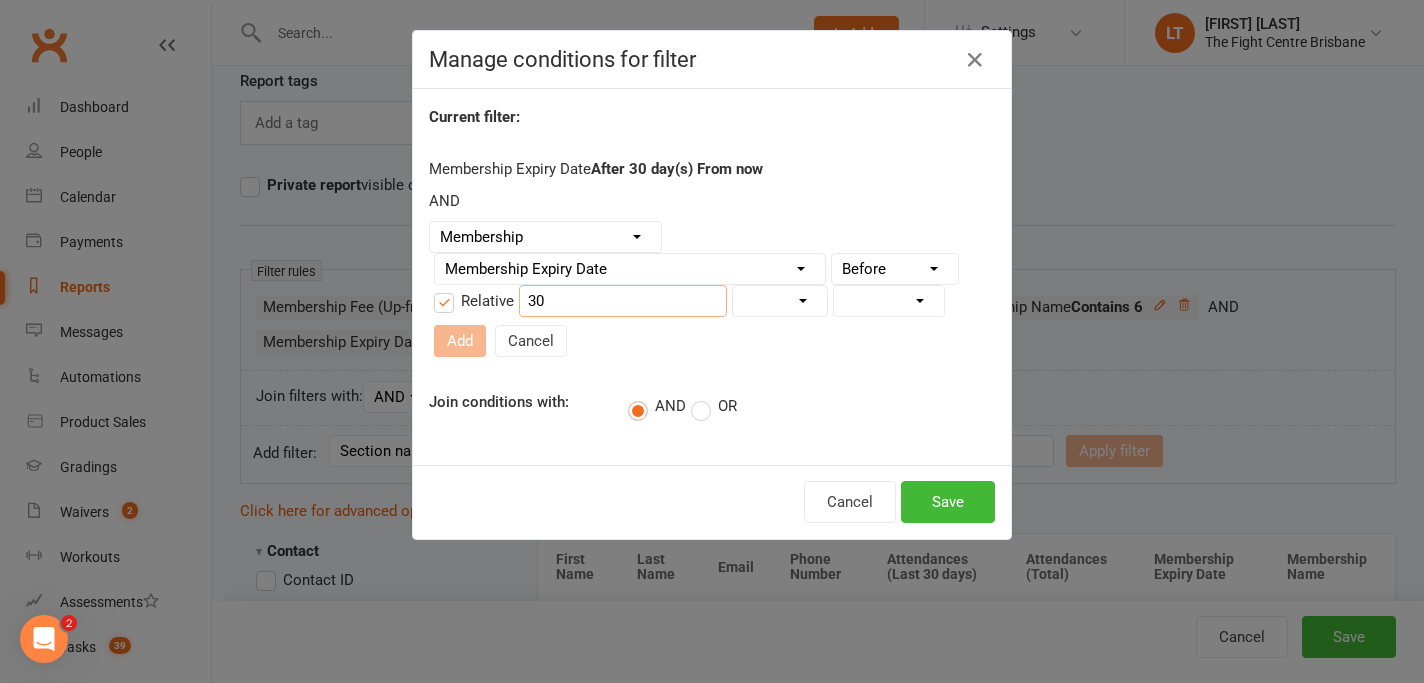 type on "30" 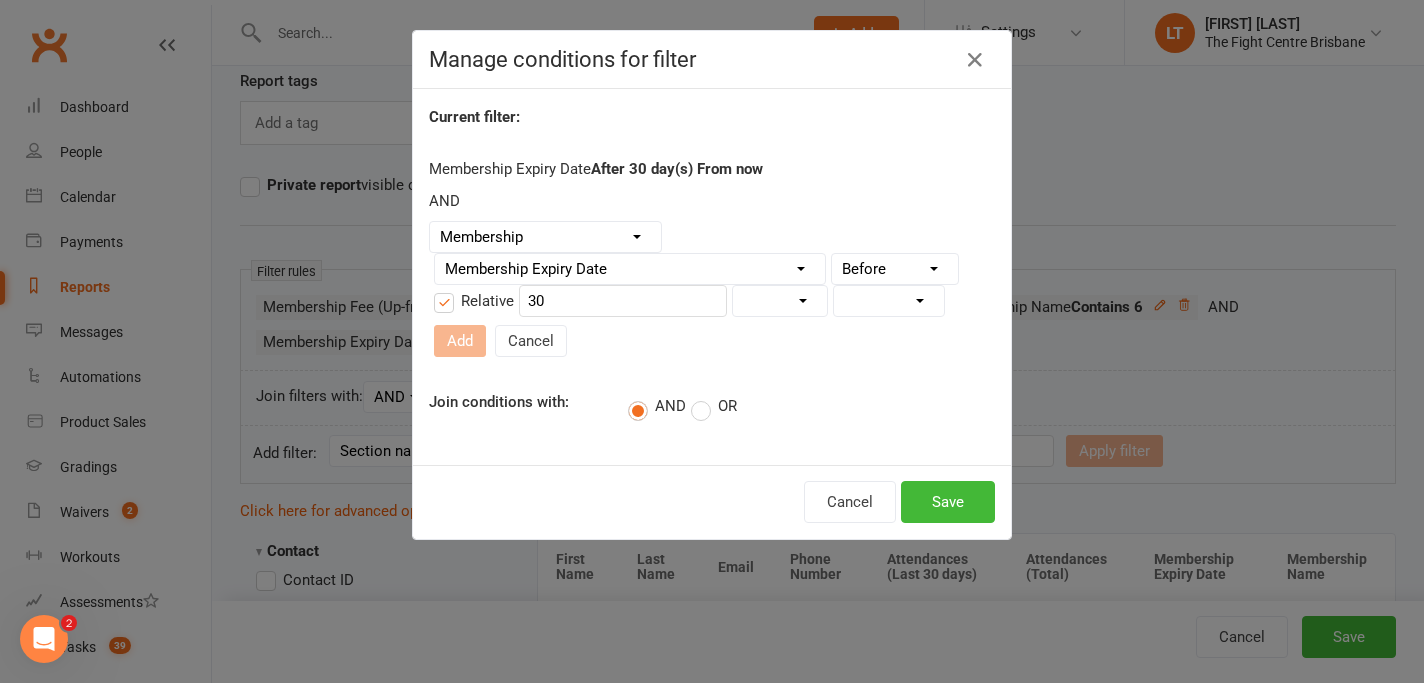 click on "Days Weeks Months Years" at bounding box center (780, 301) 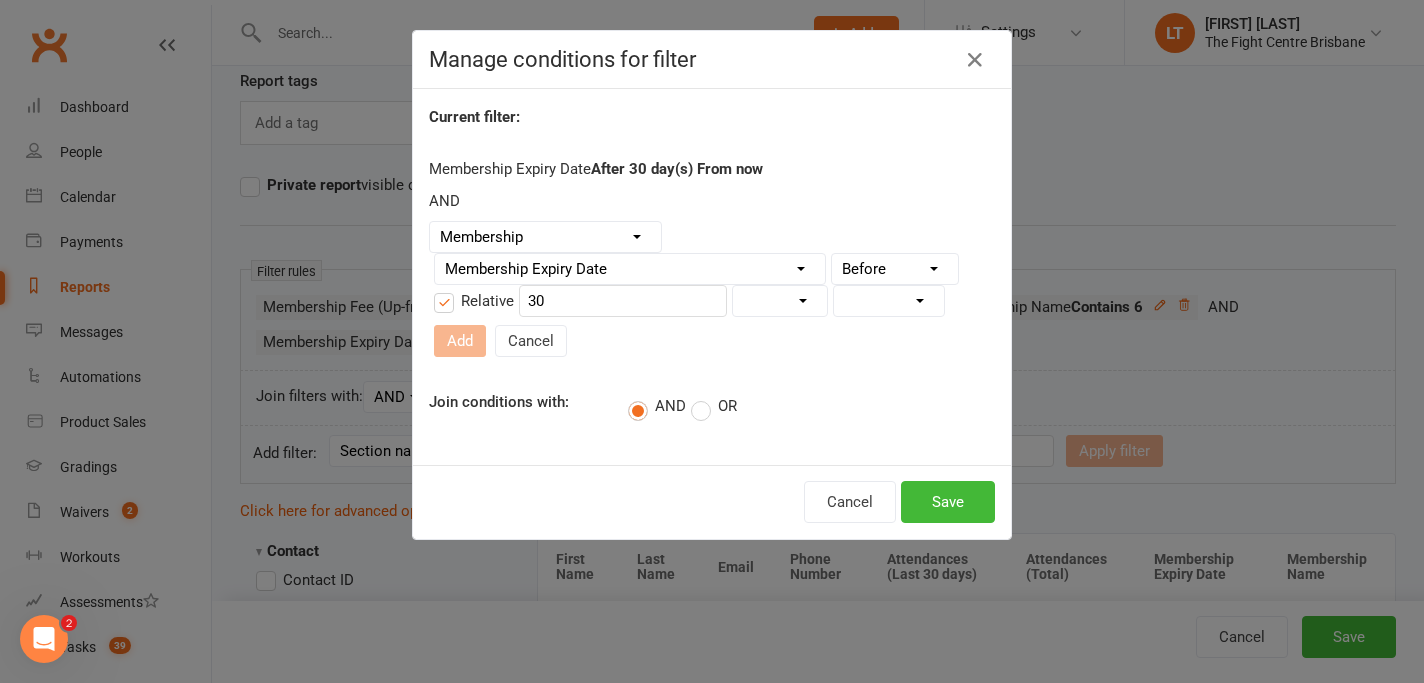 select on "0" 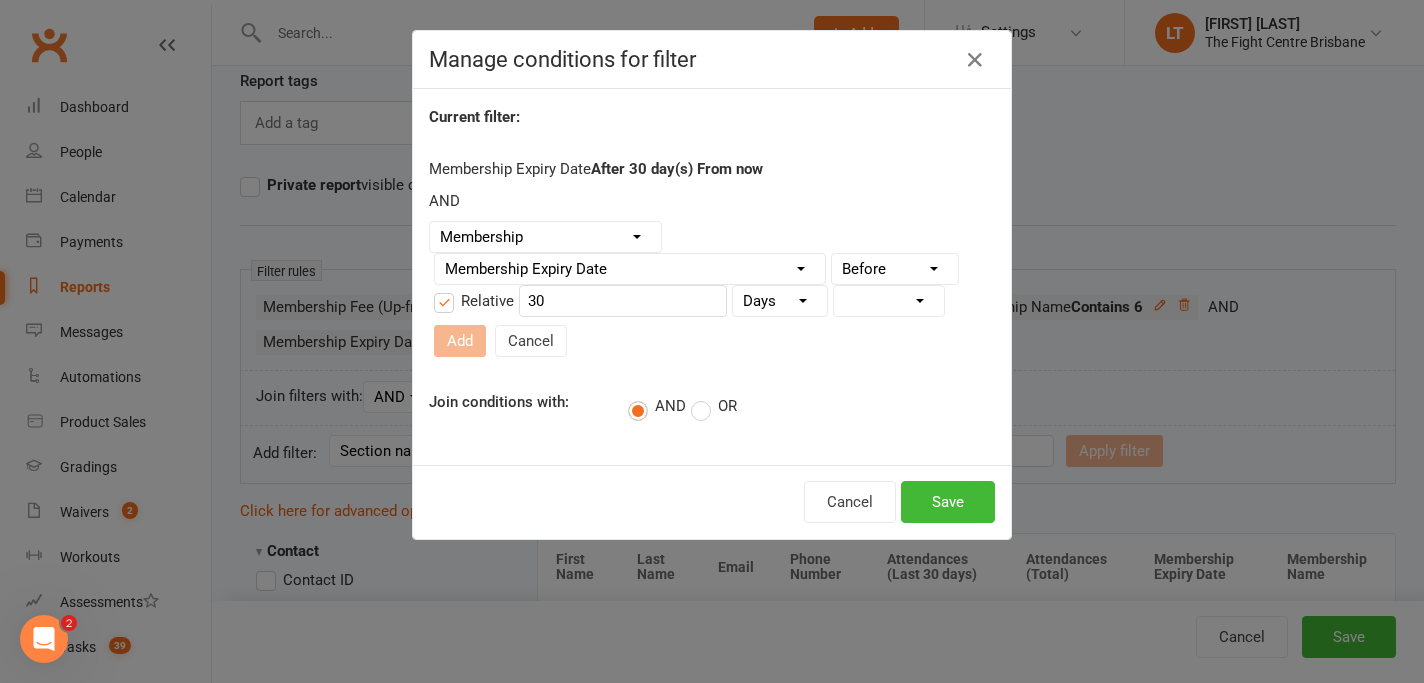 click on "From now Ago" at bounding box center [889, 301] 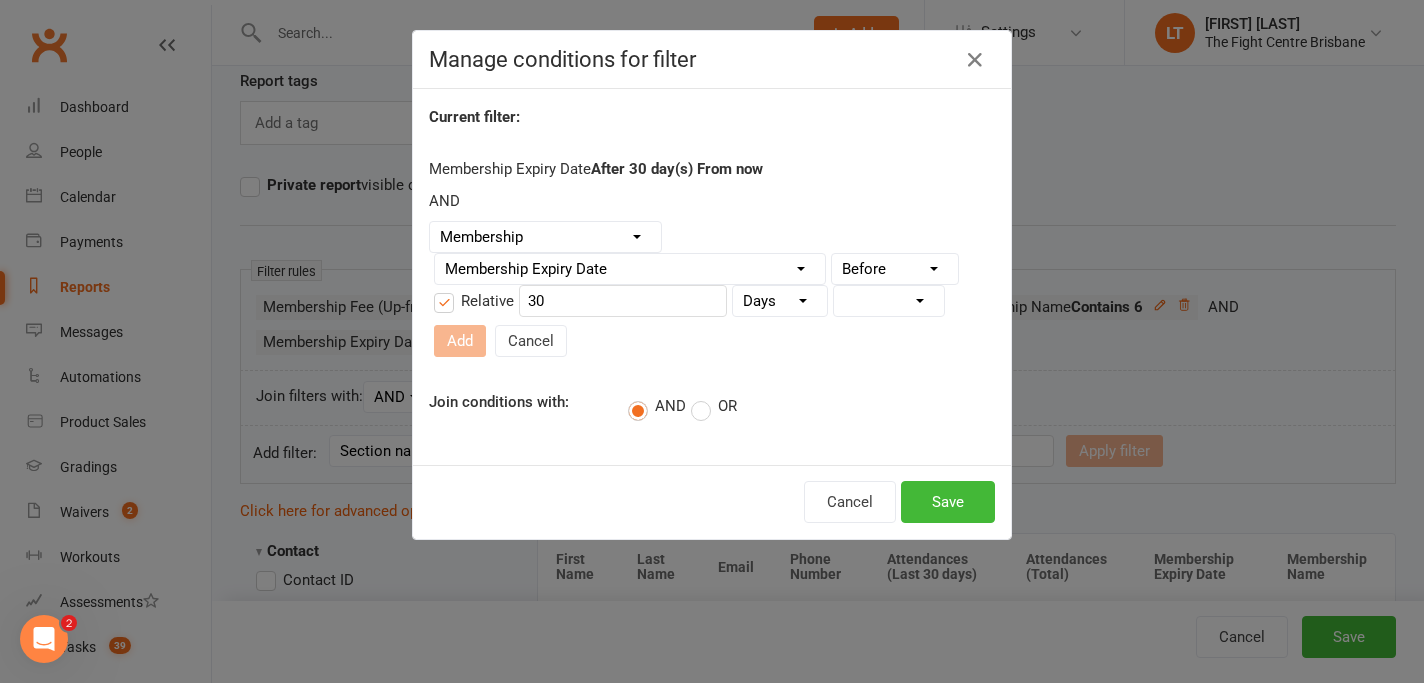 select on "0" 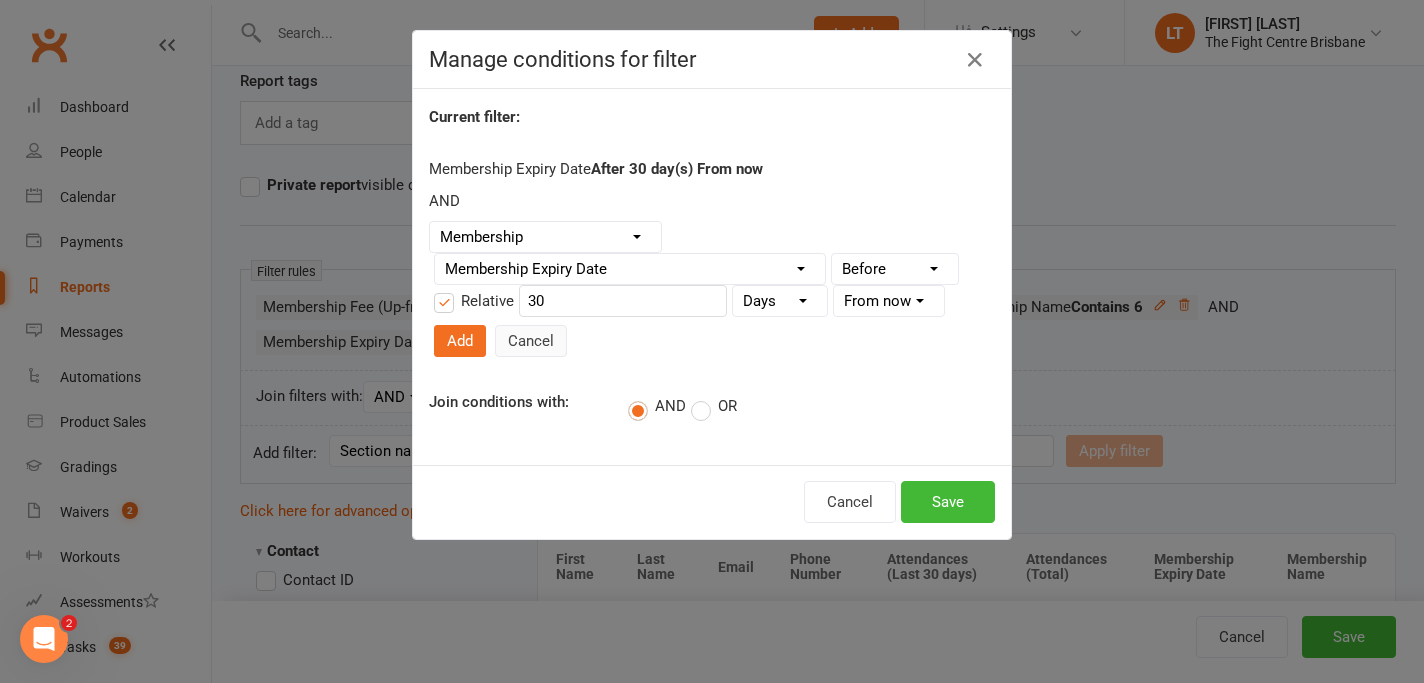click on "Cancel" at bounding box center [531, 341] 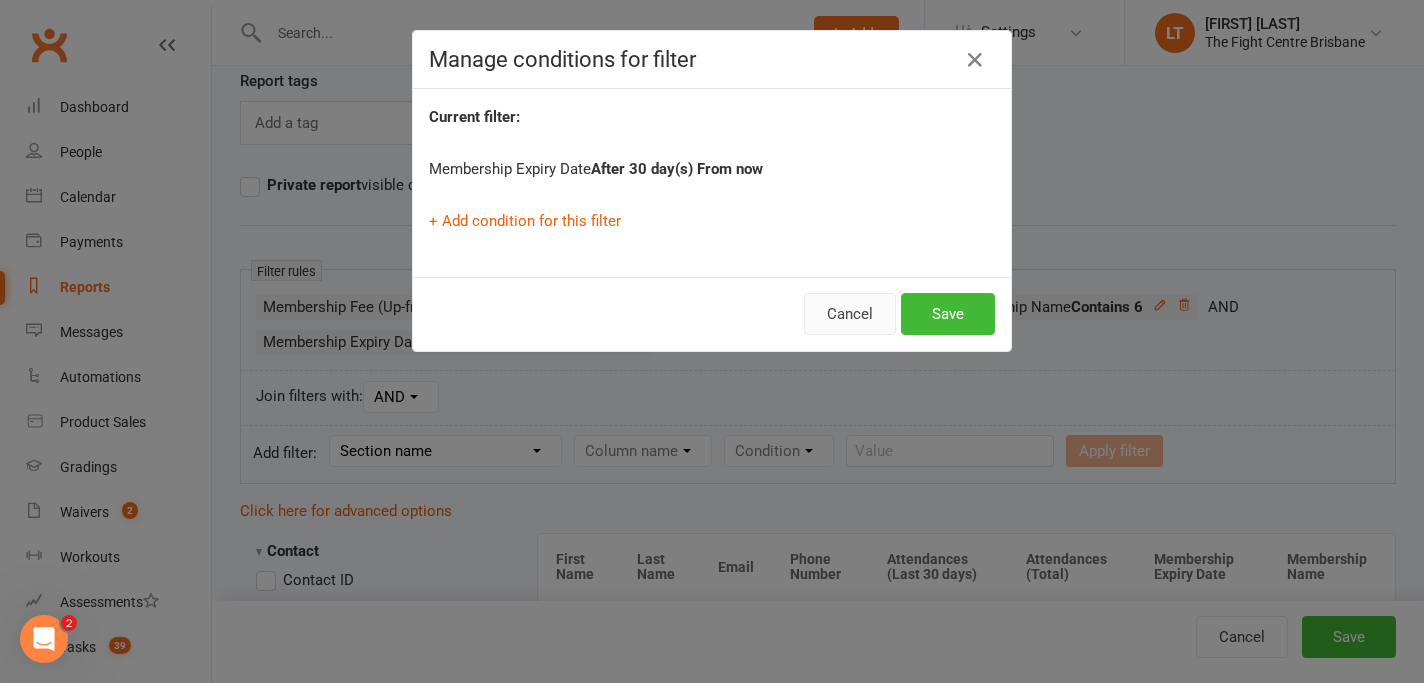 click on "Cancel" at bounding box center [850, 314] 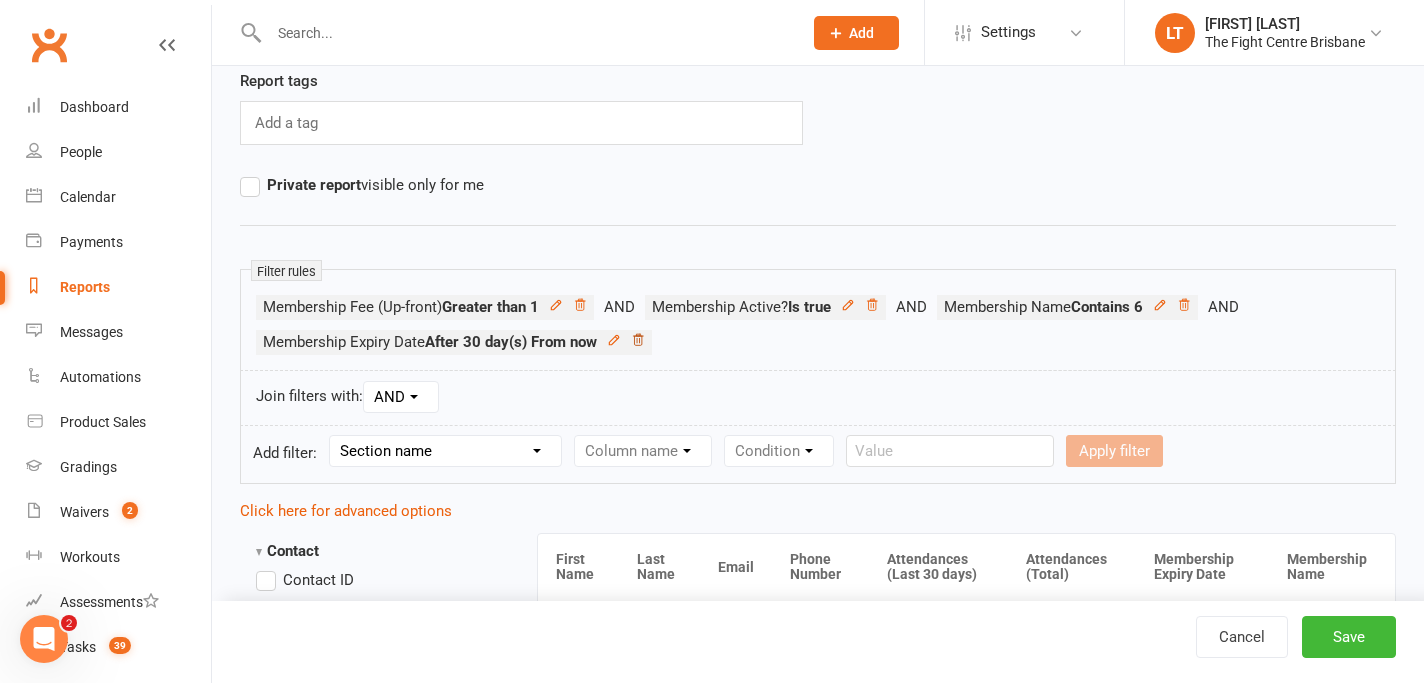 click 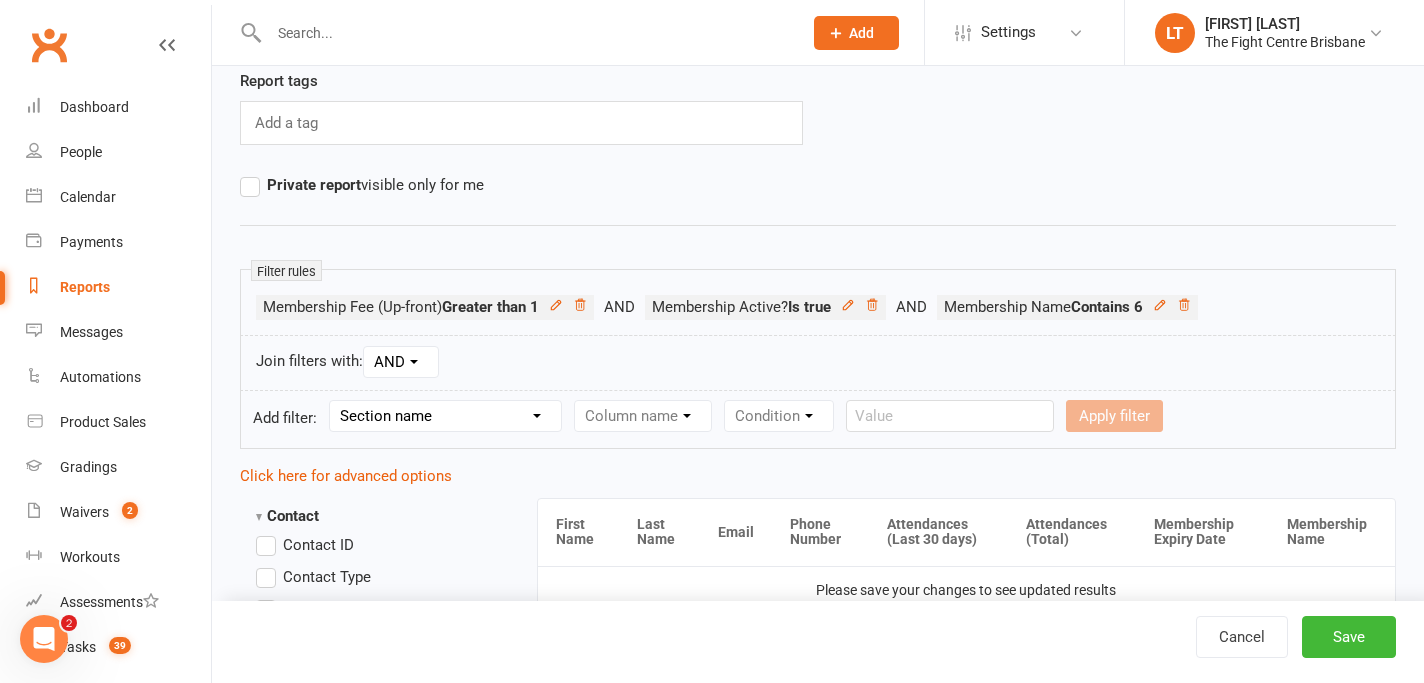 click on "Section name Contact Attendance Aggregate Payment Booking Waitlist Attendees Cancelled Bookings Late-cancelled Bookings Aggregate Booking Communication Comms Recipients Membership Payment Mobile App Styles And Ranks Aggregate Styles And Ranks Grading Events Promotions Suspensions Signed Waivers Family Members Credit Vouchers Enrolled Automations Enrolled Workouts Public Tasks Body Composition Emergency Contact Details Fitness Goals Key Demographics Marketing Information Trainer/Instructor Waiver Answers" at bounding box center (445, 416) 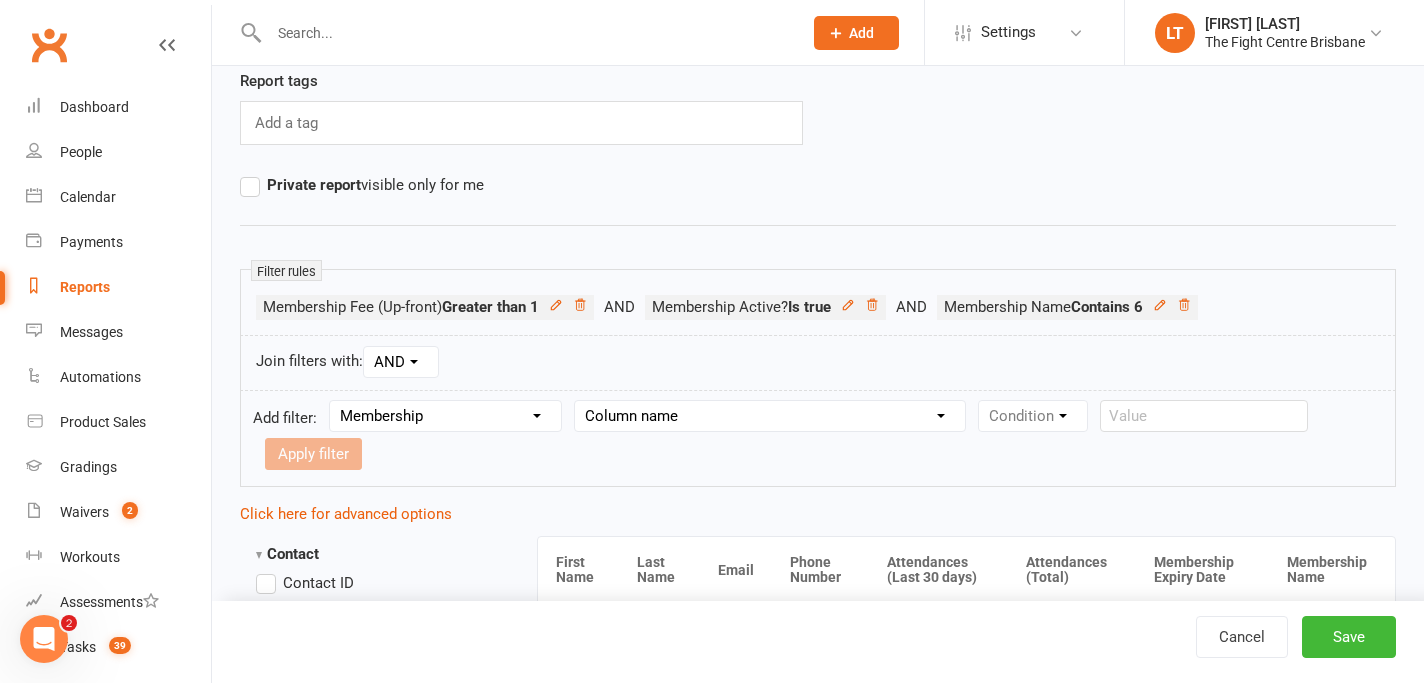 click on "Column name Membership ID Membership Name Membership Category Membership Start Date Membership Up-front Payment Date Membership Recurring Payments Start Date Membership Expiry Date Membership Added On Membership Term (in words) Membership Duration (in days) Current Membership Age (in days) Active Days Remaining (after today) Membership Fee (Up-front) Membership Fee (Recurring) Membership Recurring Fee Frequency Membership Attendance Limit (Description) Membership Attendance Limit Recurrence (Period) Membership Attendance Limit Recurrence (Number) Membership Source Class Pack? Trial Membership? Send email receipt on successful payment? Bookings Made Bookings Attended Bookings Absent Bookings w/ Unmarked Attendance Bookings Remaining Attendances in Current Calendar Month Make-up Classes Available Membership Active? Cancellation Present? Cancellation Date Cancellation Added On Cancellation Reason Most Recent Attendance Payments Attempted Paid Payments Failed Payments (Current) Payments Remaining" at bounding box center [770, 416] 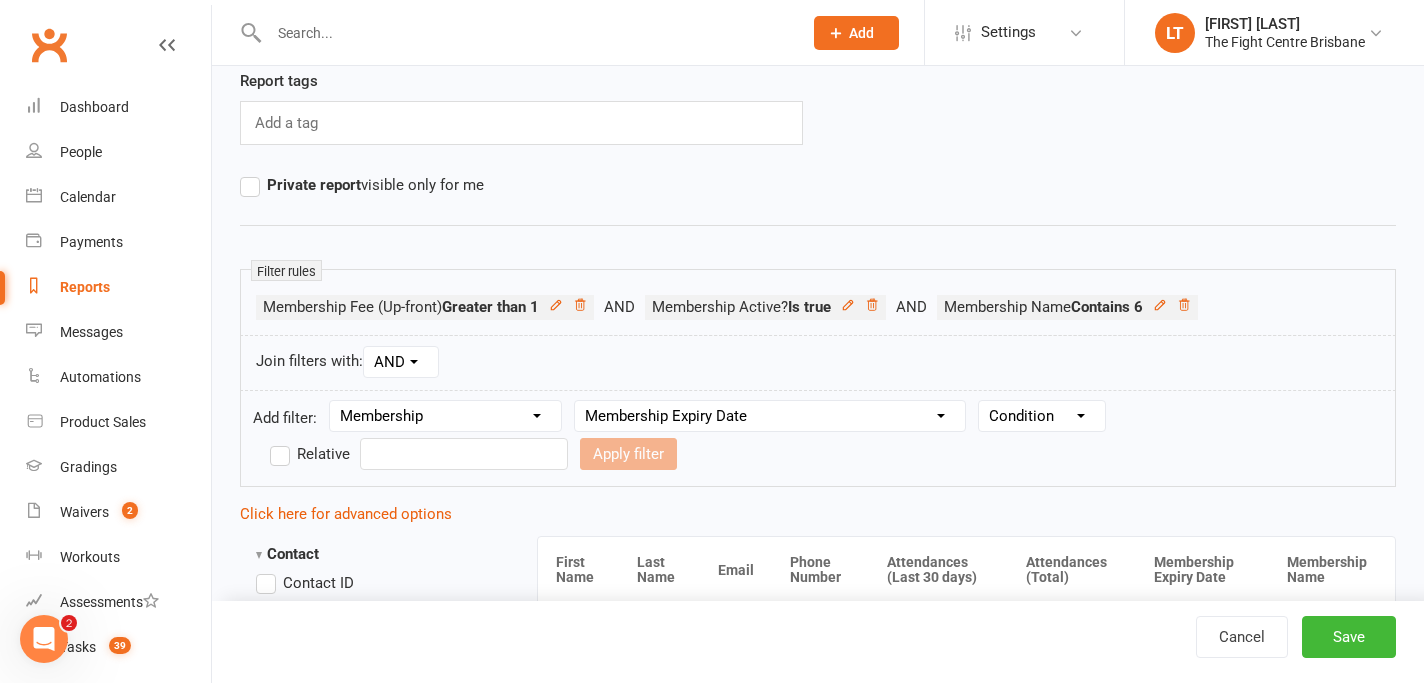 click on "Condition Is Is not Before After Before or on After or on Is blank Is not blank" at bounding box center [1042, 416] 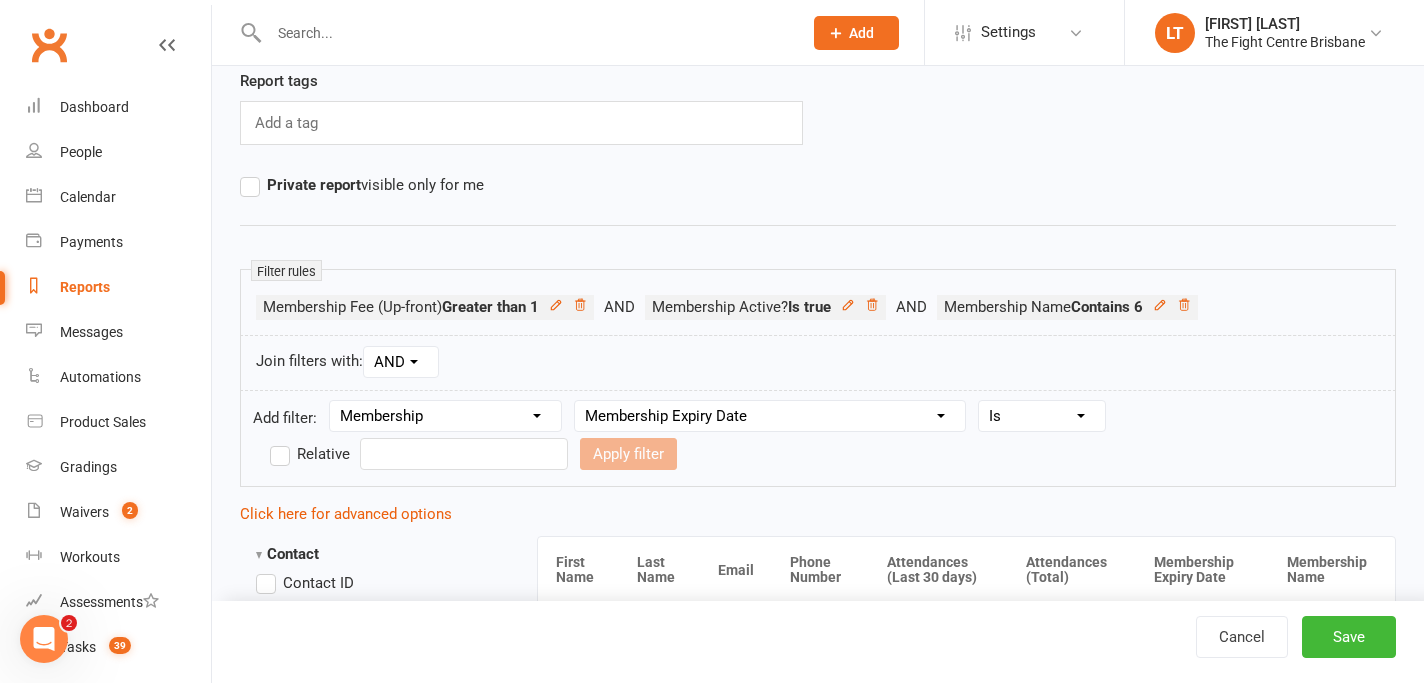 click on "Relative" at bounding box center [310, 454] 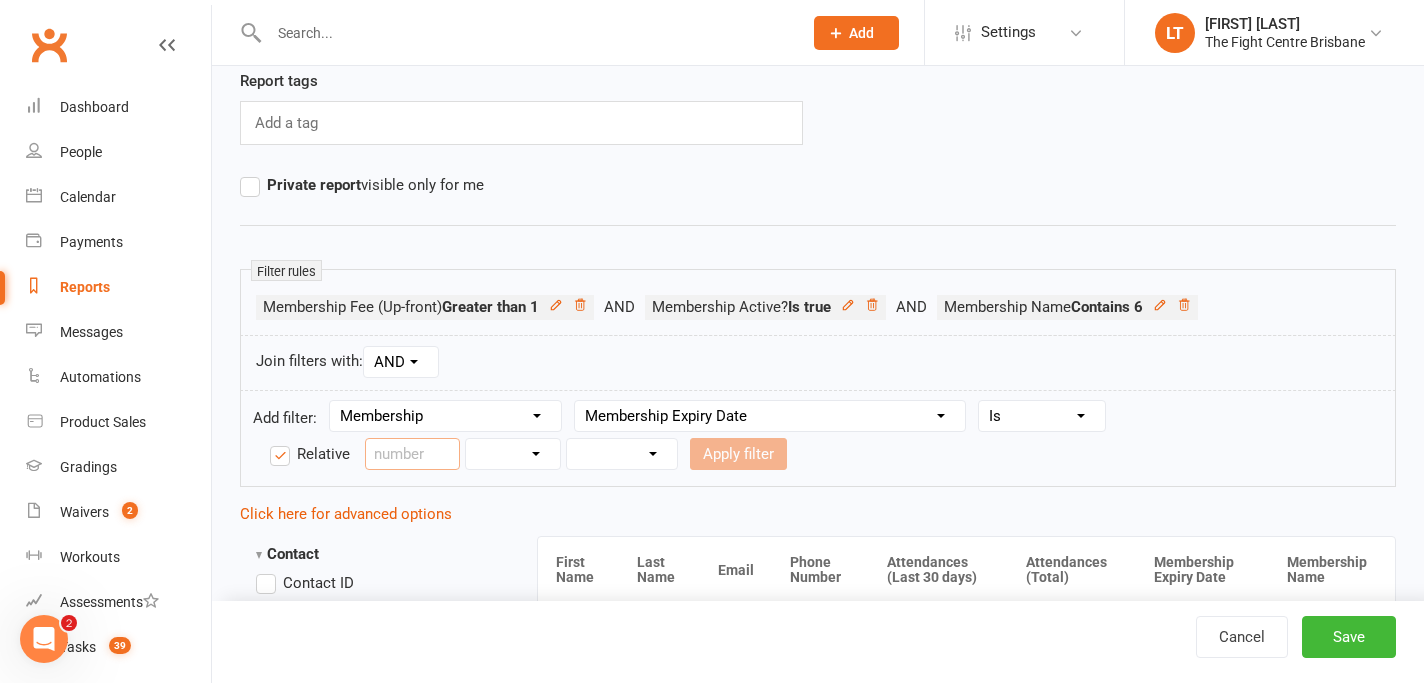 click at bounding box center [412, 454] 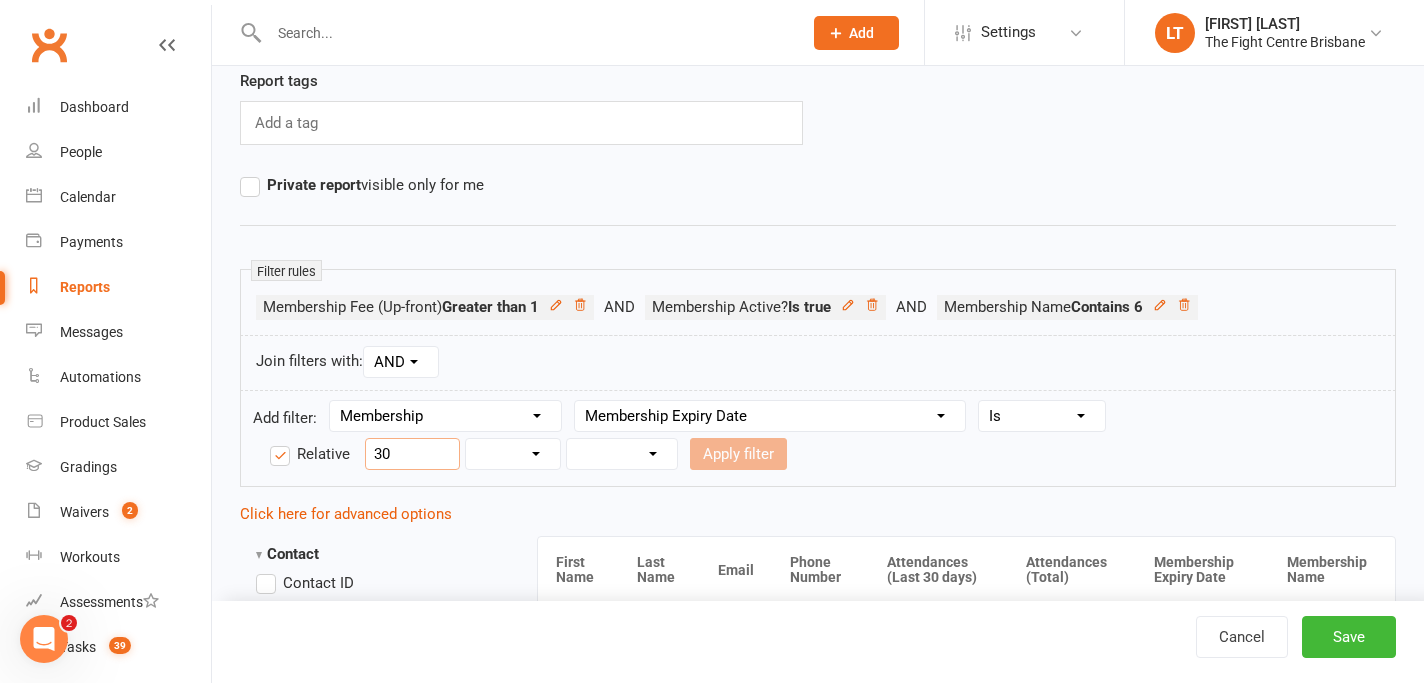 type on "3" 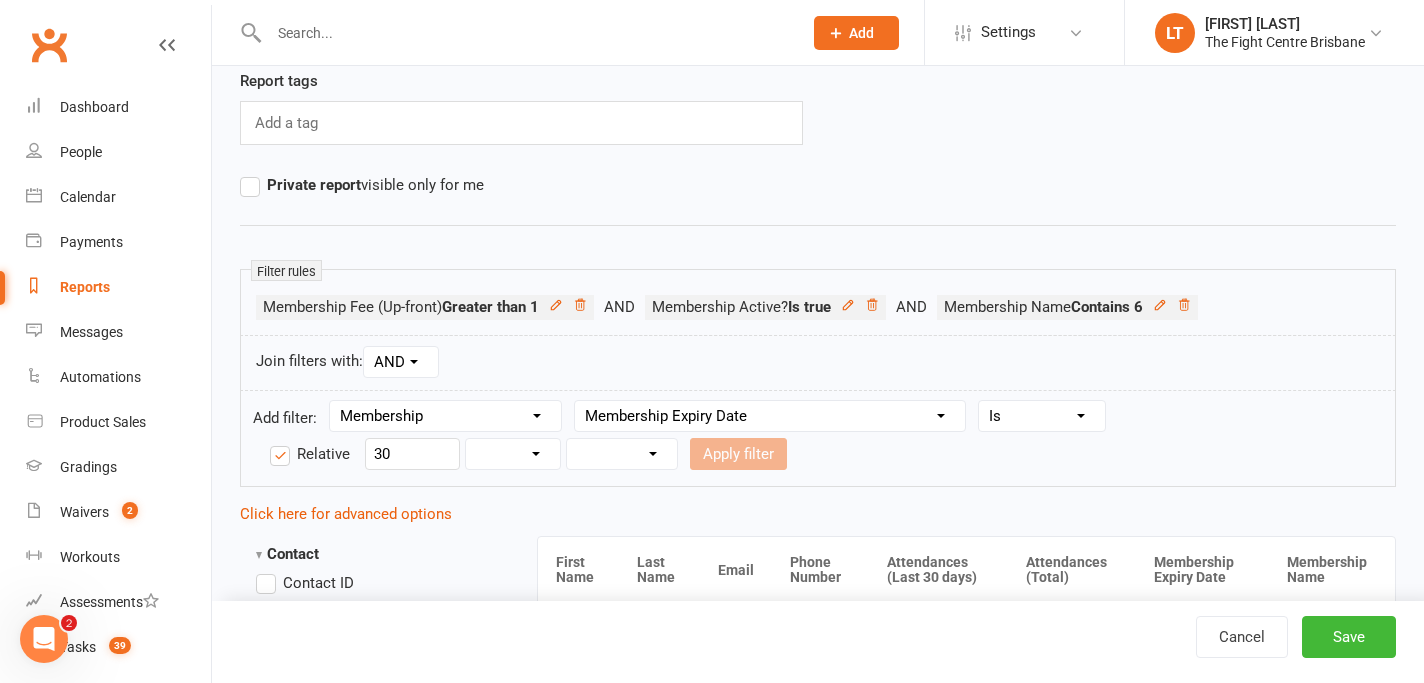 click on "Days Weeks Months Years" at bounding box center (513, 454) 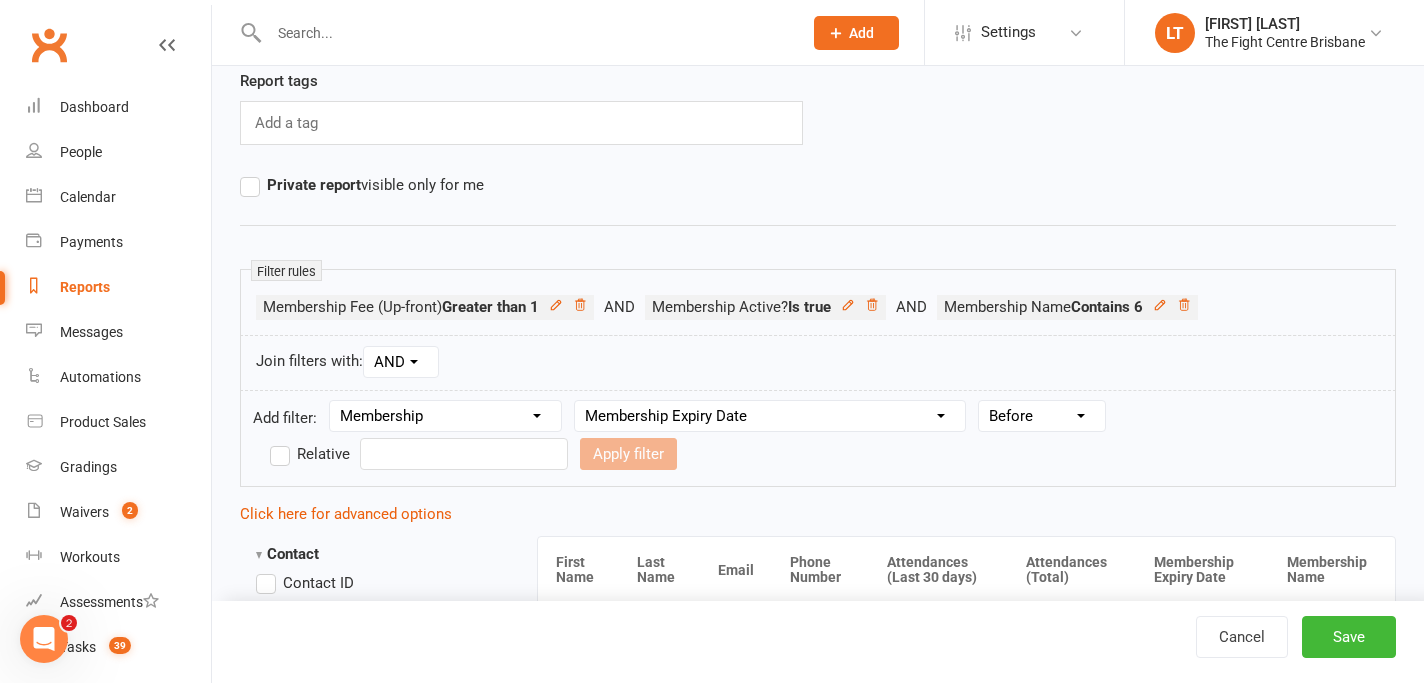 click on "Relative" at bounding box center [310, 454] 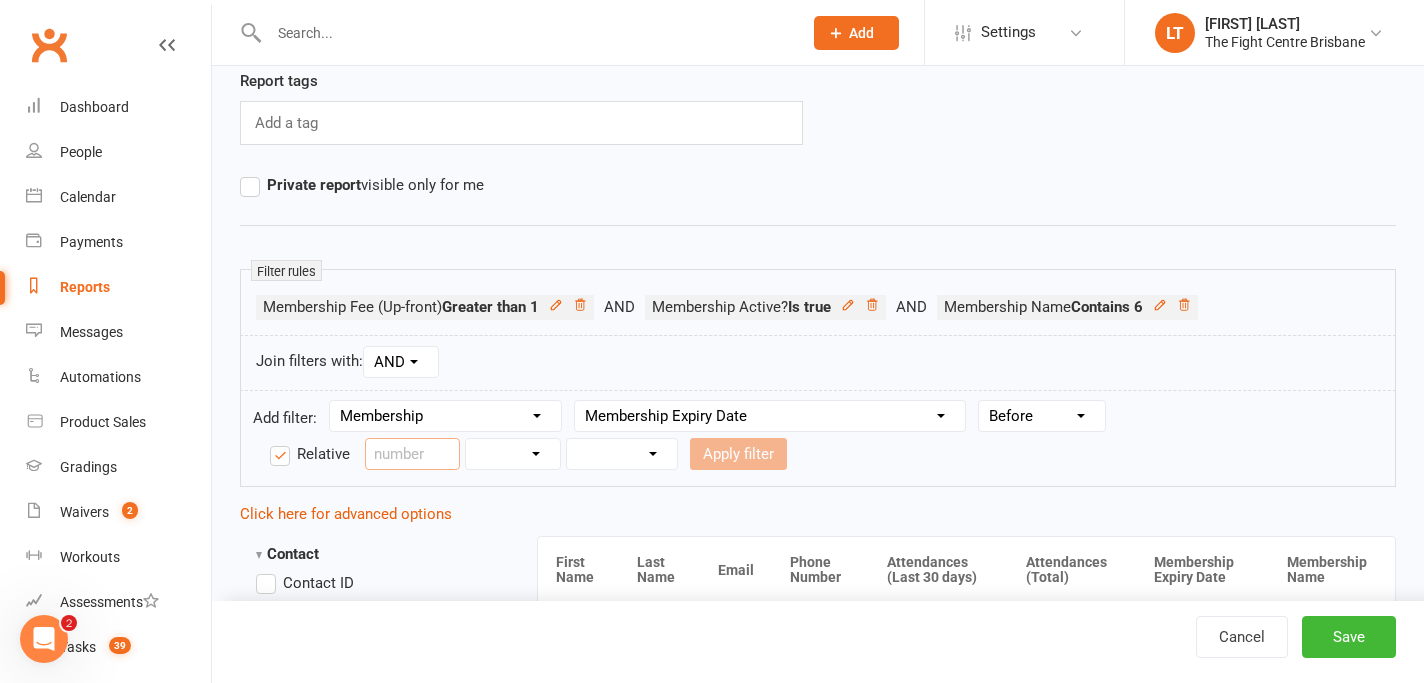click at bounding box center [412, 454] 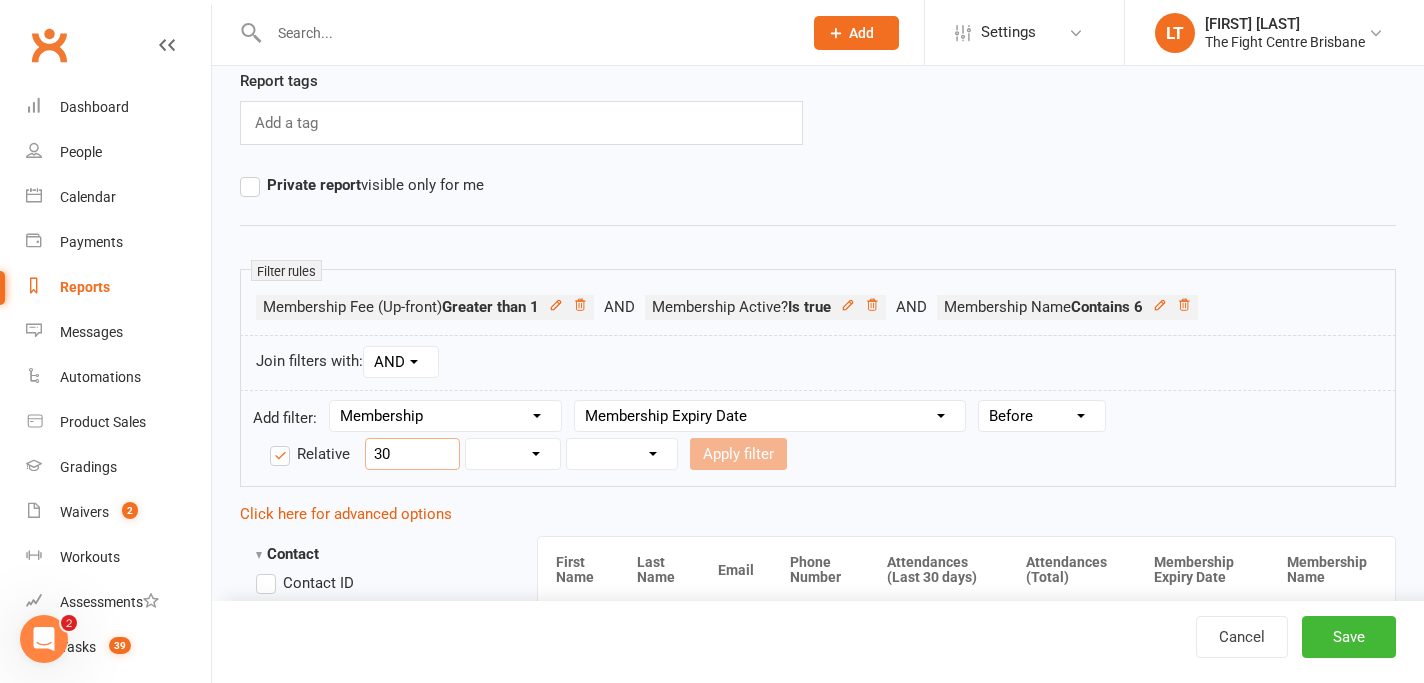 type on "30" 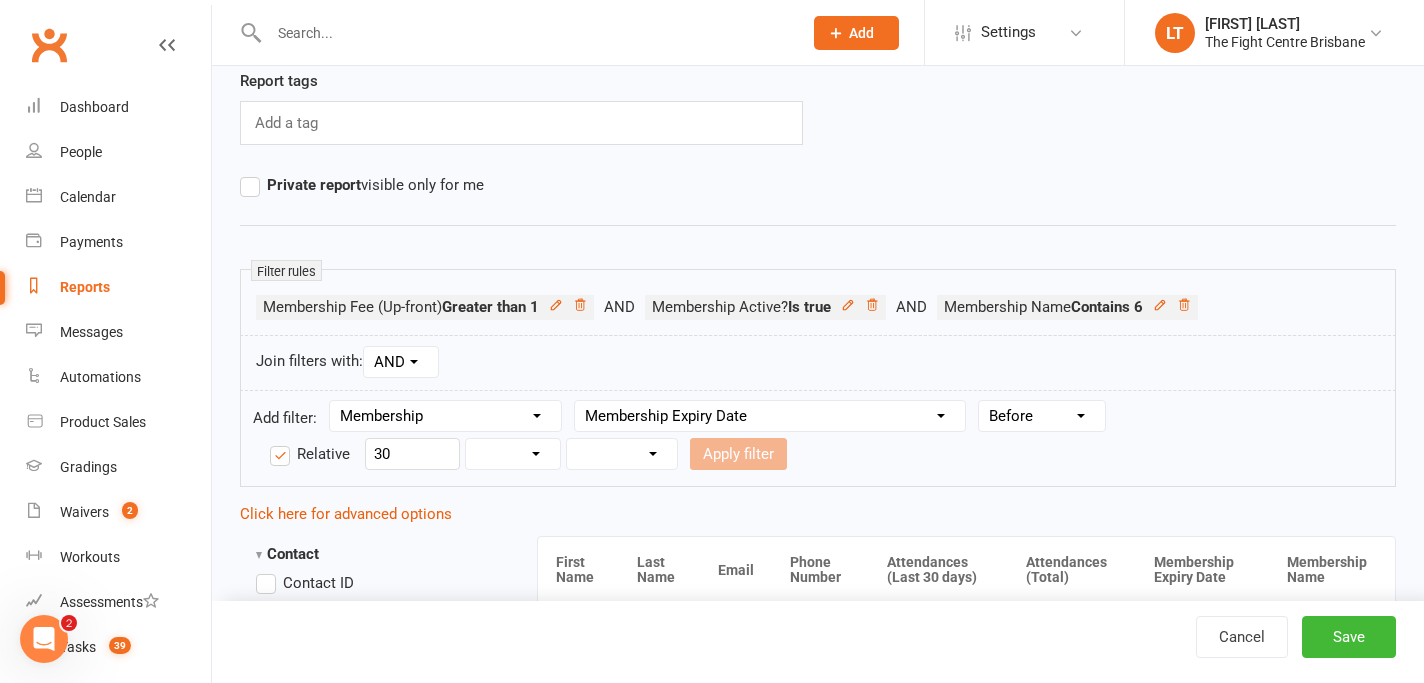 click on "Days Weeks Months Years" at bounding box center (513, 454) 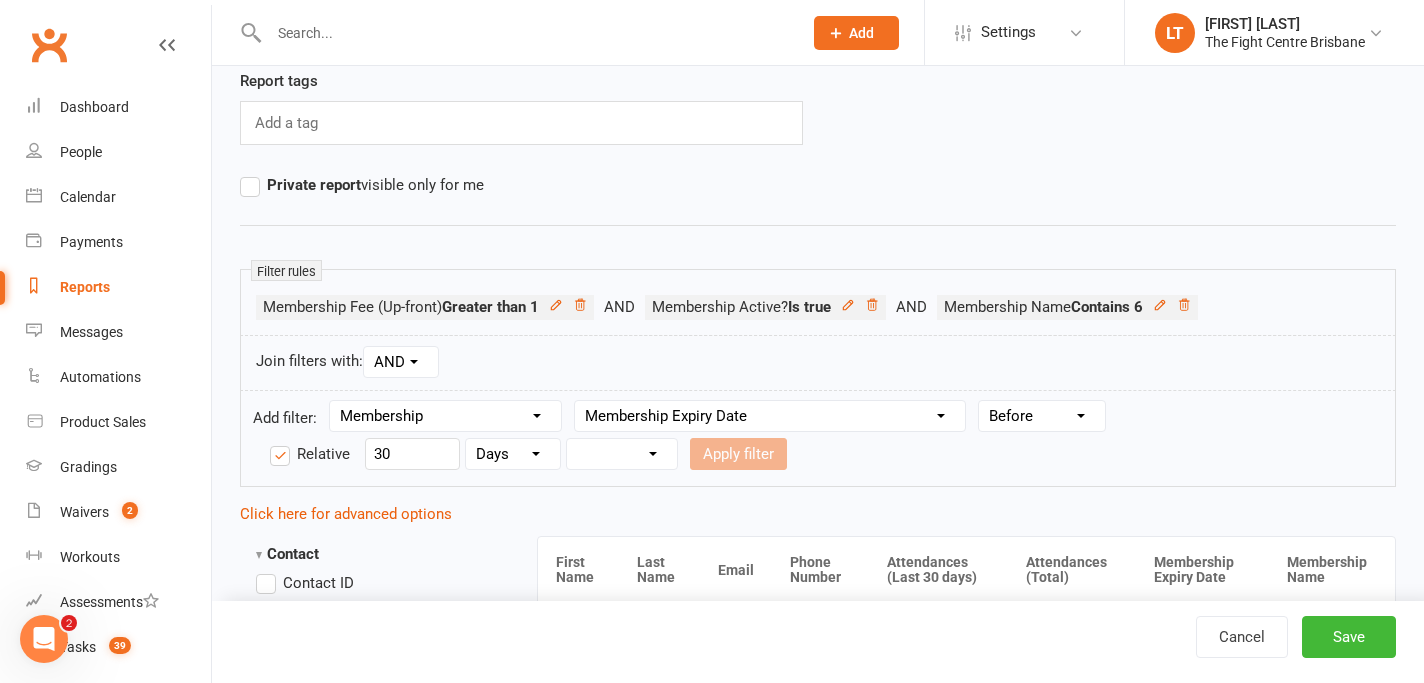 click on "From now Ago" at bounding box center (622, 454) 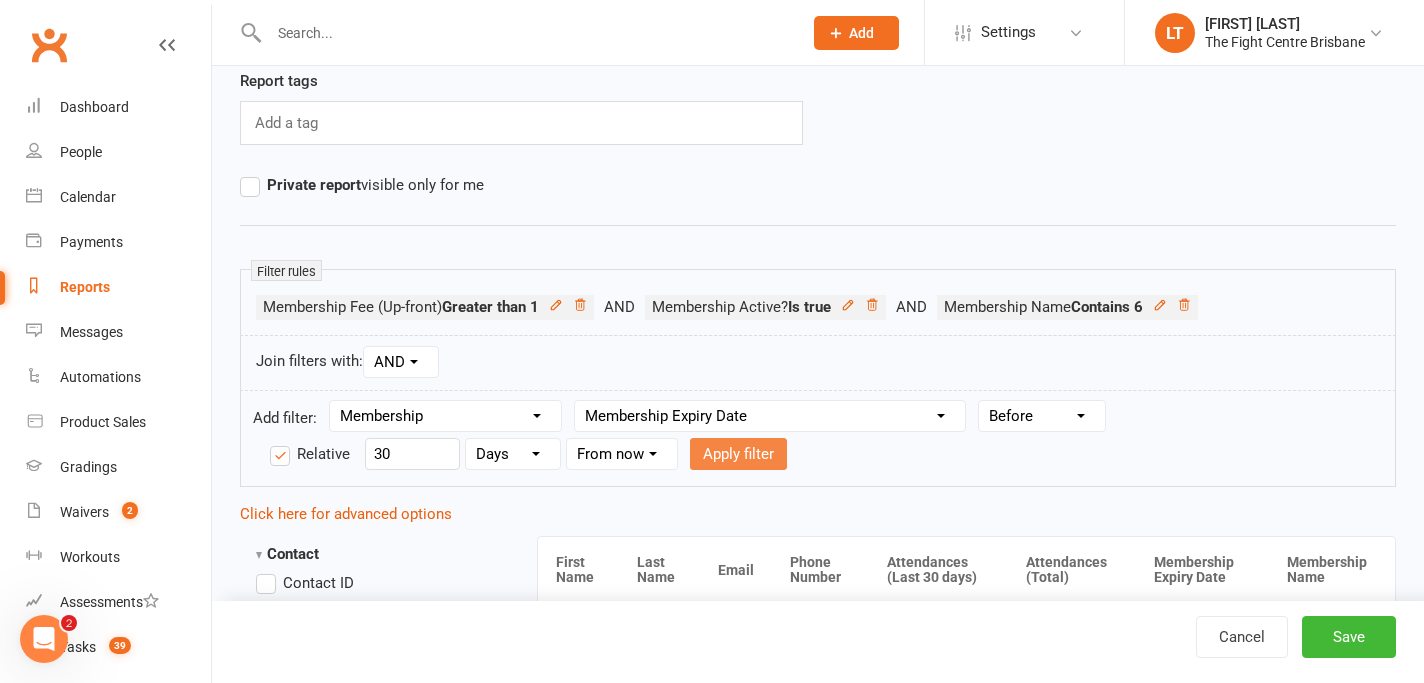 click on "Apply filter" at bounding box center (738, 454) 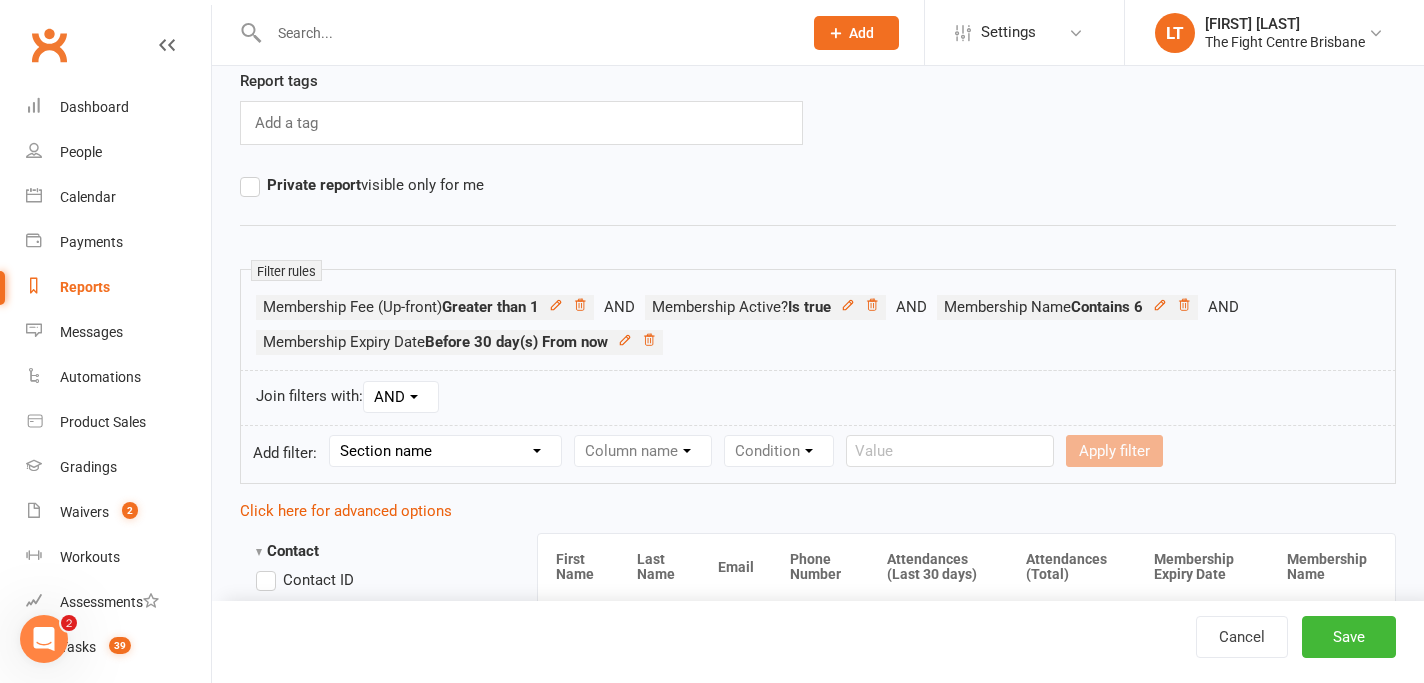 scroll, scrollTop: 0, scrollLeft: 0, axis: both 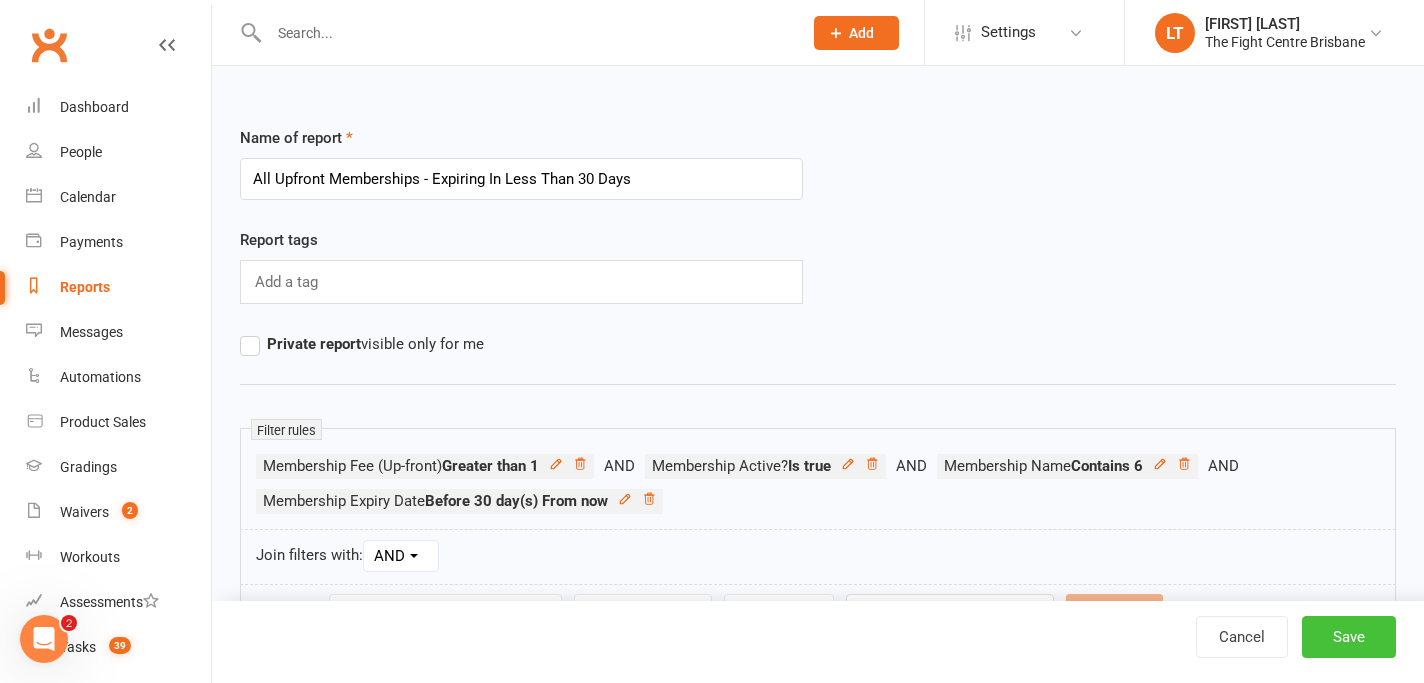 click on "Save" at bounding box center [1349, 637] 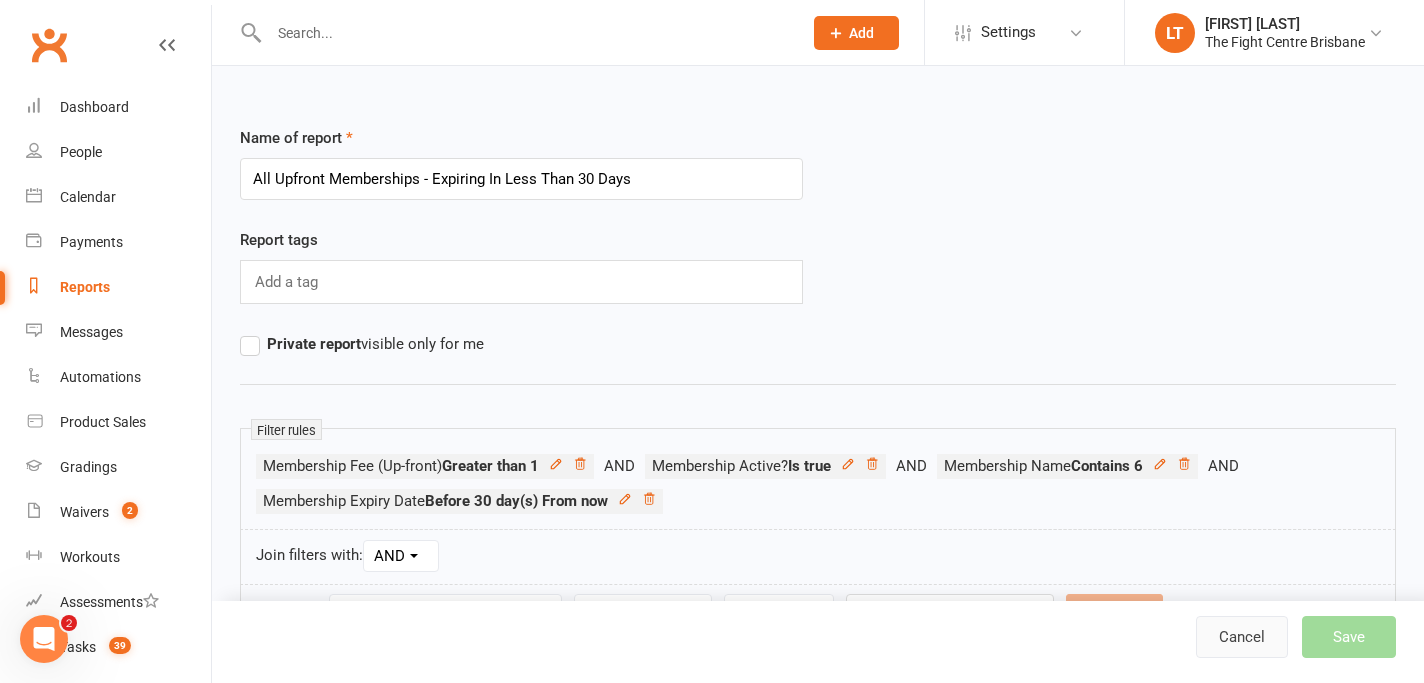 click on "Loading" at bounding box center (0, 0) 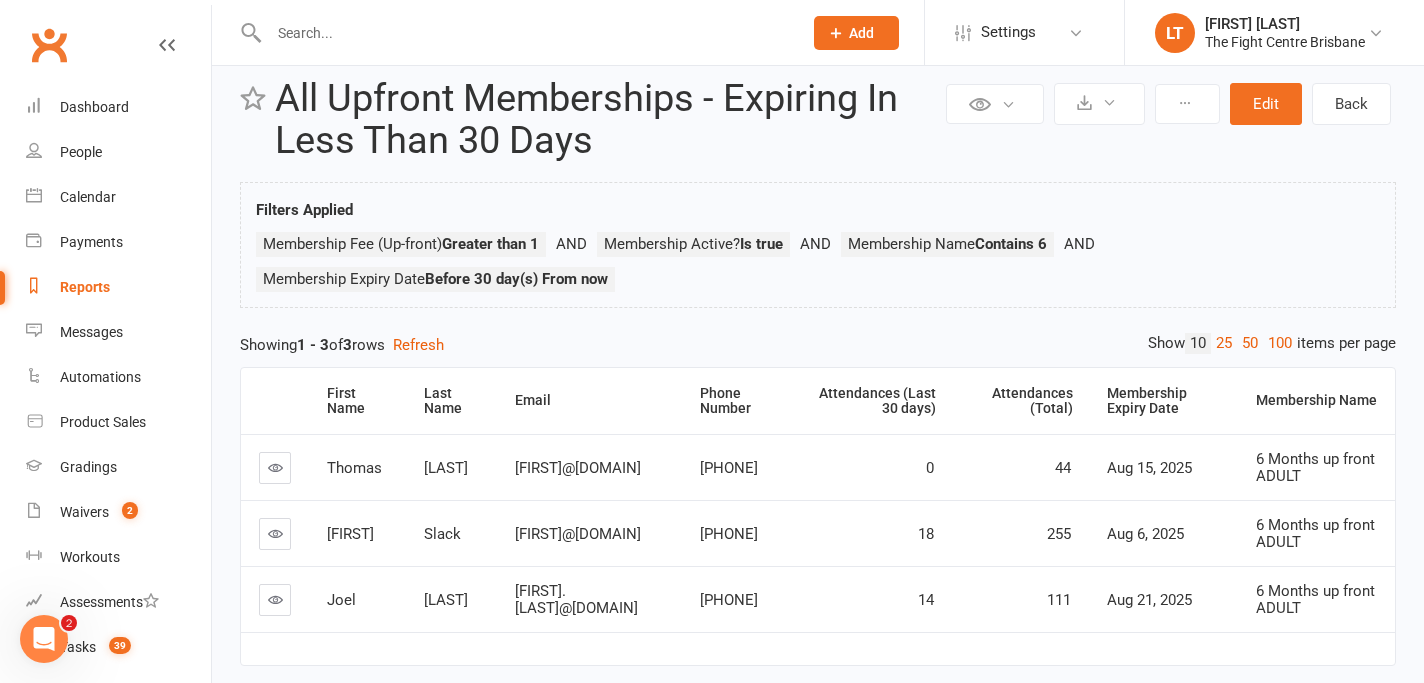 scroll, scrollTop: 25, scrollLeft: 0, axis: vertical 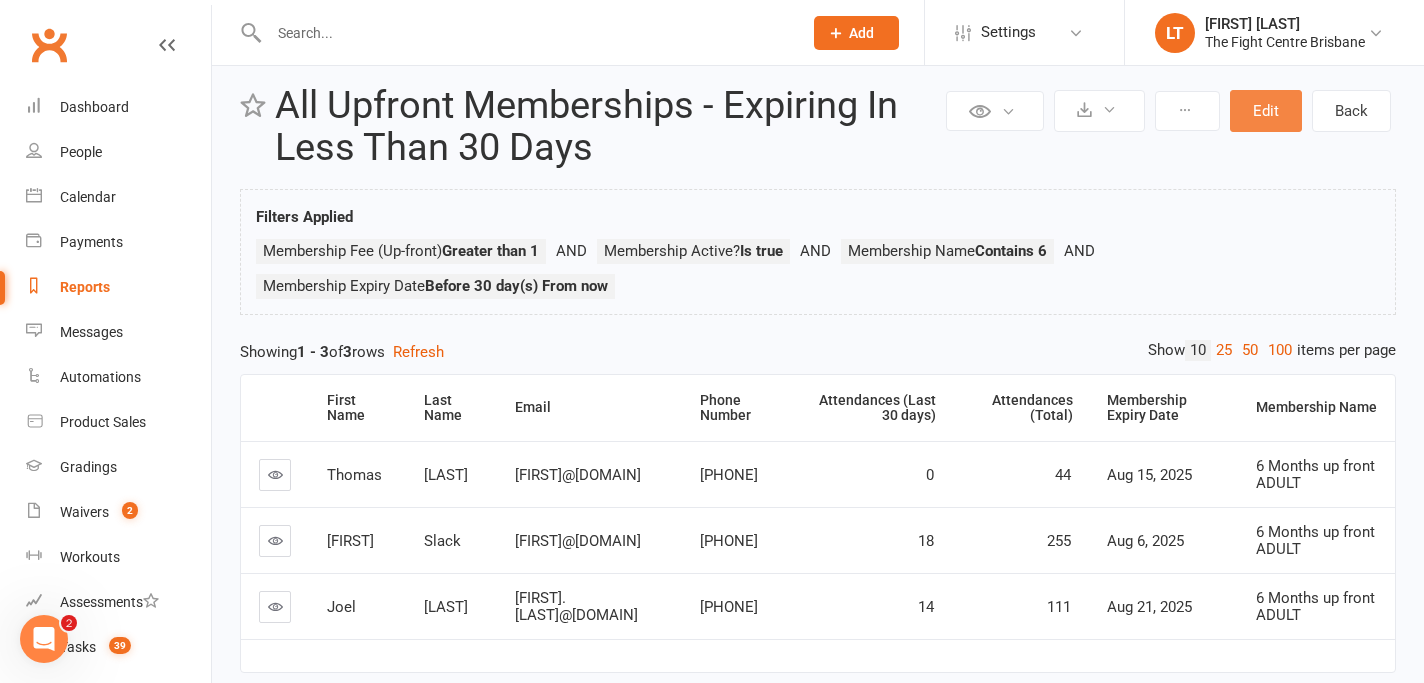click on "Edit" at bounding box center [1266, 111] 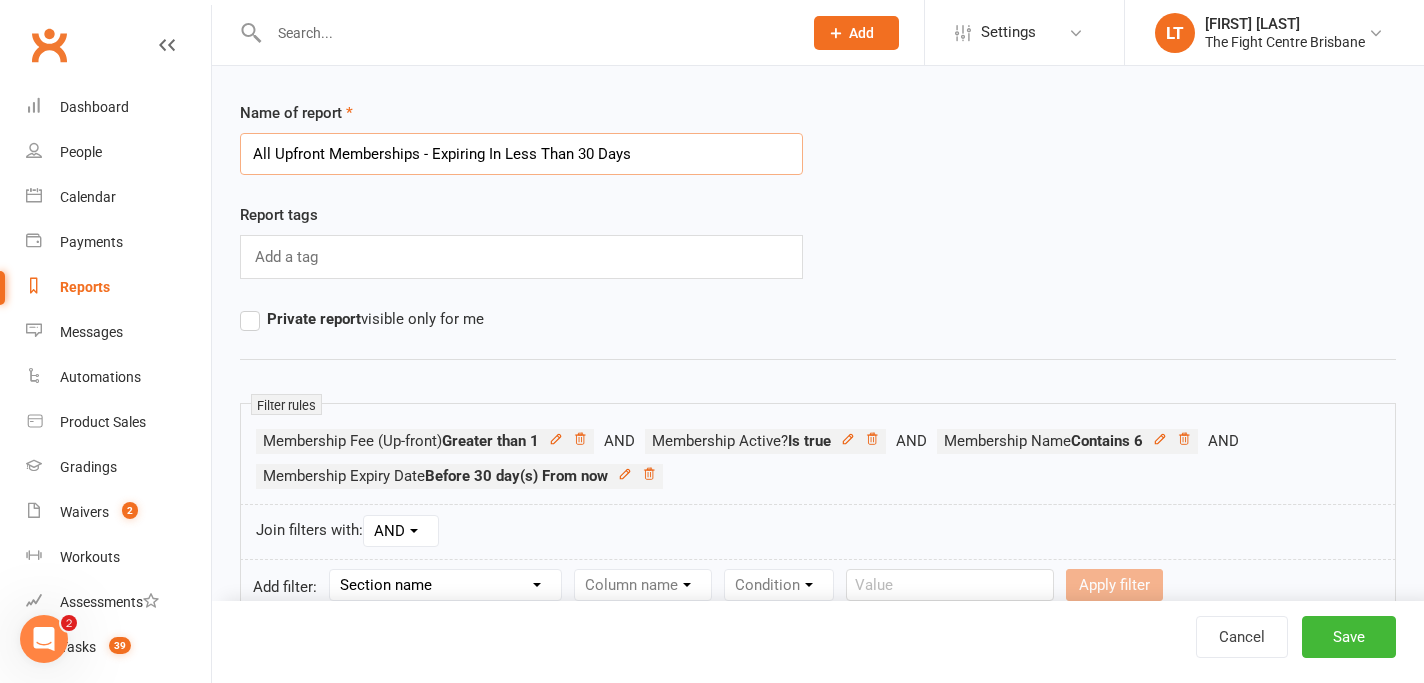 scroll, scrollTop: 0, scrollLeft: 0, axis: both 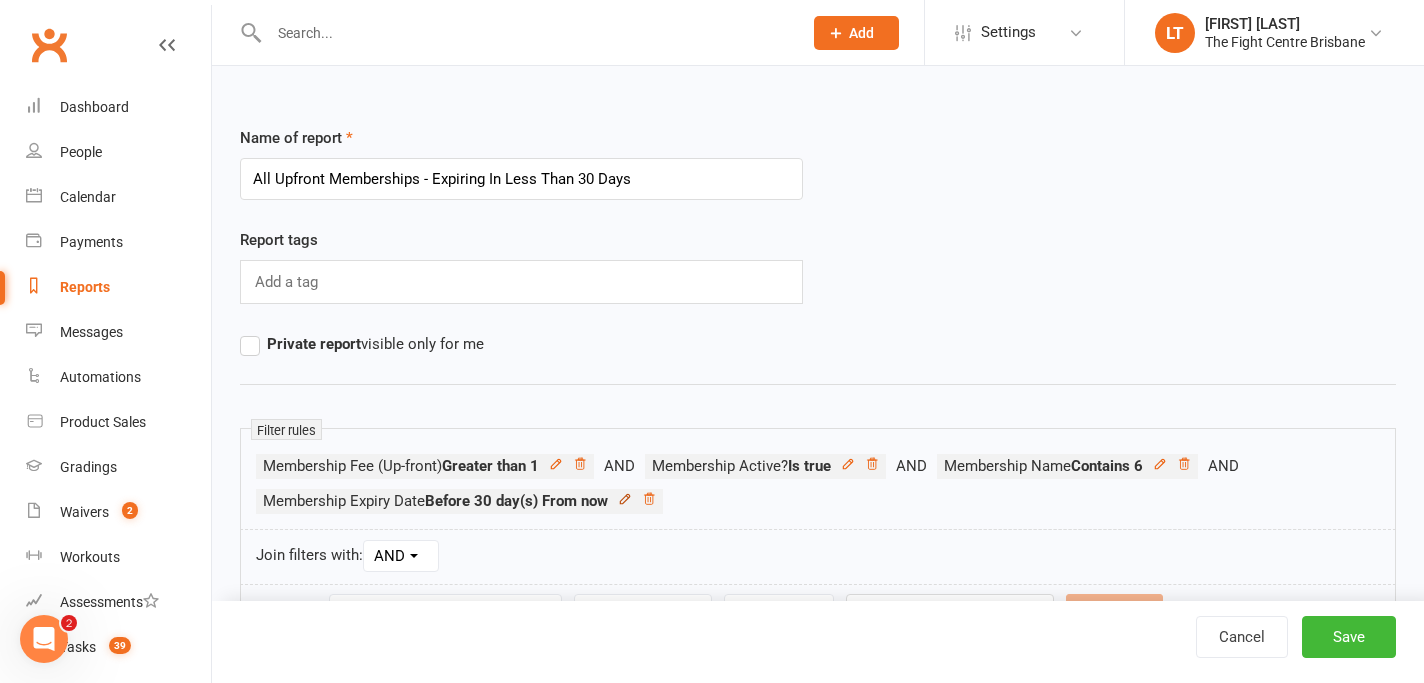 click 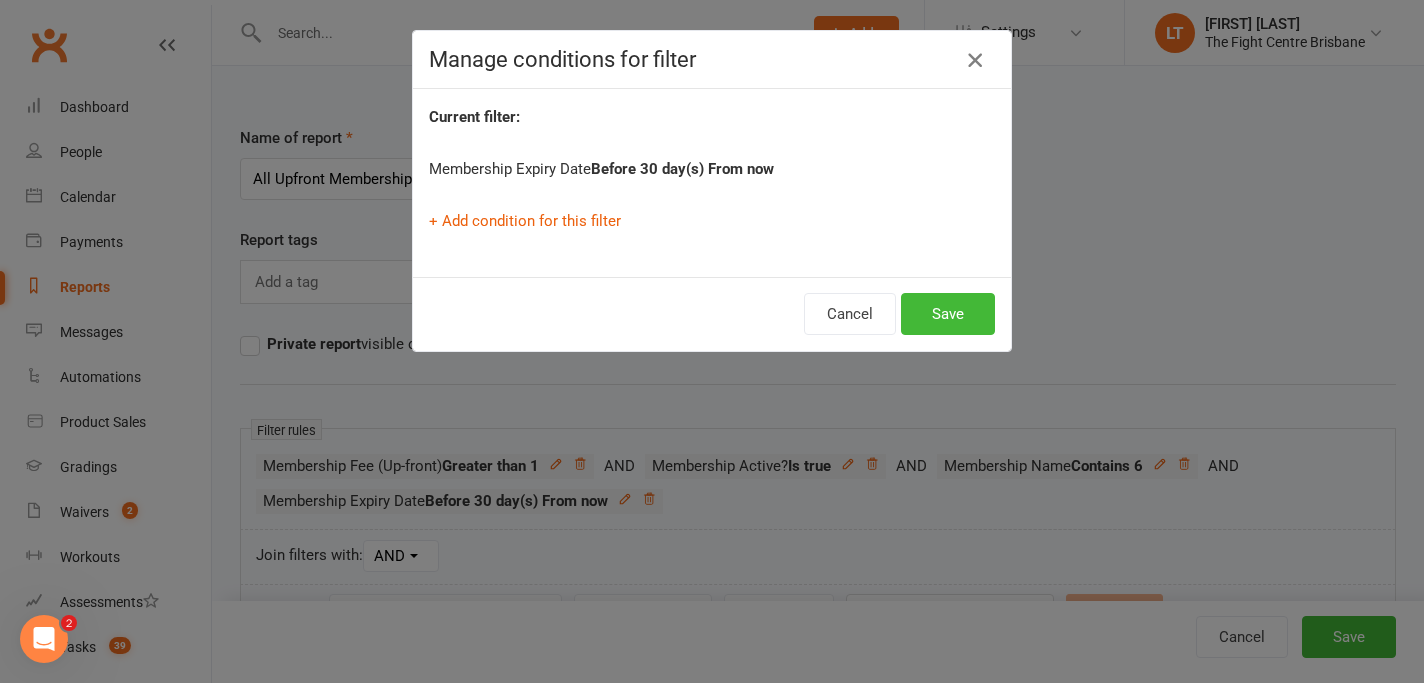 click at bounding box center (975, 60) 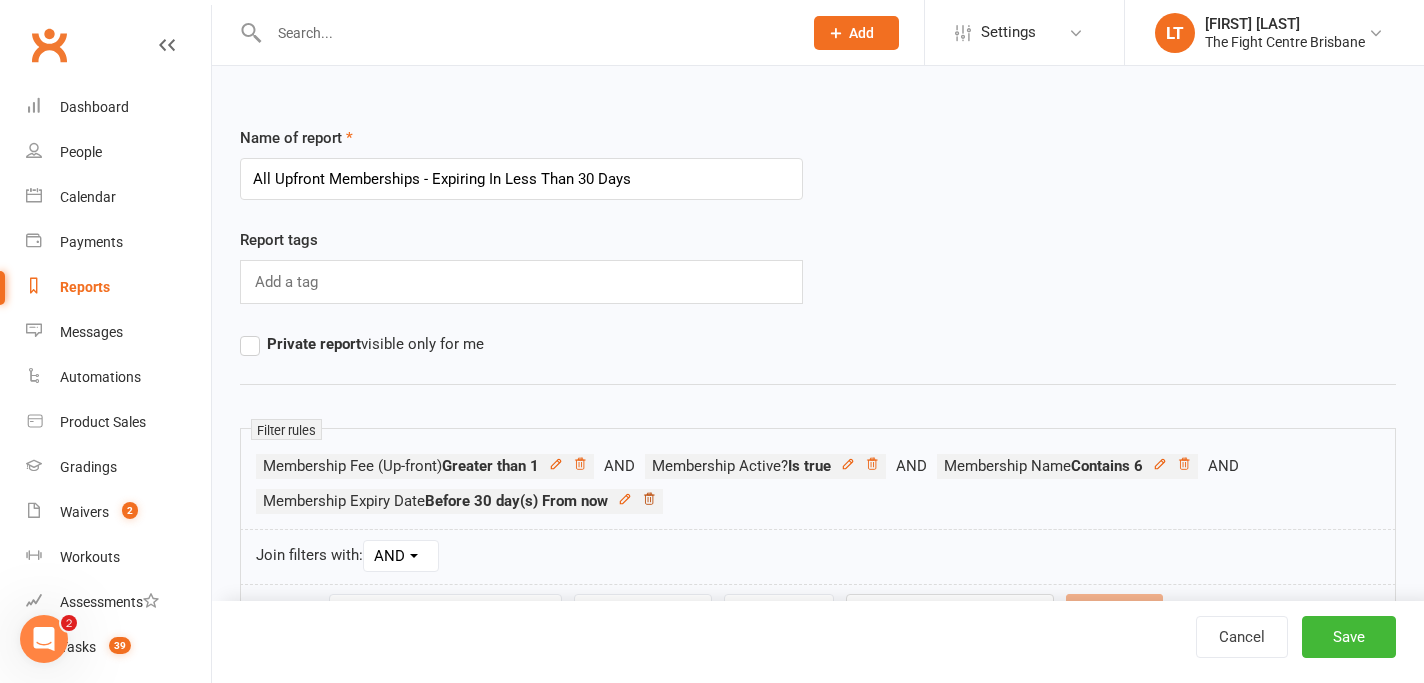 click 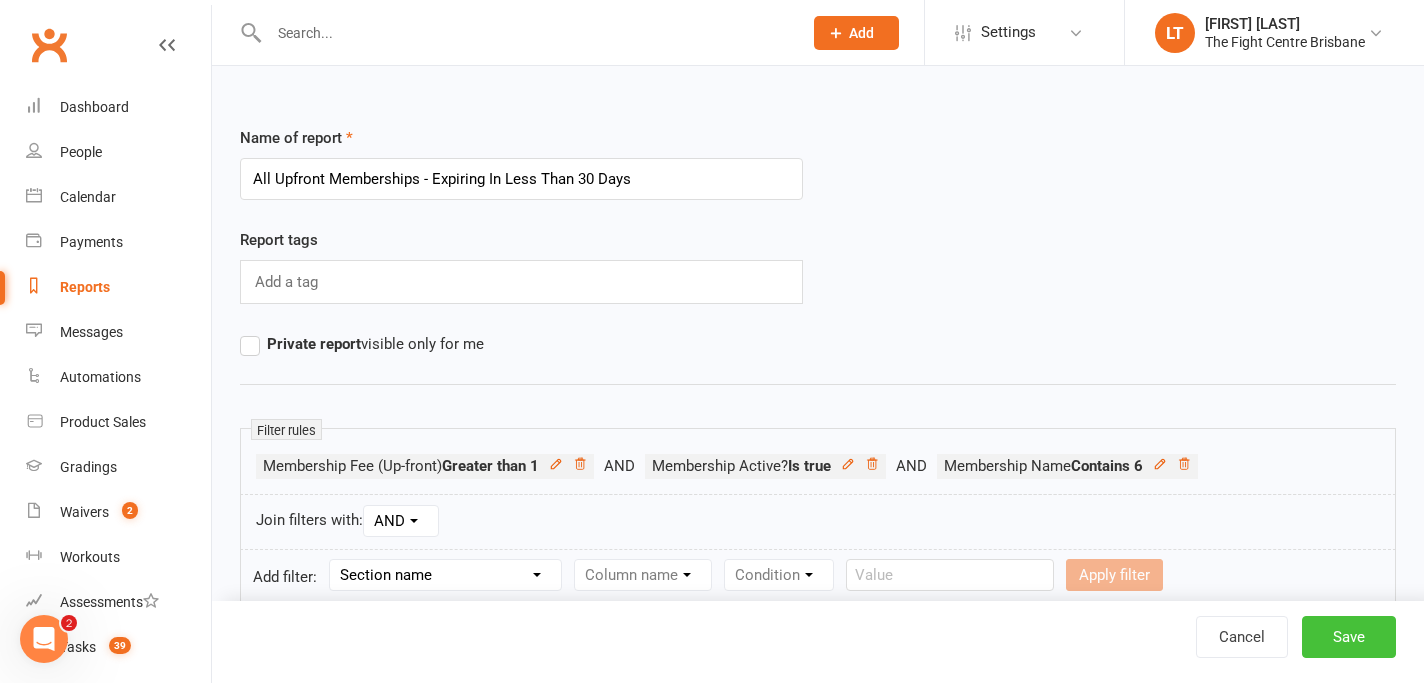 click on "Save" at bounding box center [1349, 637] 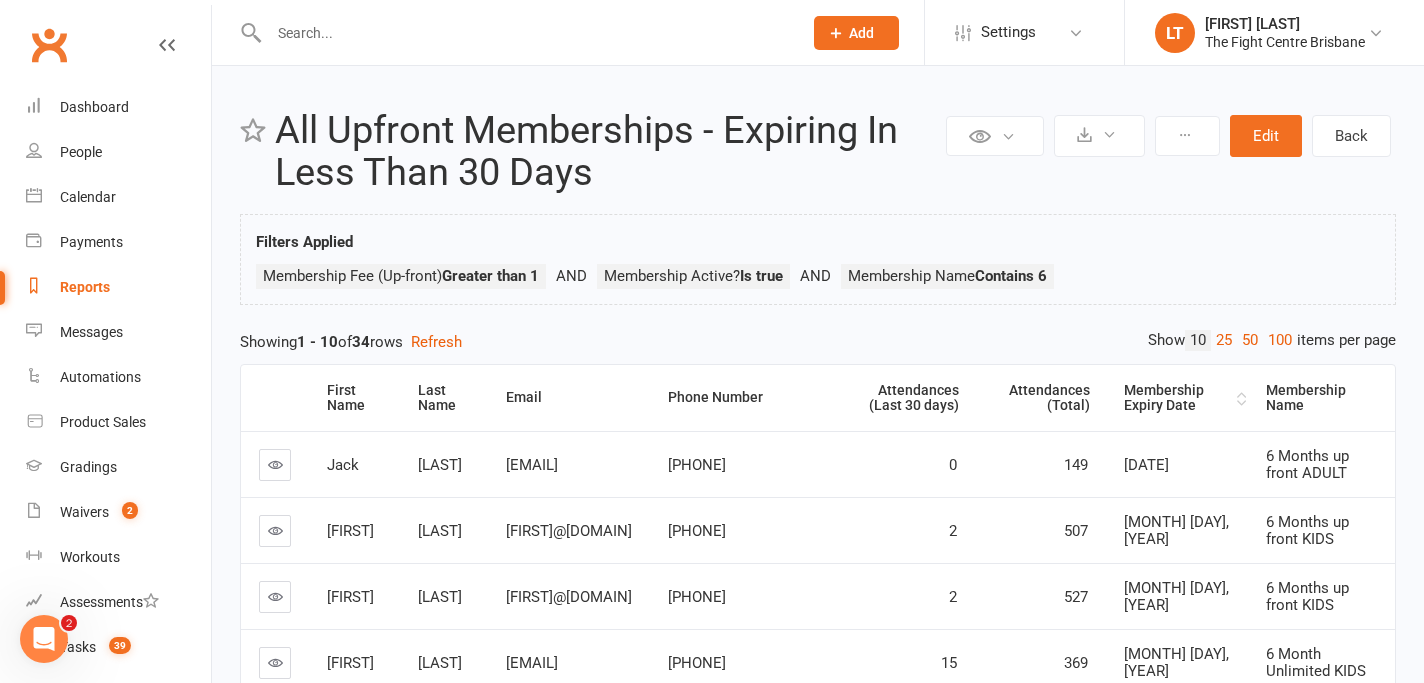 click on "Membership Expiry Date" at bounding box center (1178, 398) 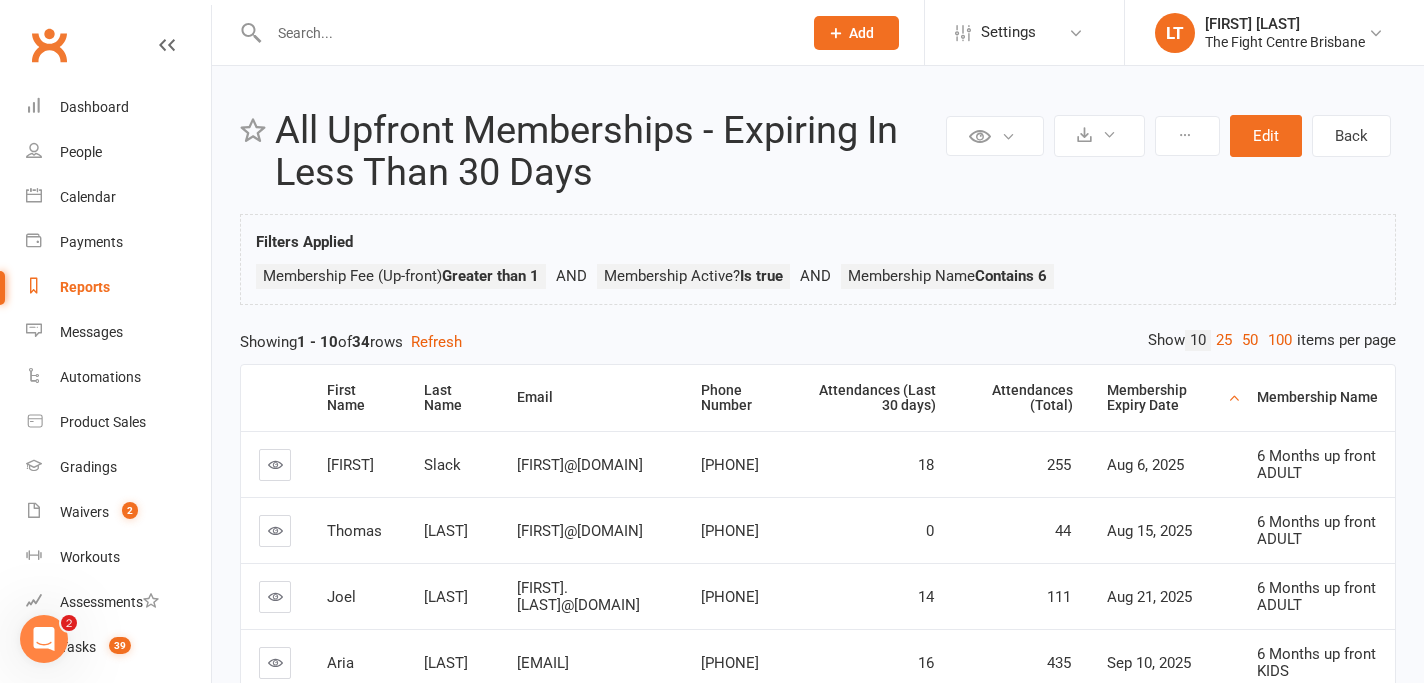click on "Aug 21, 2025" at bounding box center (1149, 597) 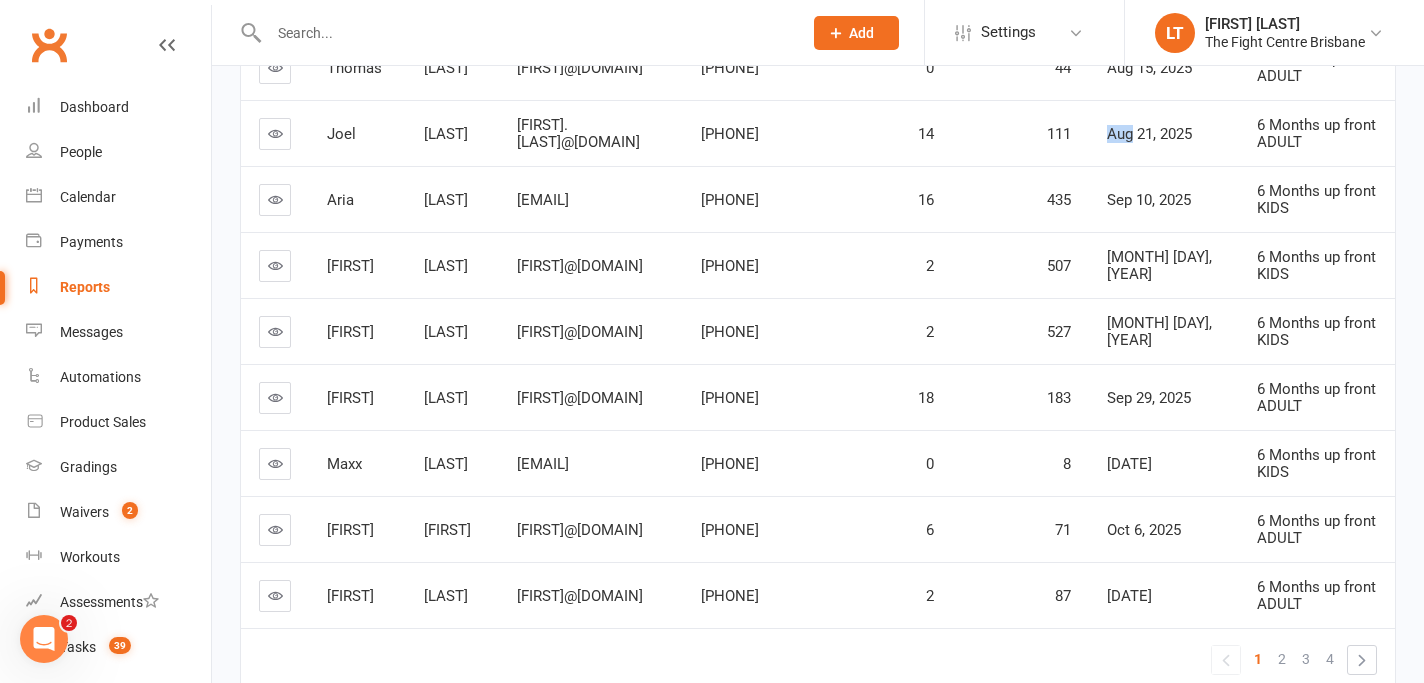 scroll, scrollTop: 474, scrollLeft: 0, axis: vertical 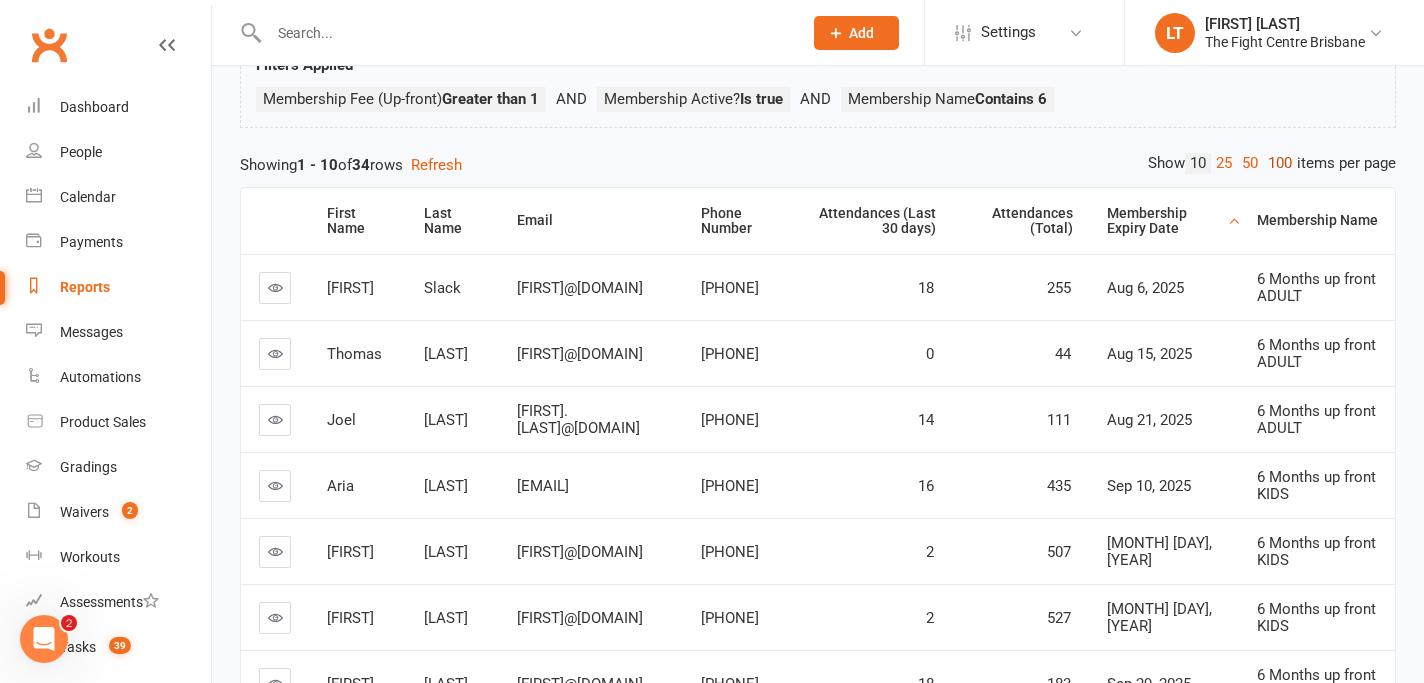 click on "100" at bounding box center [1280, 163] 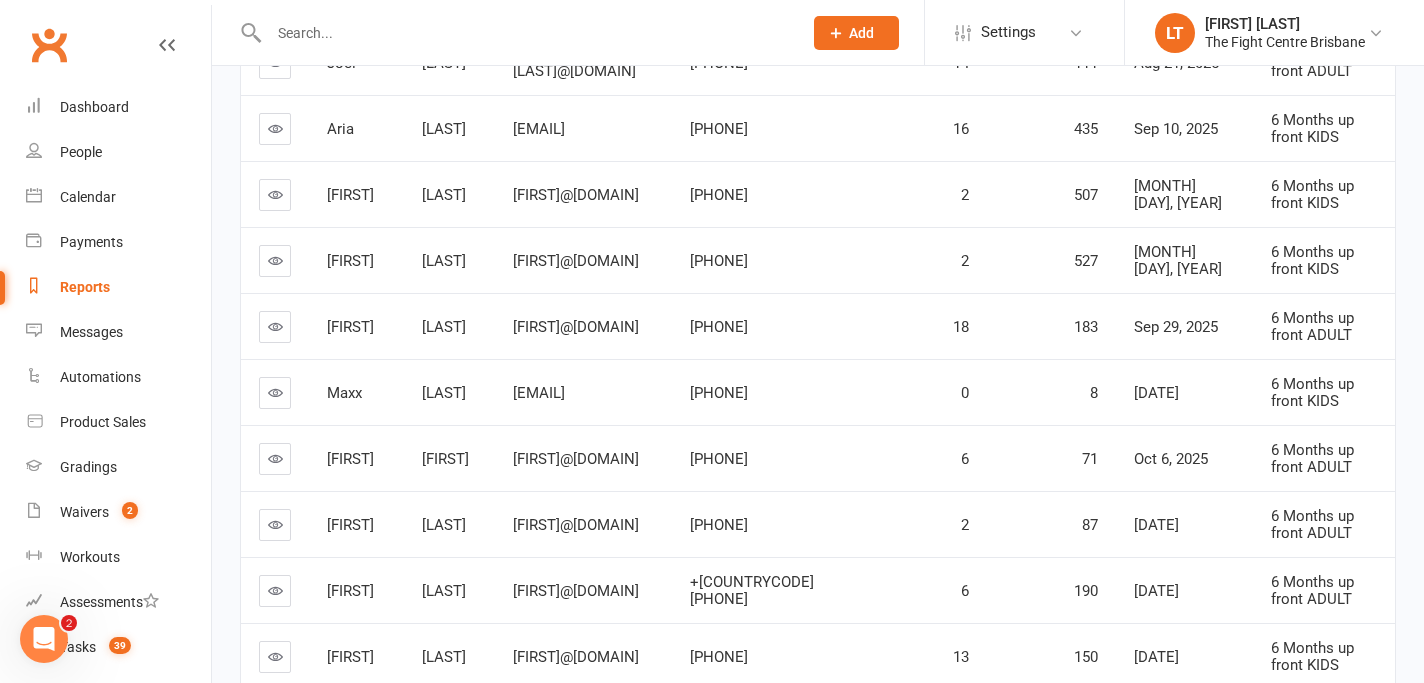 scroll, scrollTop: 0, scrollLeft: 0, axis: both 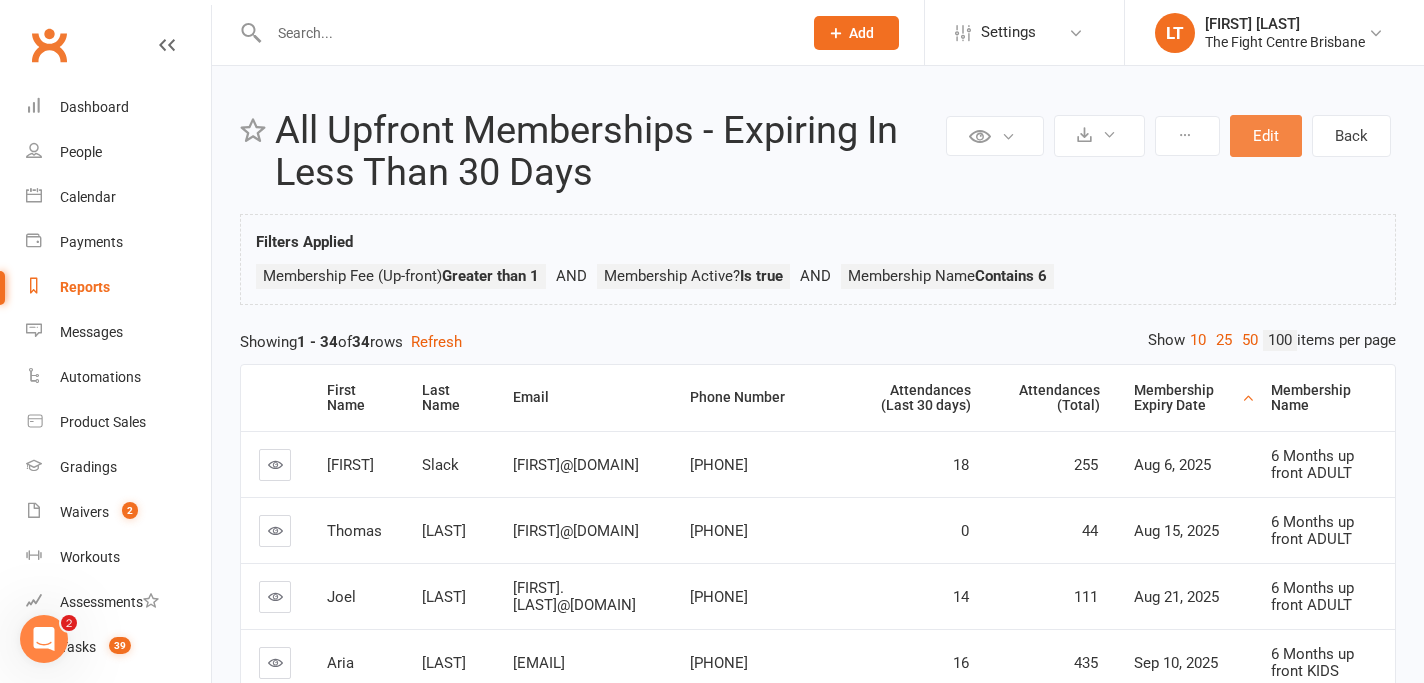 click on "Edit" at bounding box center [1266, 136] 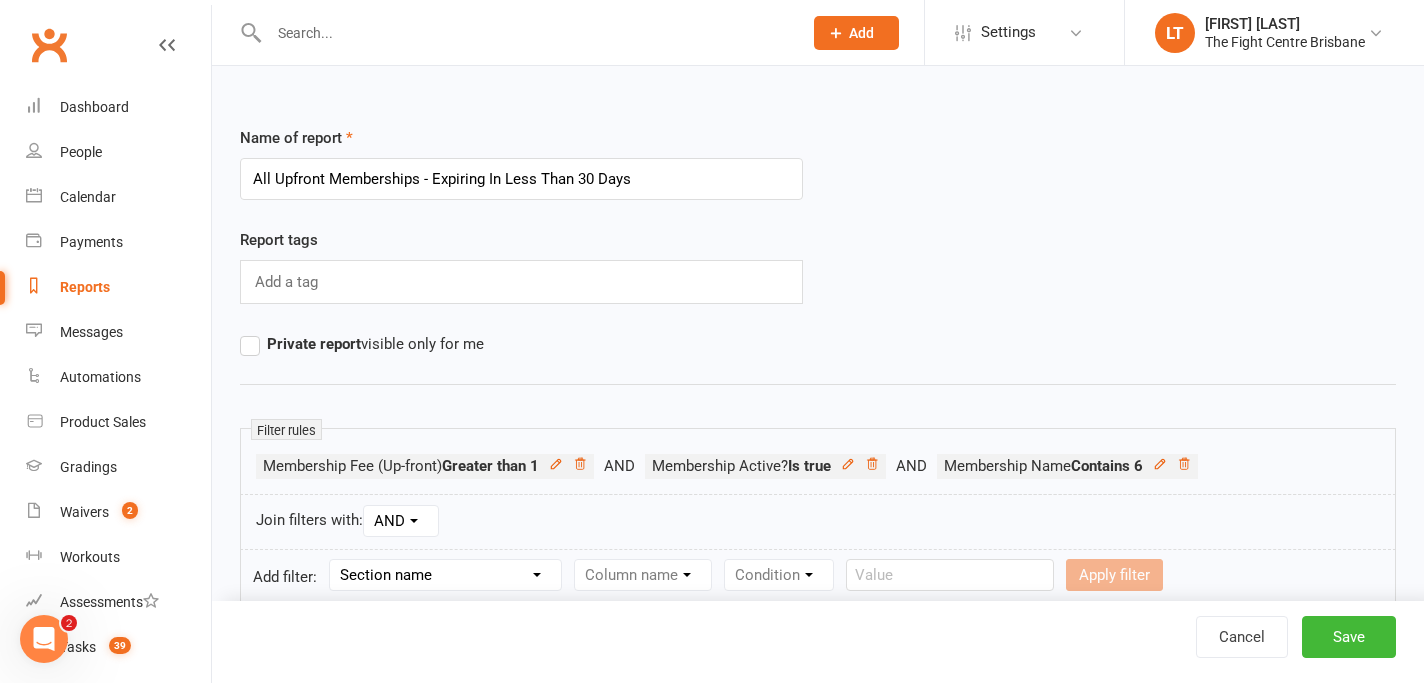 click on "Section name Contact Attendance Aggregate Payment Booking Waitlist Attendees Cancelled Bookings Late-cancelled Bookings Aggregate Booking Communication Comms Recipients Membership Payment Mobile App Styles And Ranks Aggregate Styles And Ranks Grading Events Promotions Suspensions Signed Waivers Family Members Credit Vouchers Enrolled Automations Enrolled Workouts Public Tasks Body Composition Emergency Contact Details Fitness Goals Key Demographics Marketing Information Trainer/Instructor Waiver Answers" at bounding box center [445, 575] 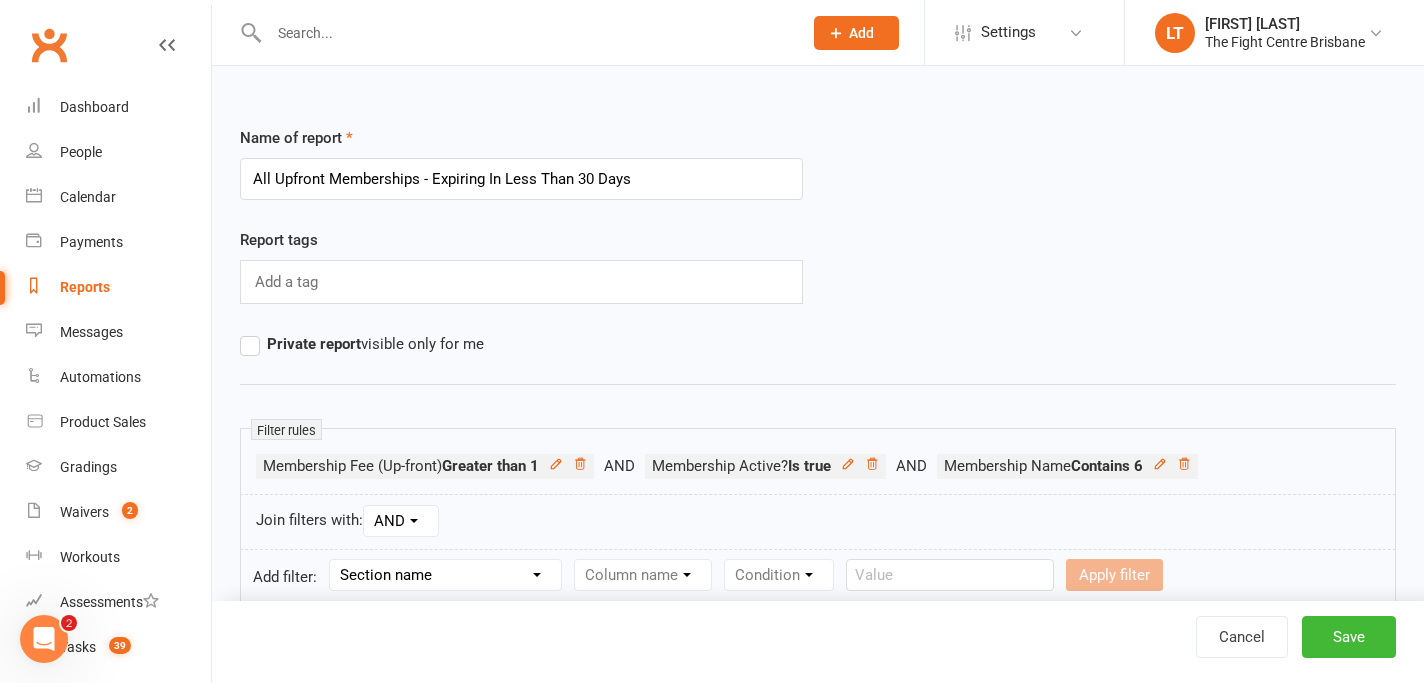 click on "Section name Contact Attendance Aggregate Payment Booking Waitlist Attendees Cancelled Bookings Late-cancelled Bookings Aggregate Booking Communication Comms Recipients Membership Payment Mobile App Styles And Ranks Aggregate Styles And Ranks Grading Events Promotions Suspensions Signed Waivers Family Members Credit Vouchers Enrolled Automations Enrolled Workouts Public Tasks Body Composition Emergency Contact Details Fitness Goals Key Demographics Marketing Information Trainer/Instructor Waiver Answers" at bounding box center [445, 575] 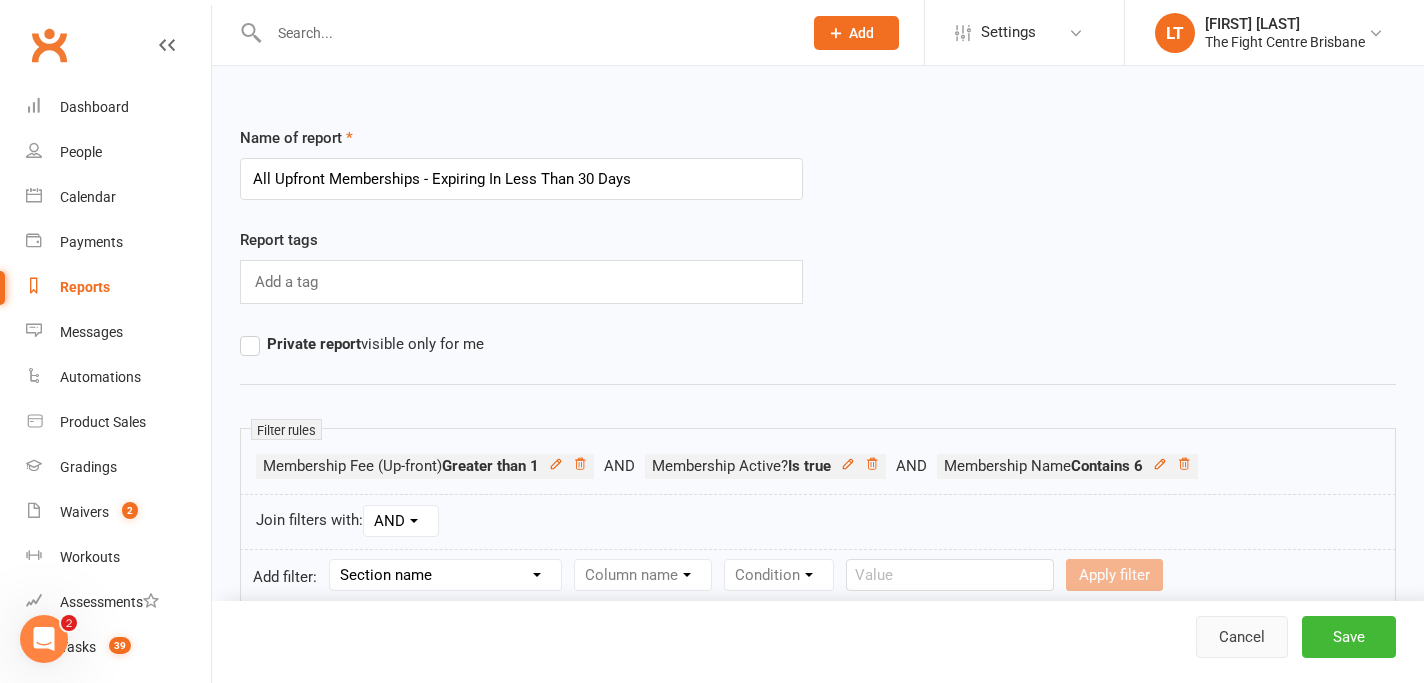 click on "Cancel" at bounding box center (1242, 637) 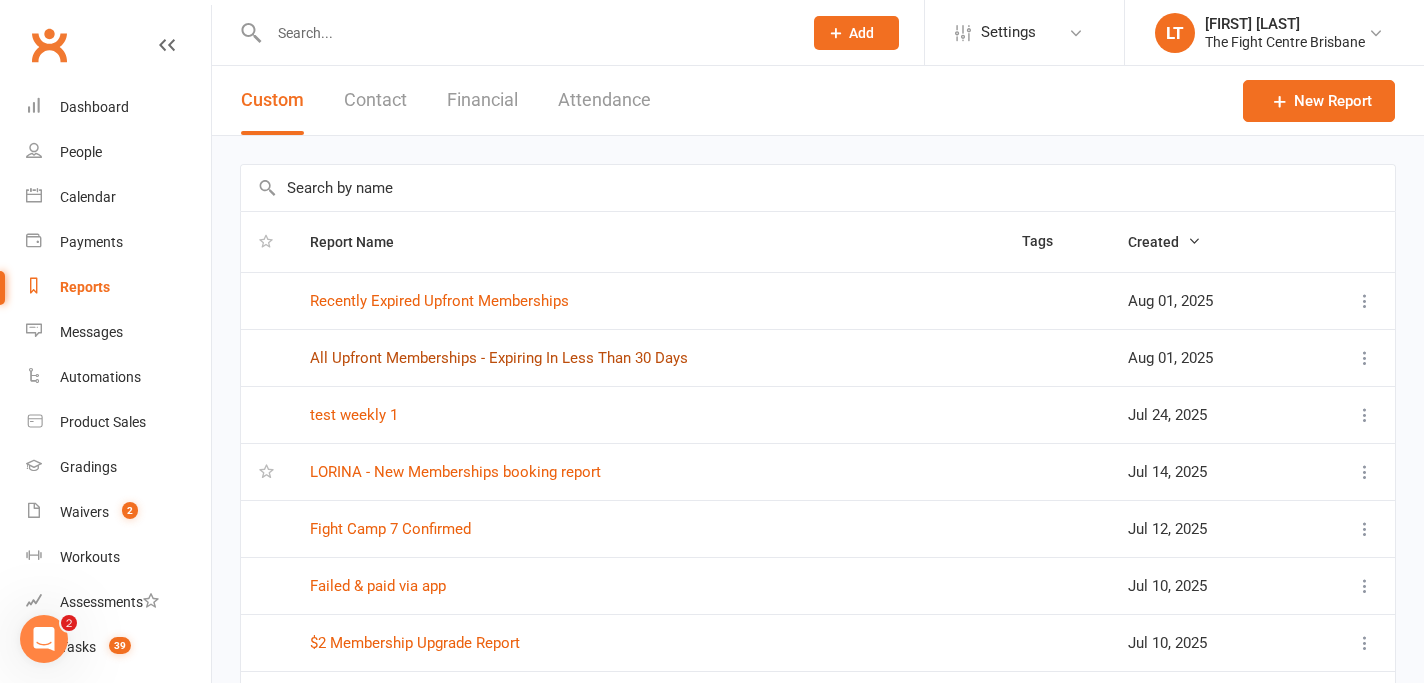 click on "All Upfront Memberships - Expiring In Less Than 30 Days" at bounding box center [499, 358] 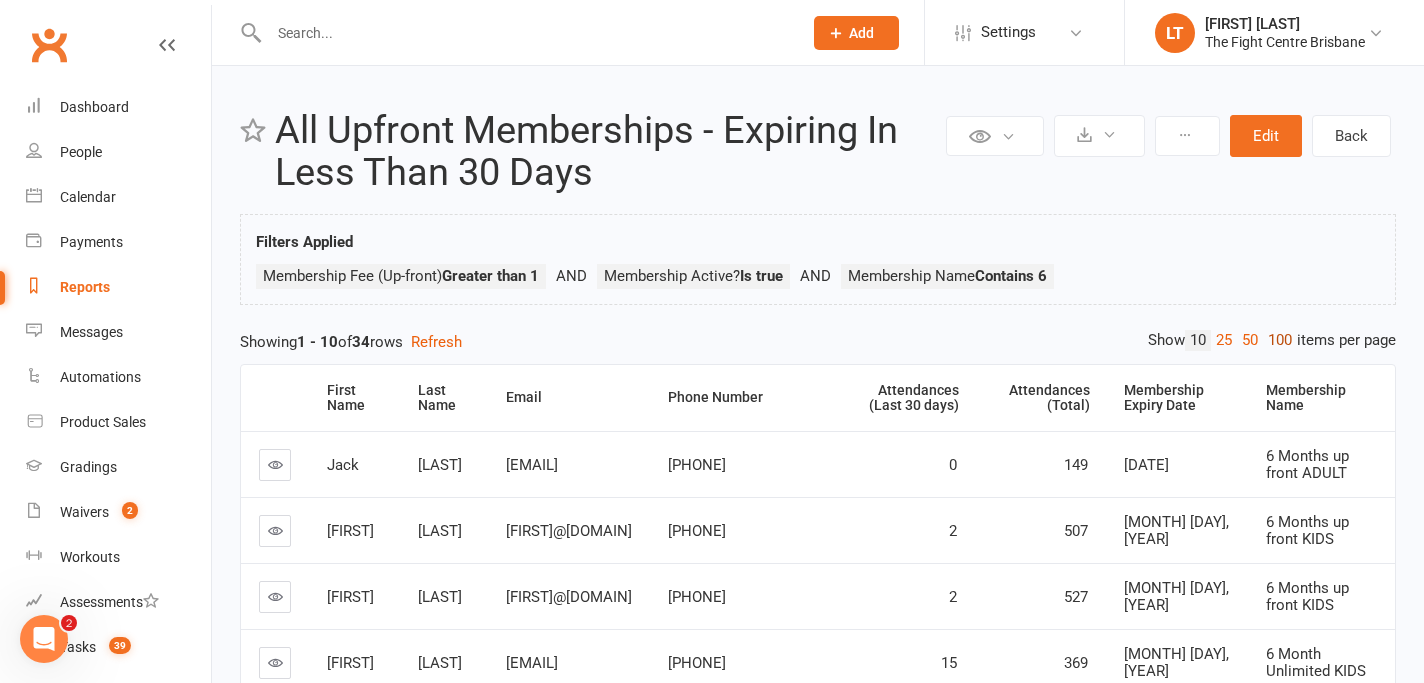 click on "100" at bounding box center [1280, 340] 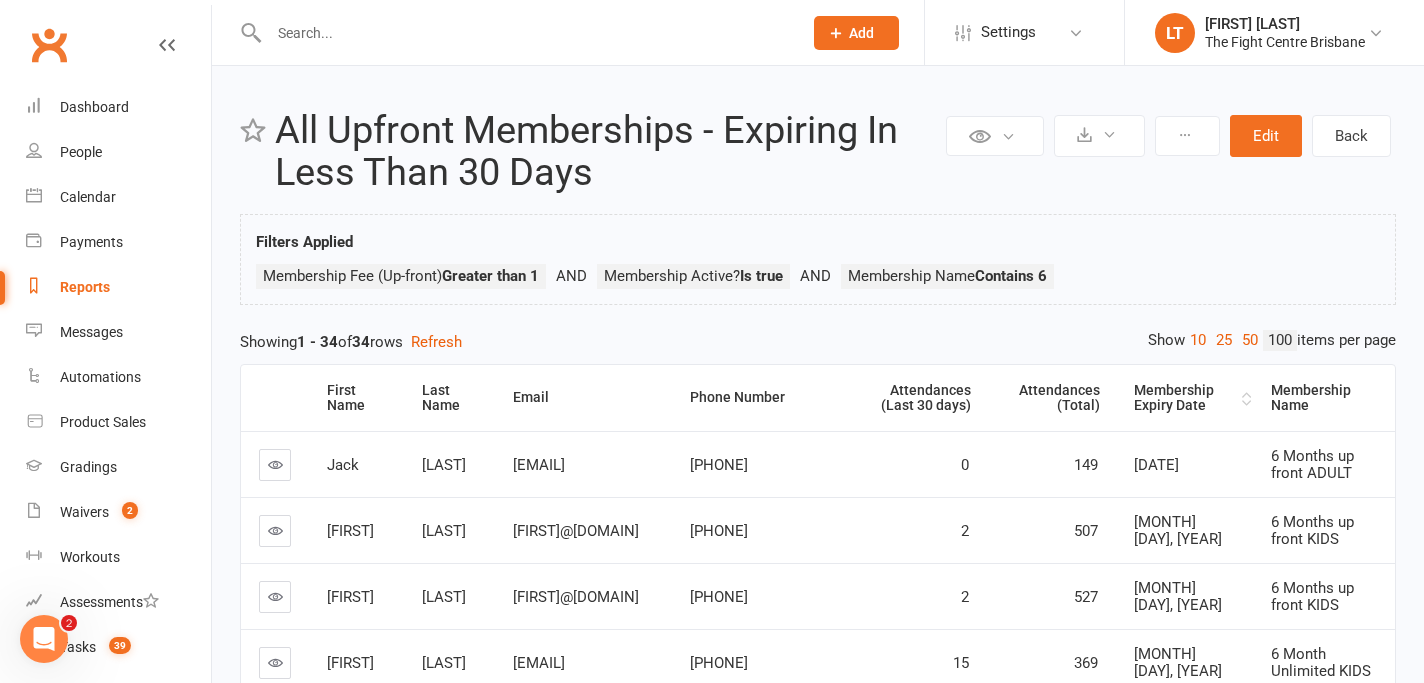 click on "Membership Expiry Date" at bounding box center (1185, 398) 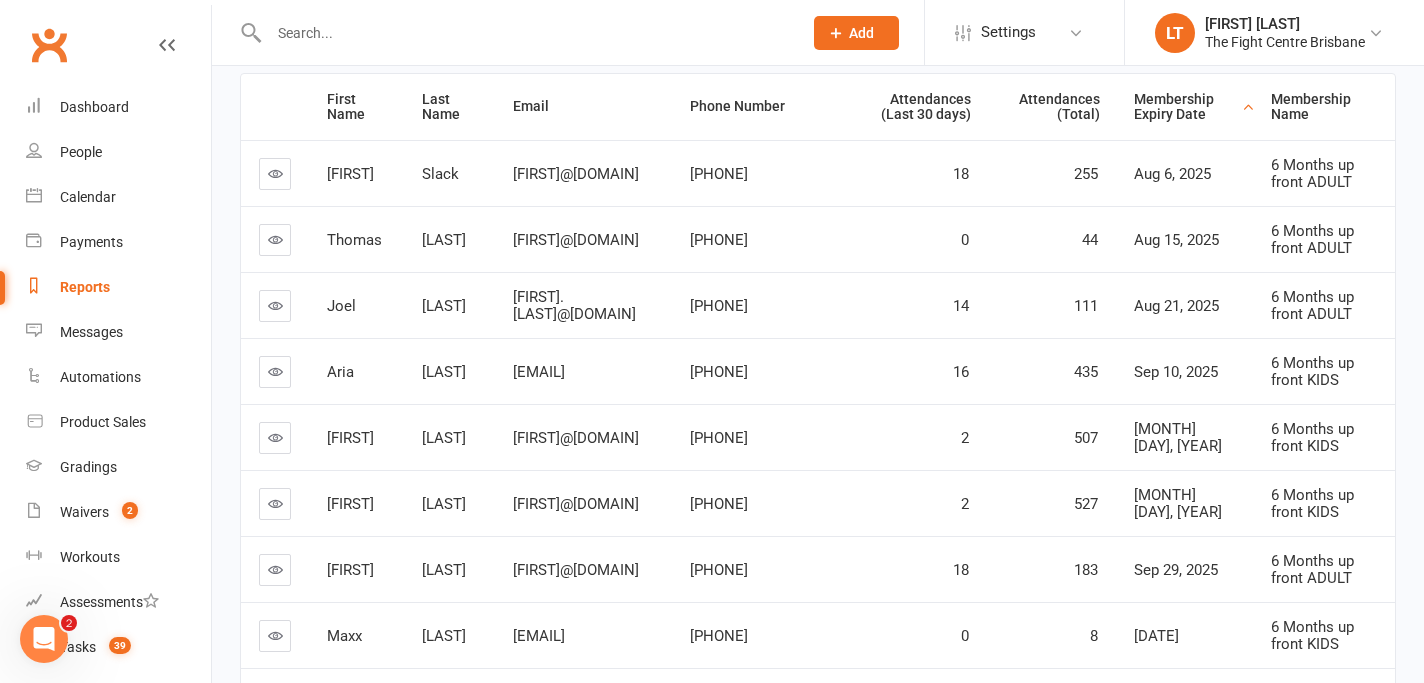 scroll, scrollTop: 320, scrollLeft: 0, axis: vertical 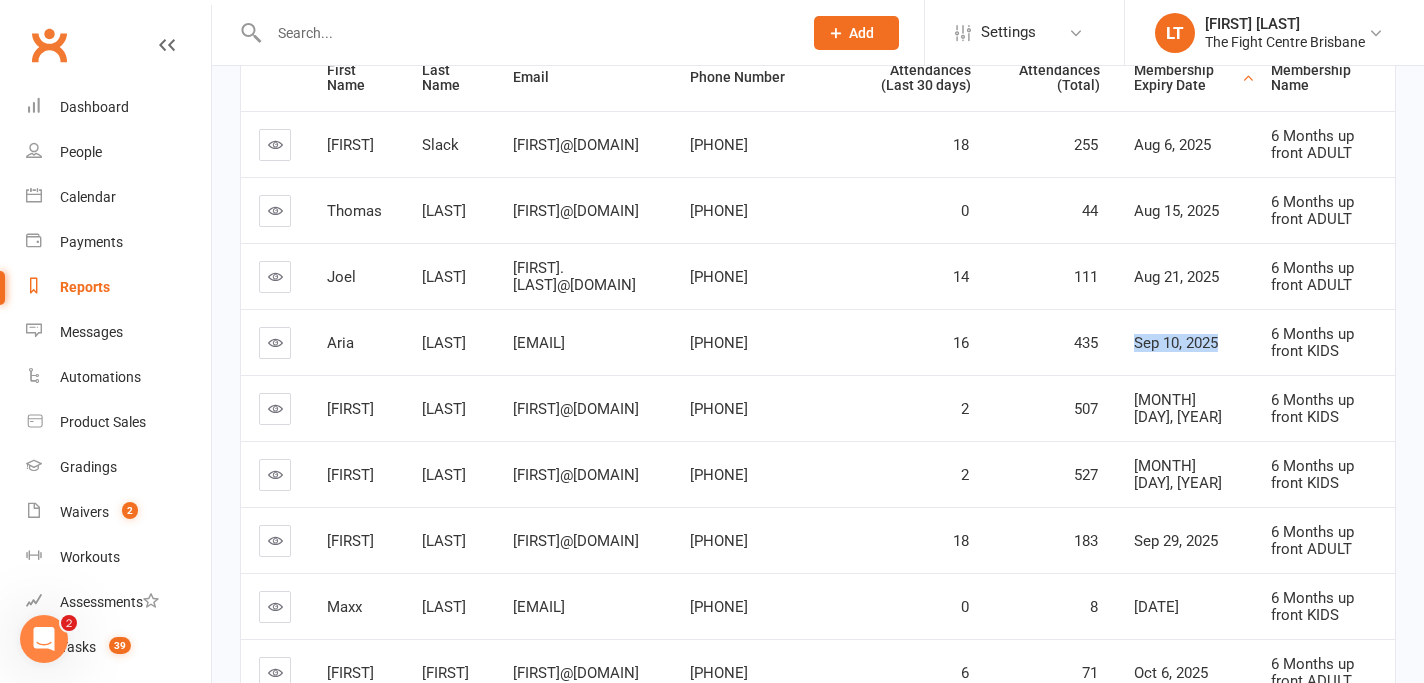 drag, startPoint x: 1159, startPoint y: 409, endPoint x: 1216, endPoint y: 444, distance: 66.88796 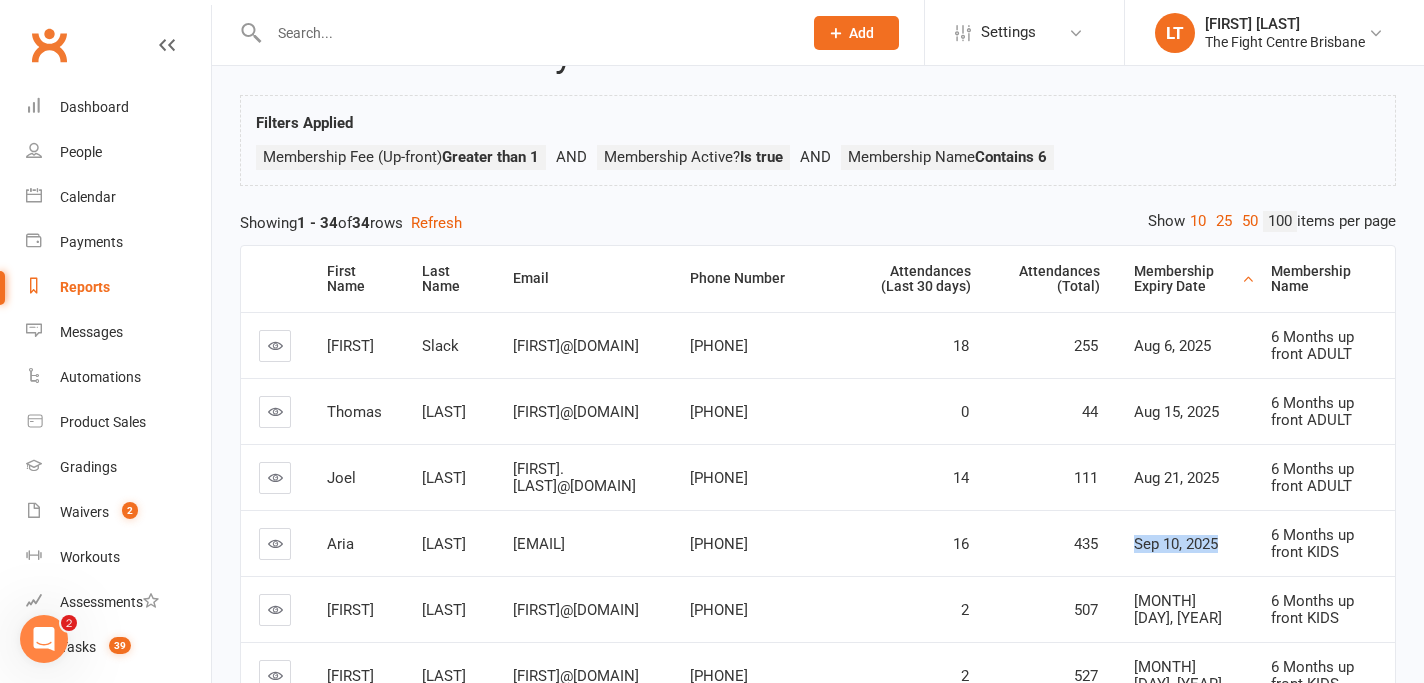scroll, scrollTop: 0, scrollLeft: 0, axis: both 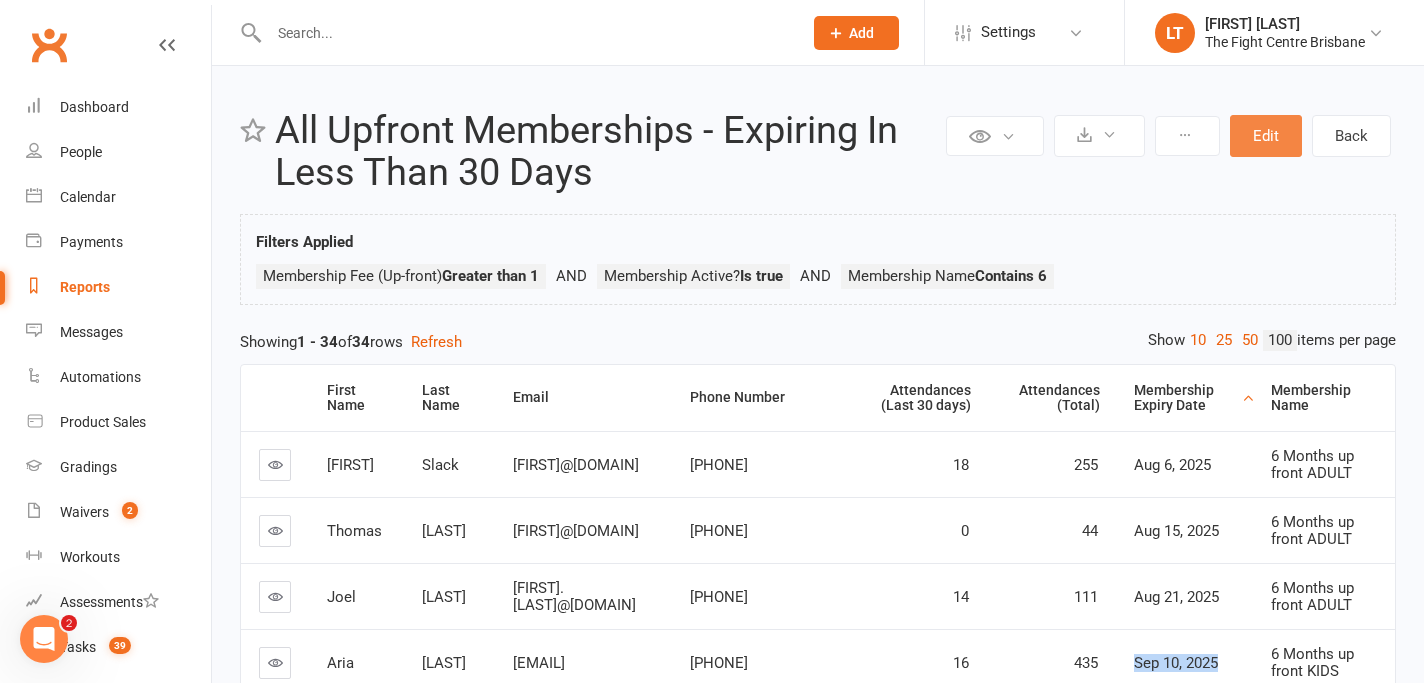 click on "Edit" at bounding box center [1266, 136] 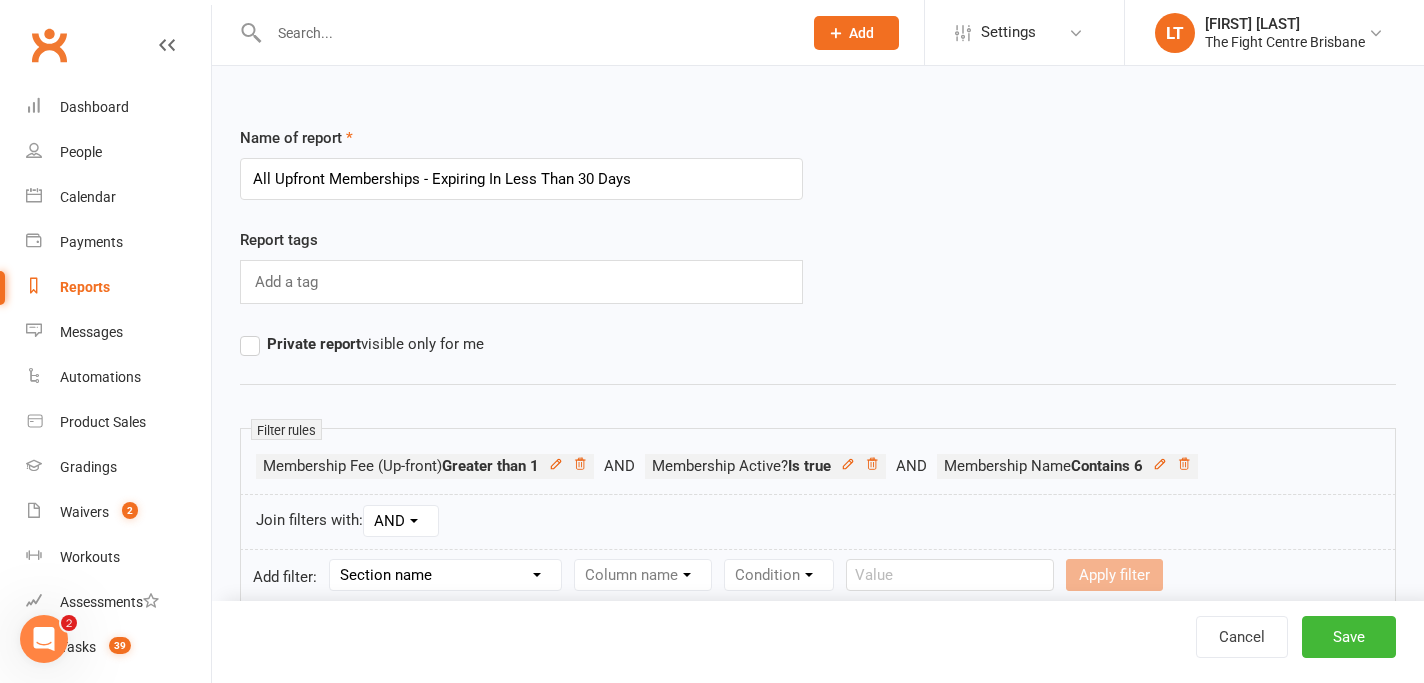 click on "All Upfront Memberships - Expiring In Less Than 30 Days" at bounding box center (521, 179) 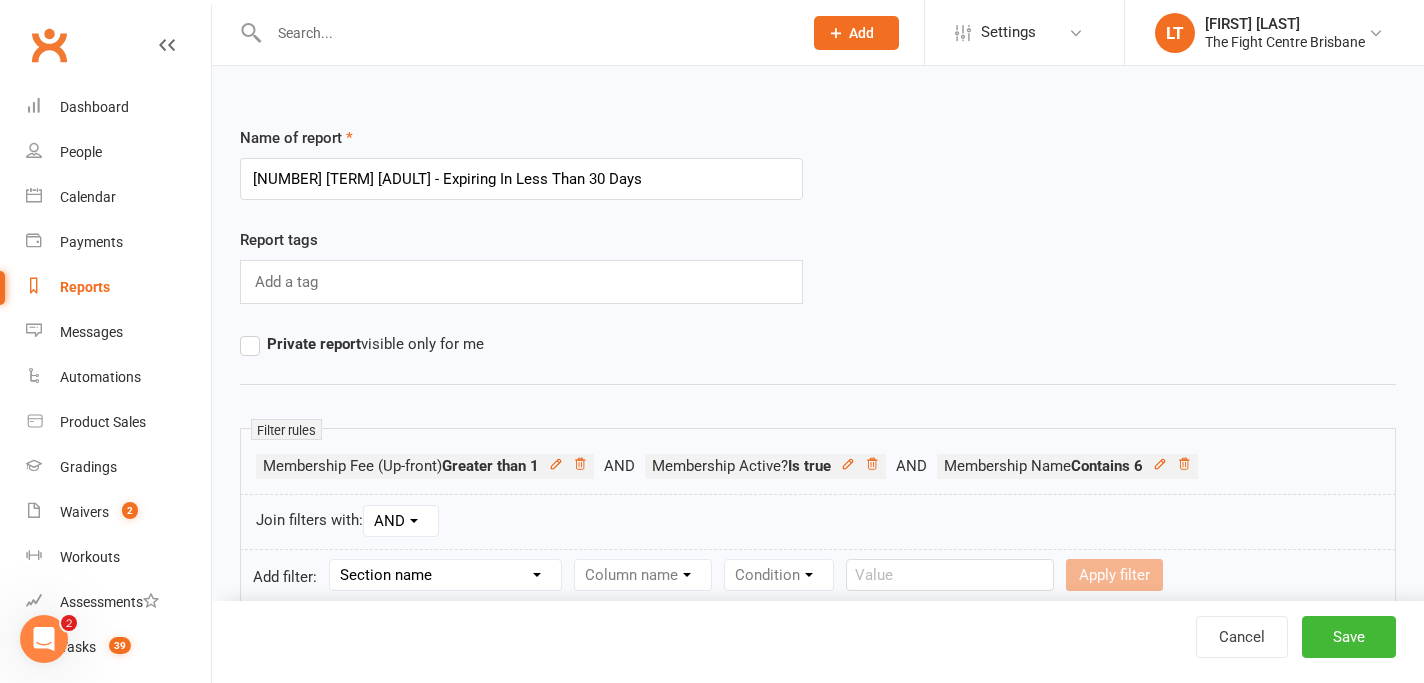type on "[NUMBER] [TERM] [ADULT] - Expiring In Less Than 30 Days" 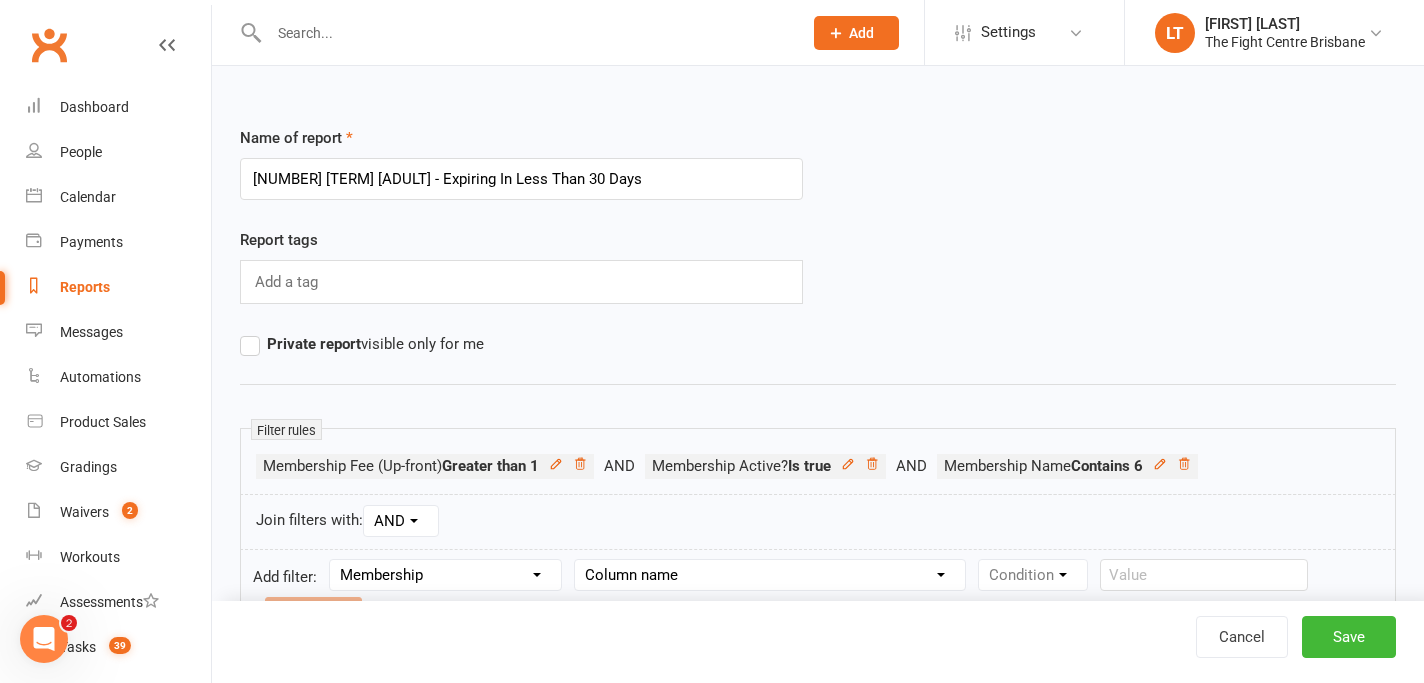 click on "Column name Membership ID Membership Name Membership Category Membership Start Date Membership Up-front Payment Date Membership Recurring Payments Start Date Membership Expiry Date Membership Added On Membership Term (in words) Membership Duration (in days) Current Membership Age (in days) Active Days Remaining (after today) Membership Fee (Up-front) Membership Fee (Recurring) Membership Recurring Fee Frequency Membership Attendance Limit (Description) Membership Attendance Limit Recurrence (Period) Membership Attendance Limit Recurrence (Number) Membership Source Class Pack? Trial Membership? Send email receipt on successful payment? Bookings Made Bookings Attended Bookings Absent Bookings w/ Unmarked Attendance Bookings Remaining Attendances in Current Calendar Month Make-up Classes Available Membership Active? Cancellation Present? Cancellation Date Cancellation Added On Cancellation Reason Most Recent Attendance Payments Attempted Paid Payments Failed Payments (Current) Payments Remaining" at bounding box center [770, 575] 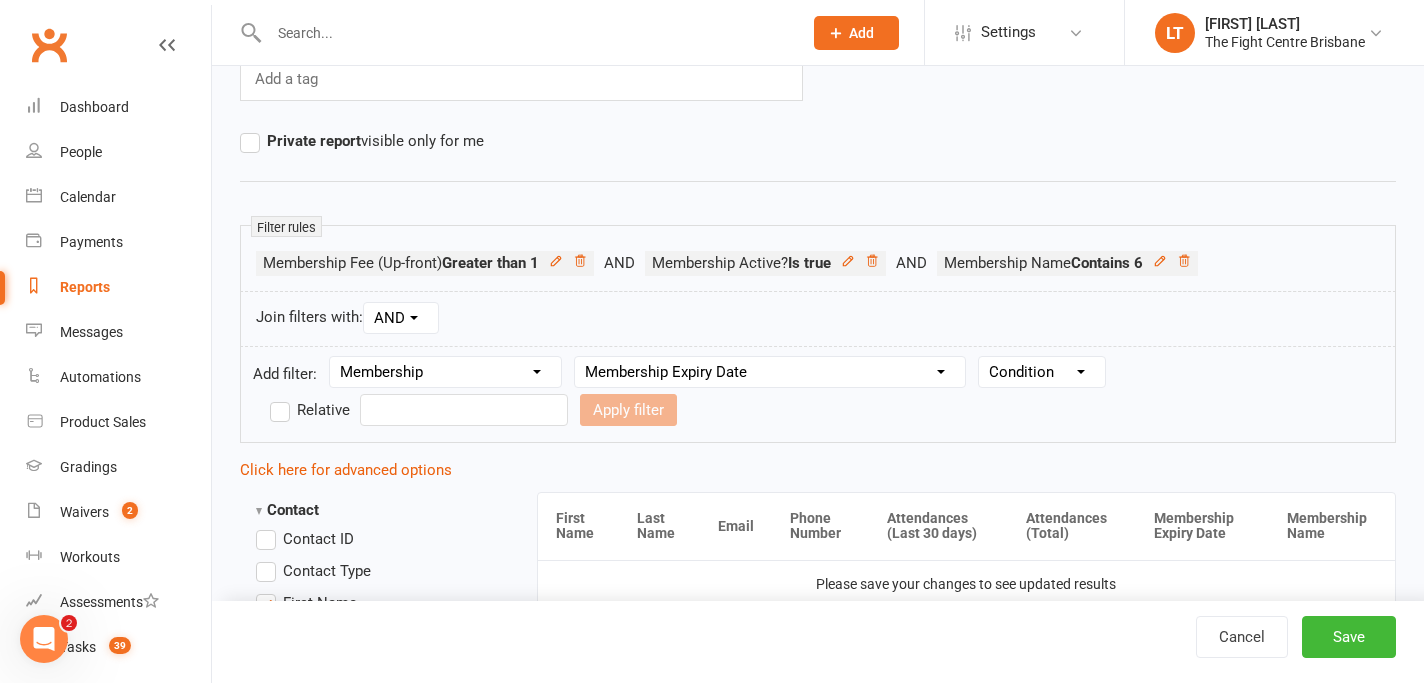 scroll, scrollTop: 209, scrollLeft: 0, axis: vertical 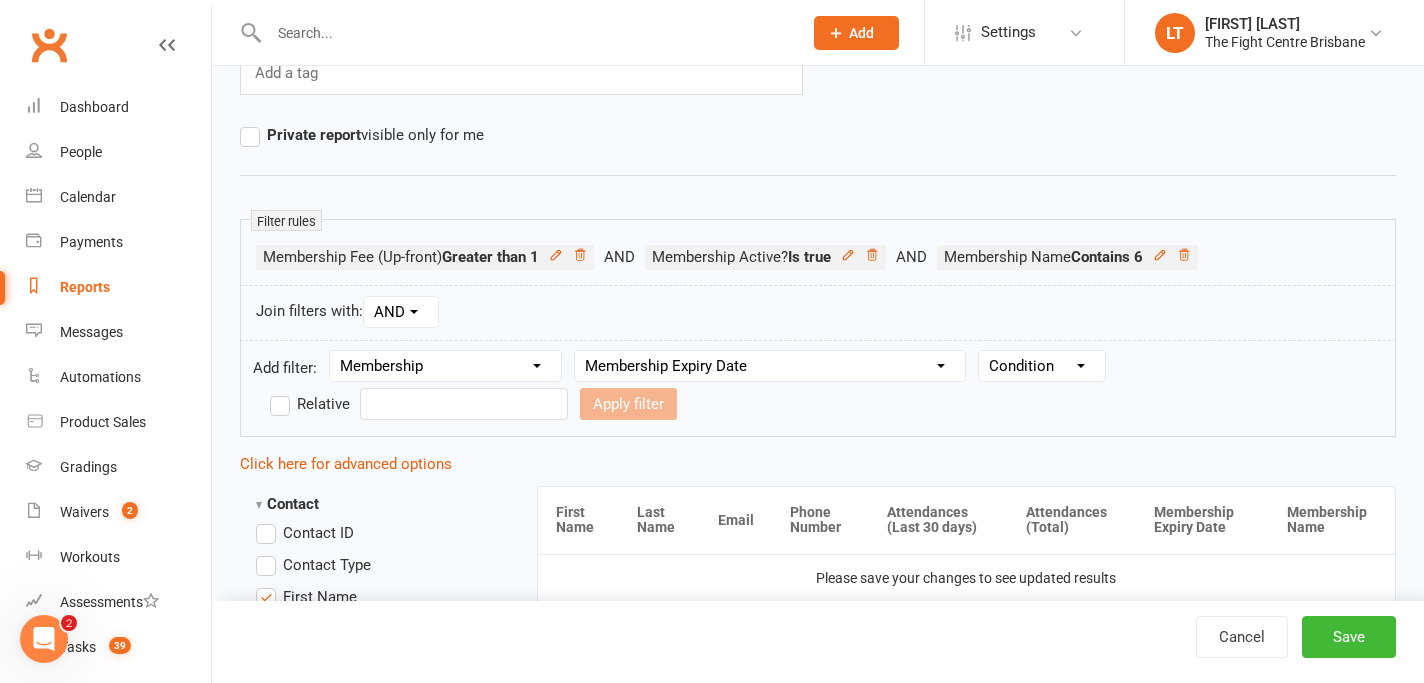 click on "Condition Is Is not Before After Before or on After or on Is blank Is not blank" at bounding box center [1042, 366] 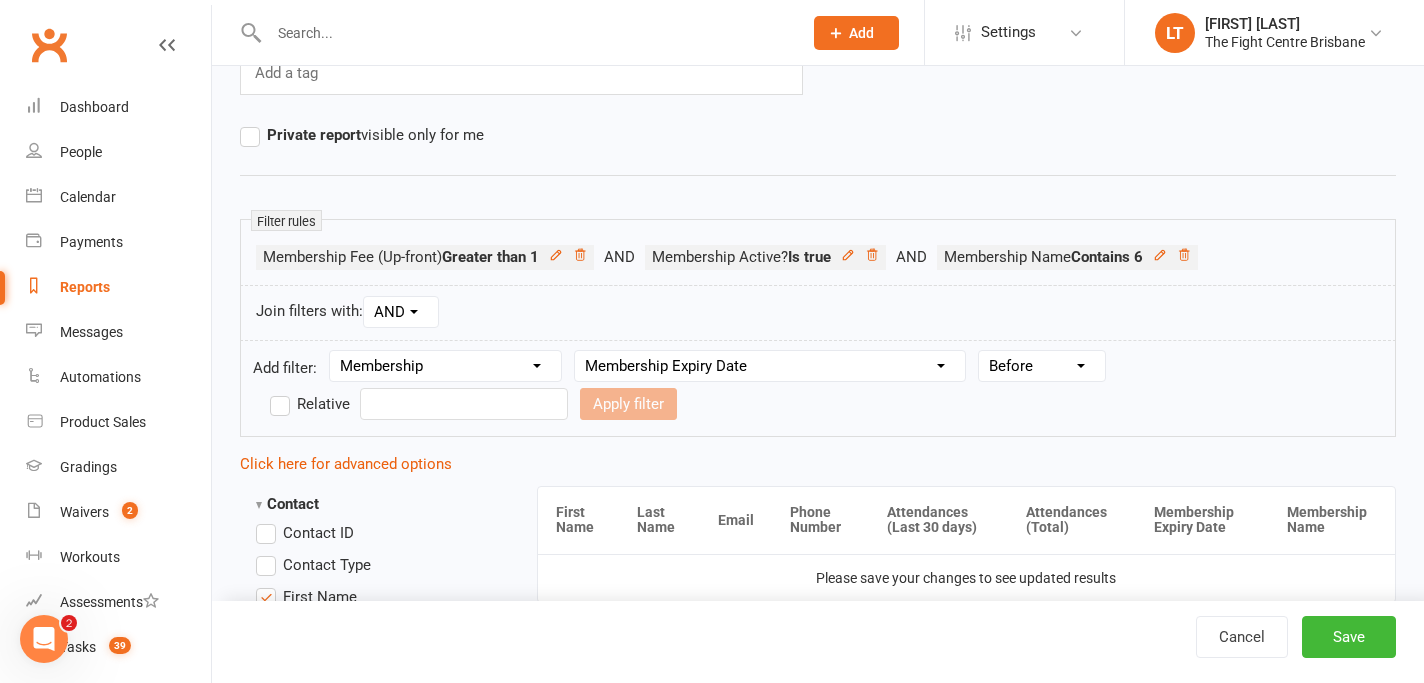 click on "Relative" at bounding box center [310, 404] 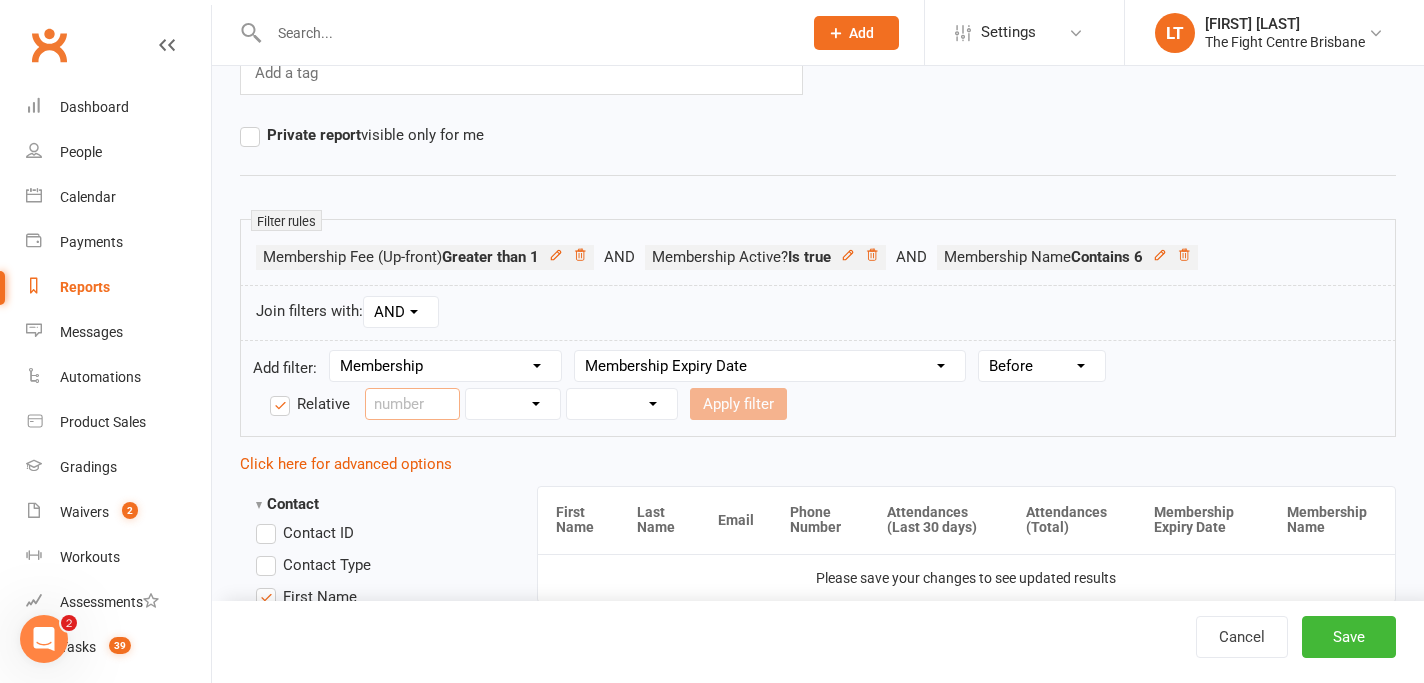 click at bounding box center (412, 404) 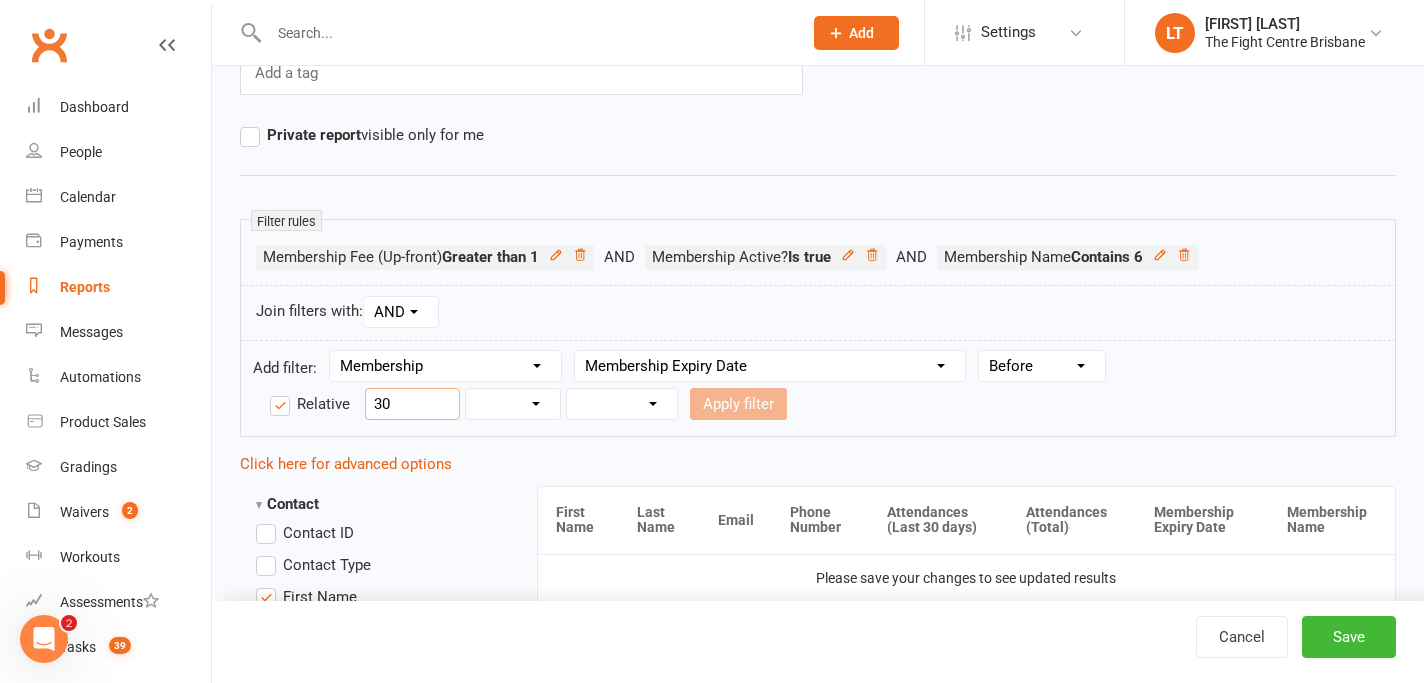 type on "30" 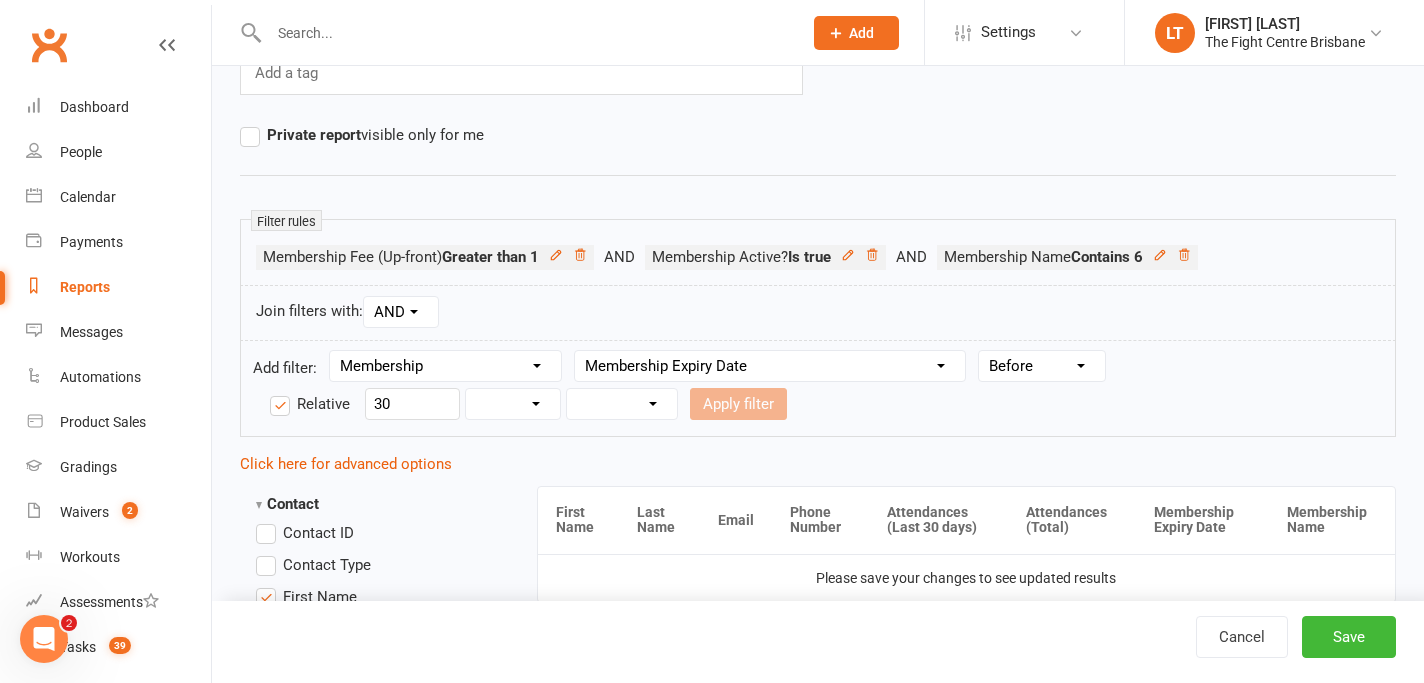 click on "Days Weeks Months Years" at bounding box center (513, 404) 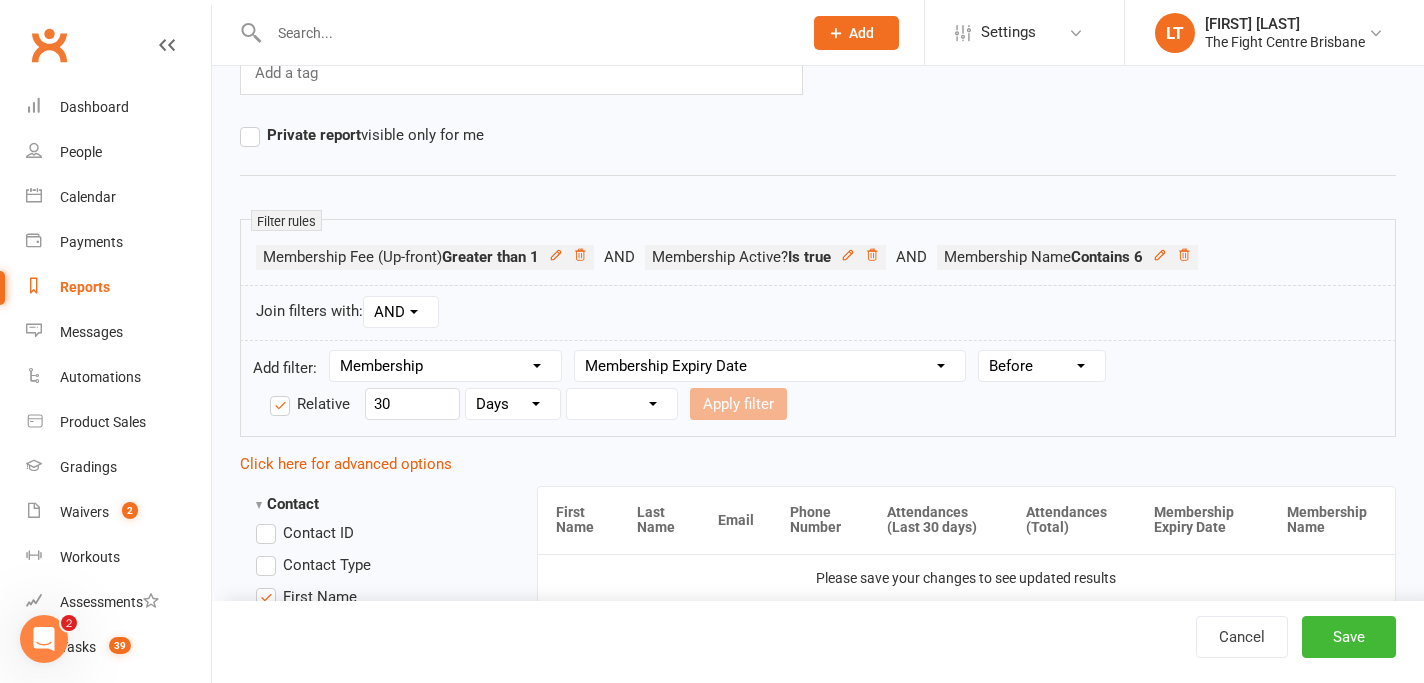 click on "From now Ago" at bounding box center (622, 404) 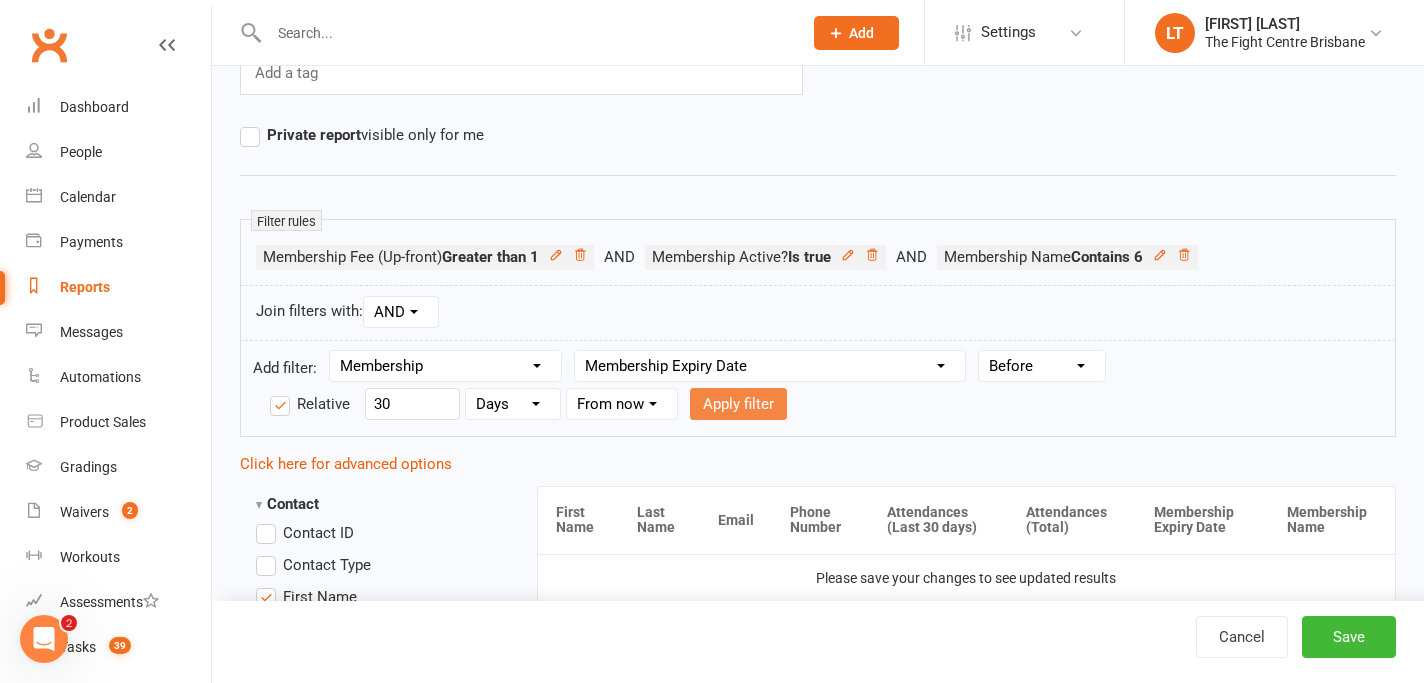 click on "Apply filter" at bounding box center (738, 404) 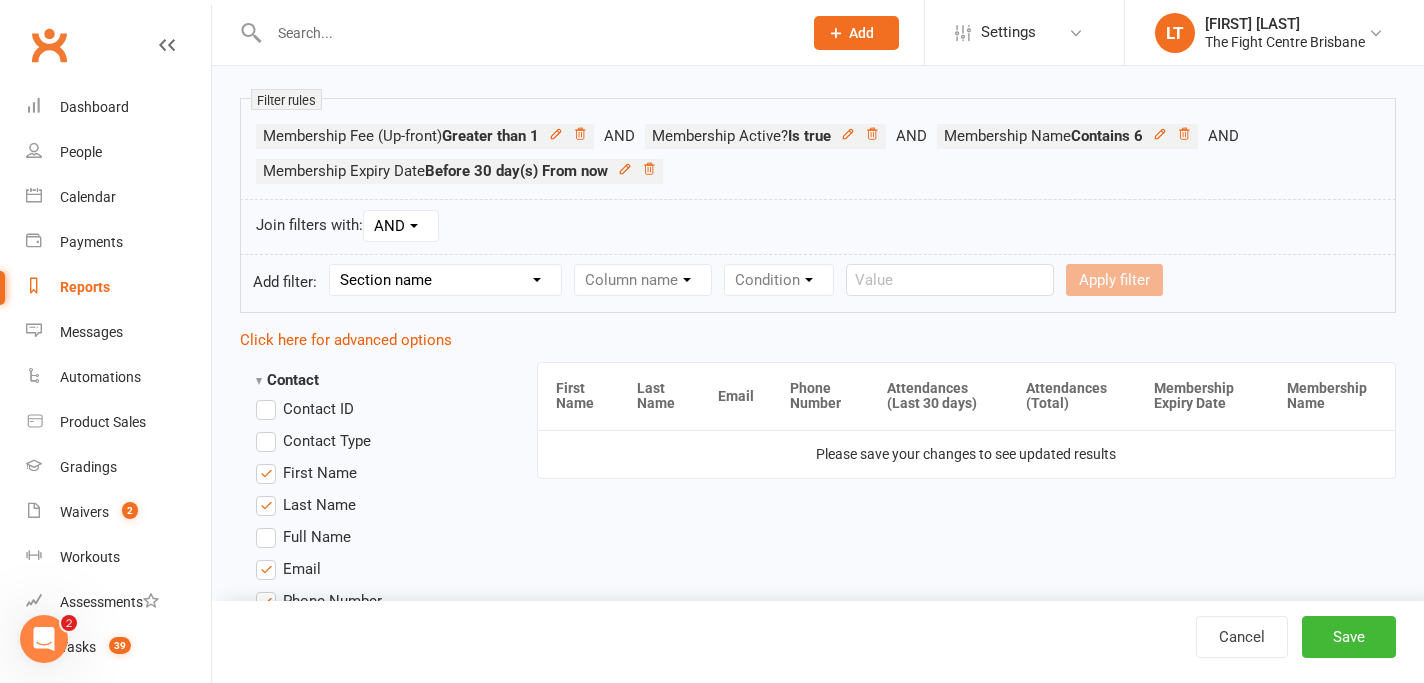 scroll, scrollTop: 328, scrollLeft: 0, axis: vertical 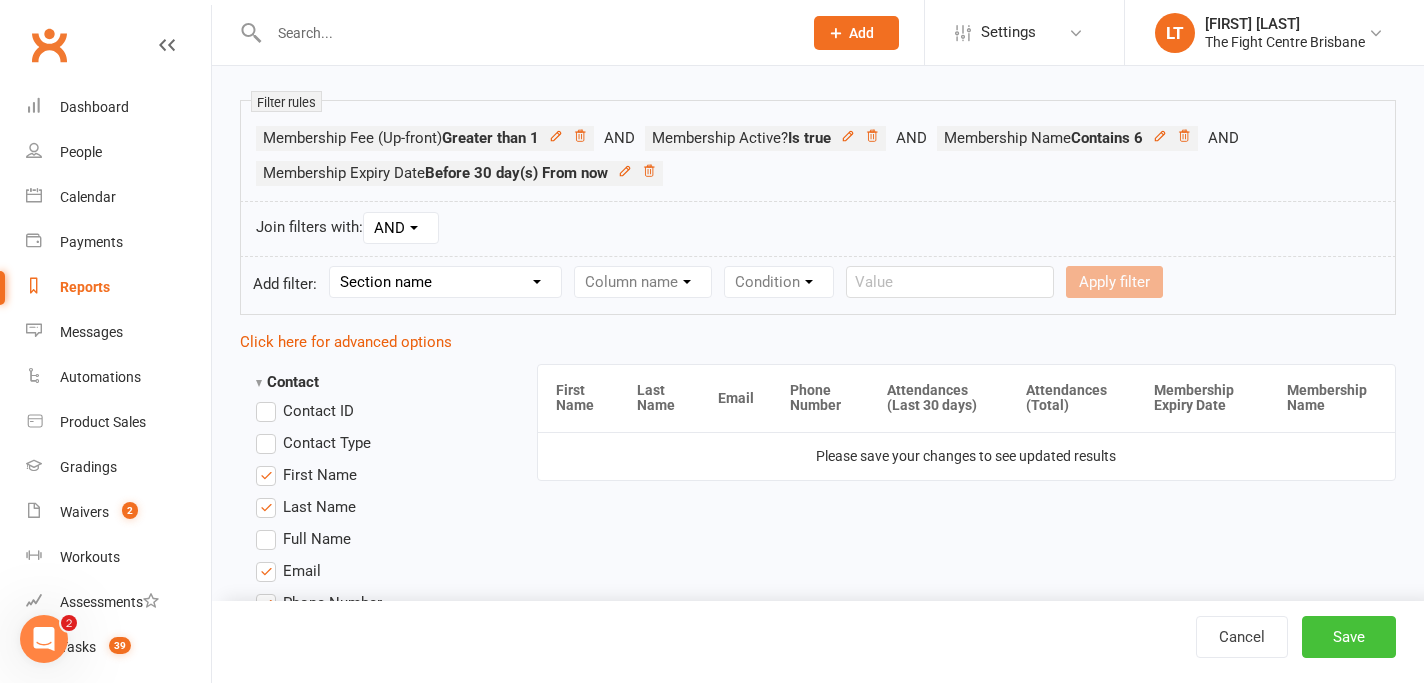 click on "Save" at bounding box center (1349, 637) 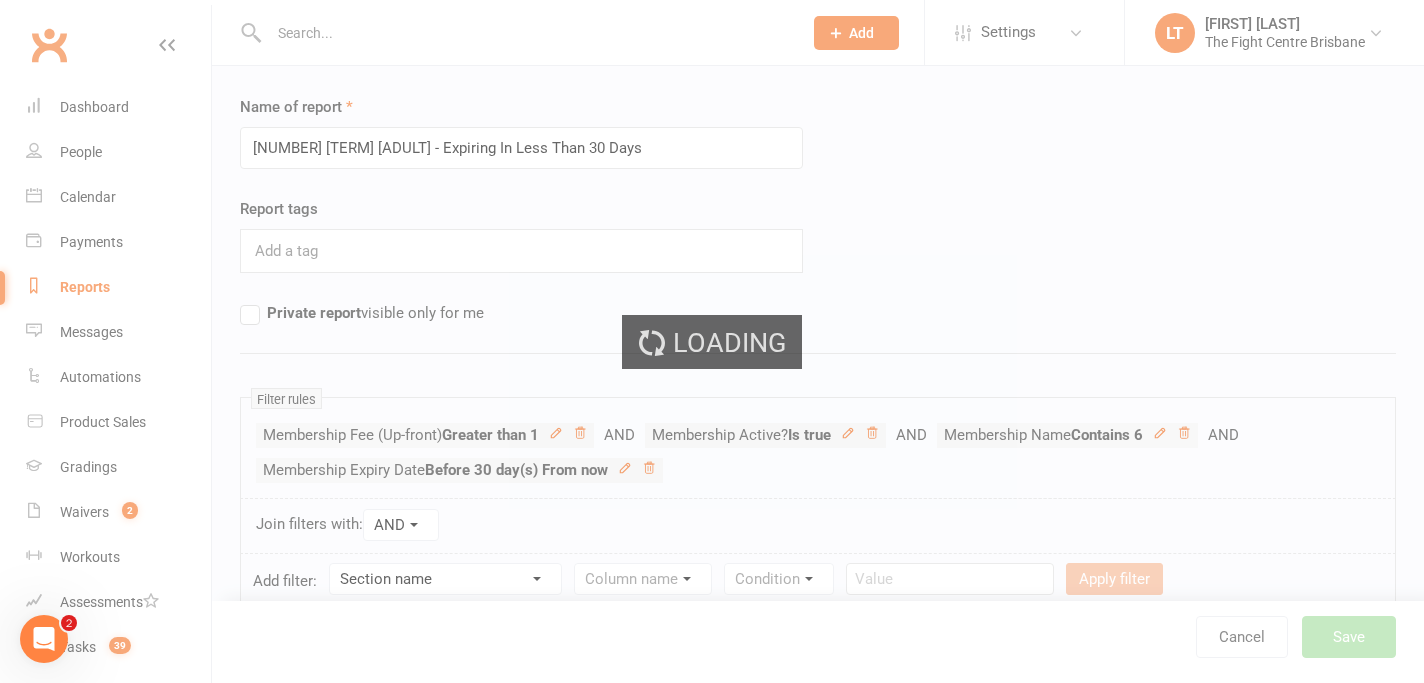 scroll, scrollTop: 0, scrollLeft: 0, axis: both 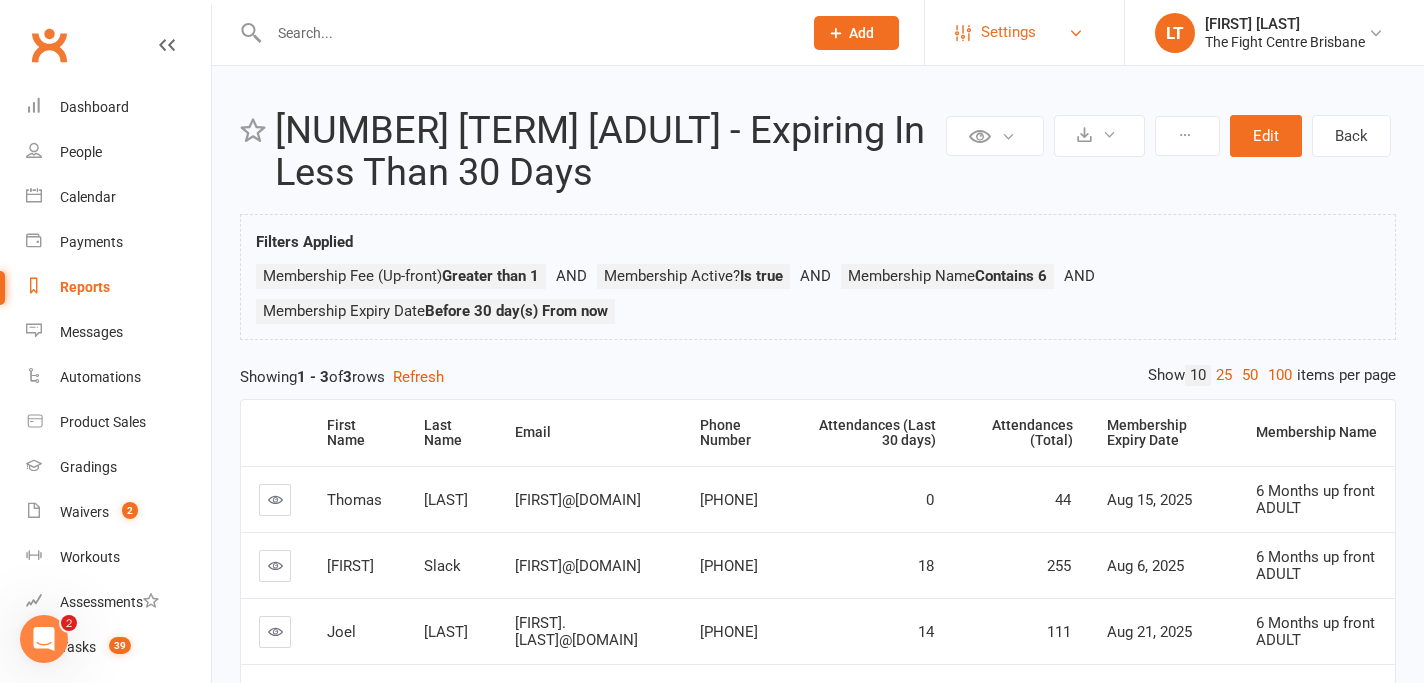 click on "Settings" at bounding box center (1024, 32) 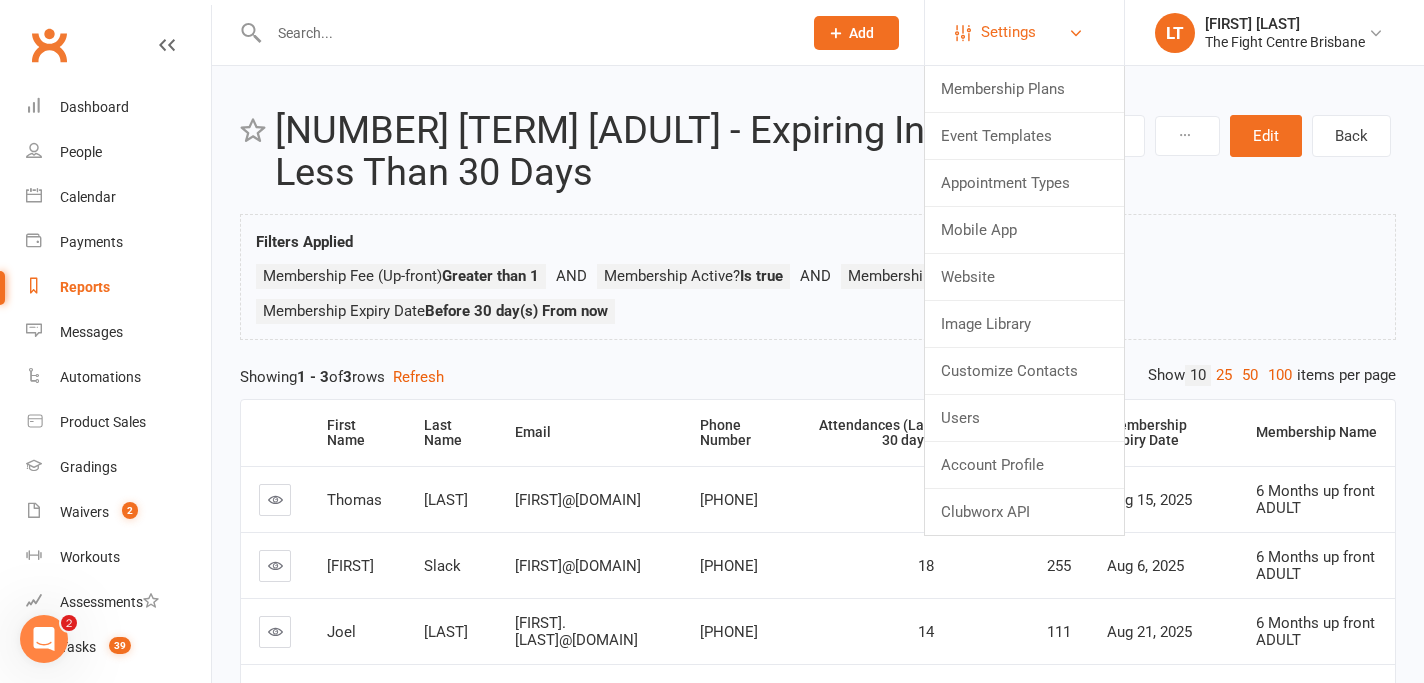 click on "Settings" at bounding box center [1024, 32] 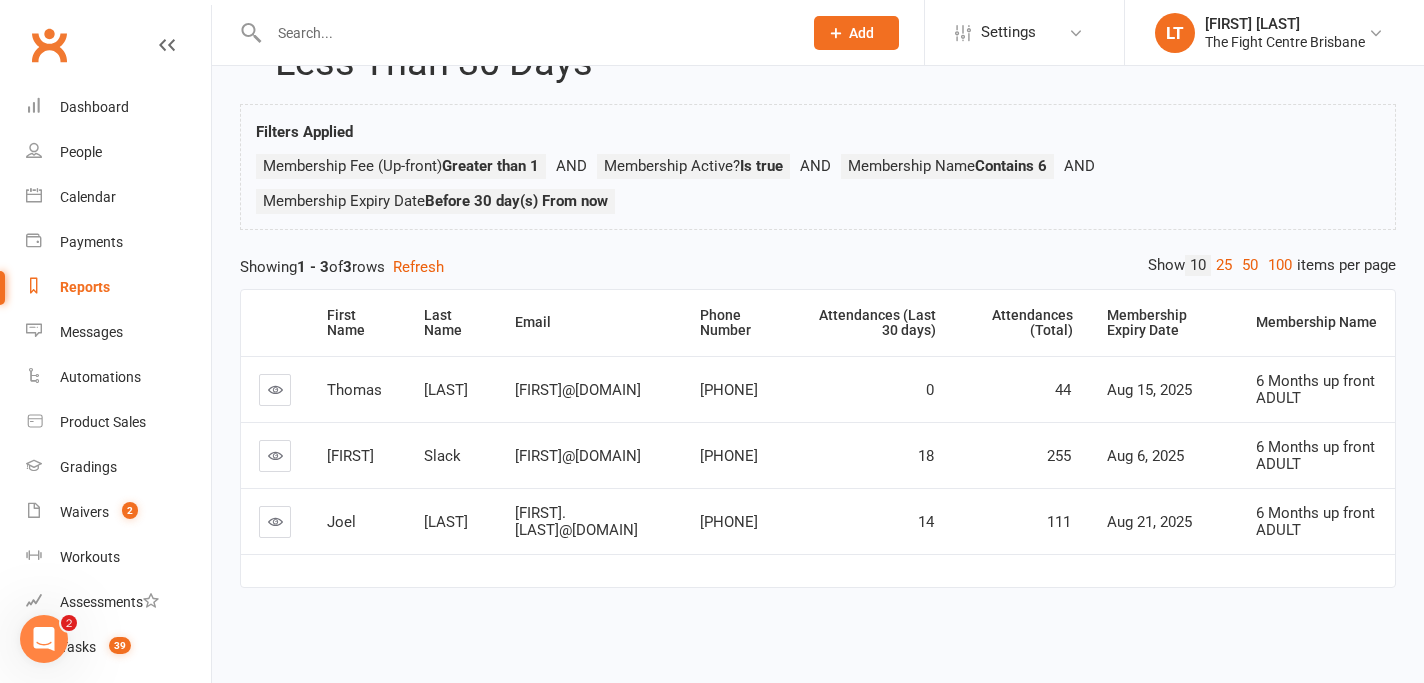 scroll, scrollTop: 0, scrollLeft: 0, axis: both 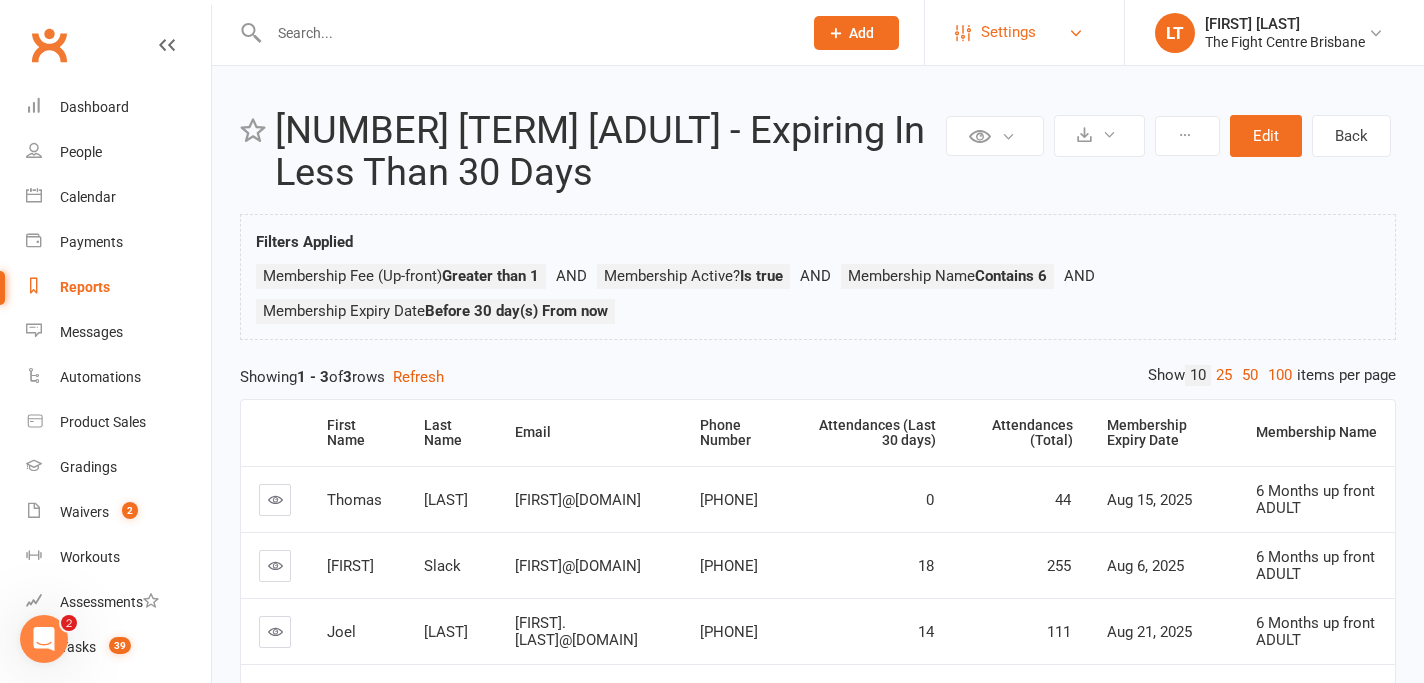 click on "Settings" at bounding box center [1024, 32] 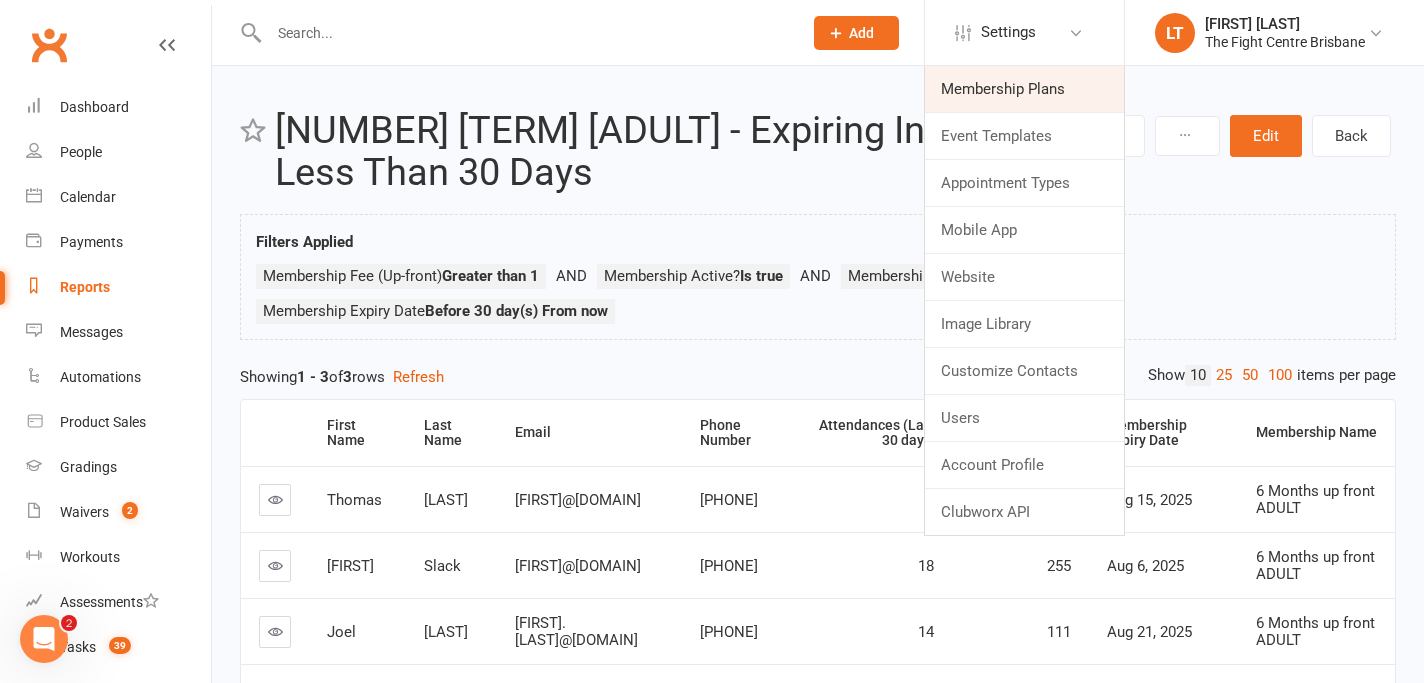 click on "Membership Plans" at bounding box center (1024, 89) 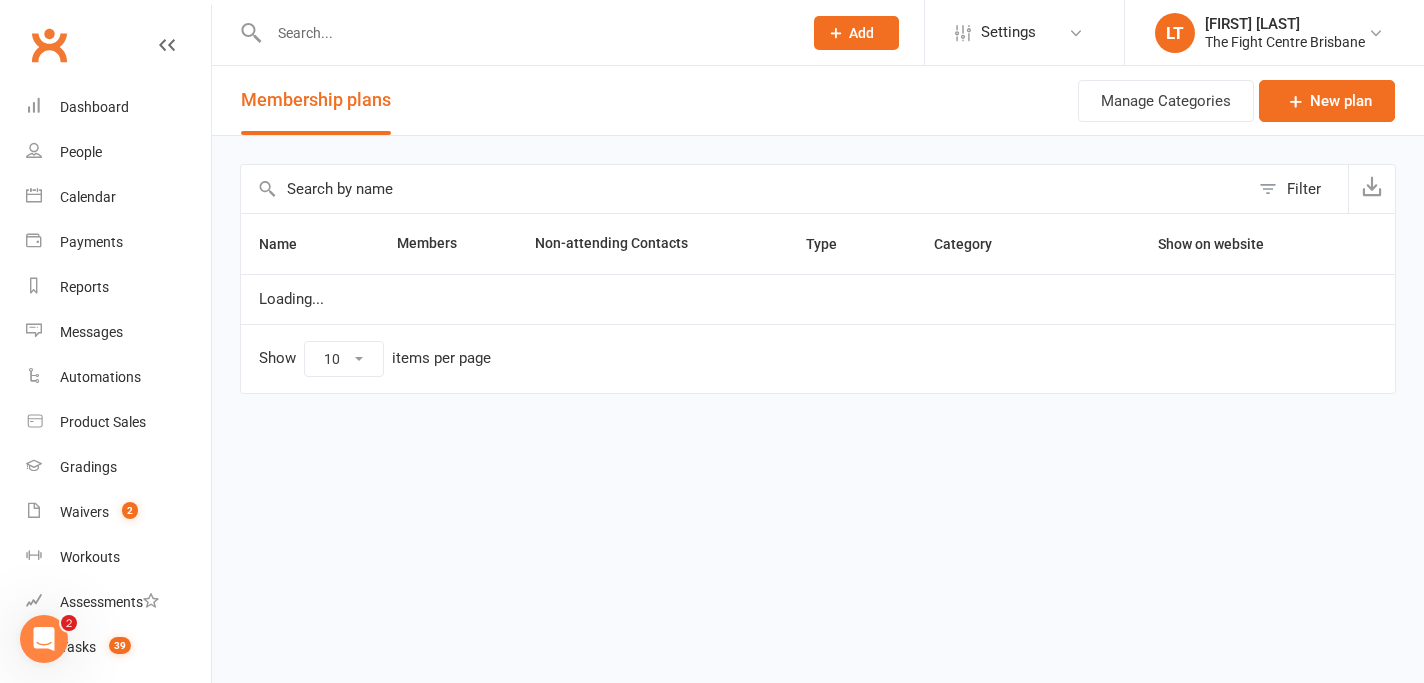 select on "100" 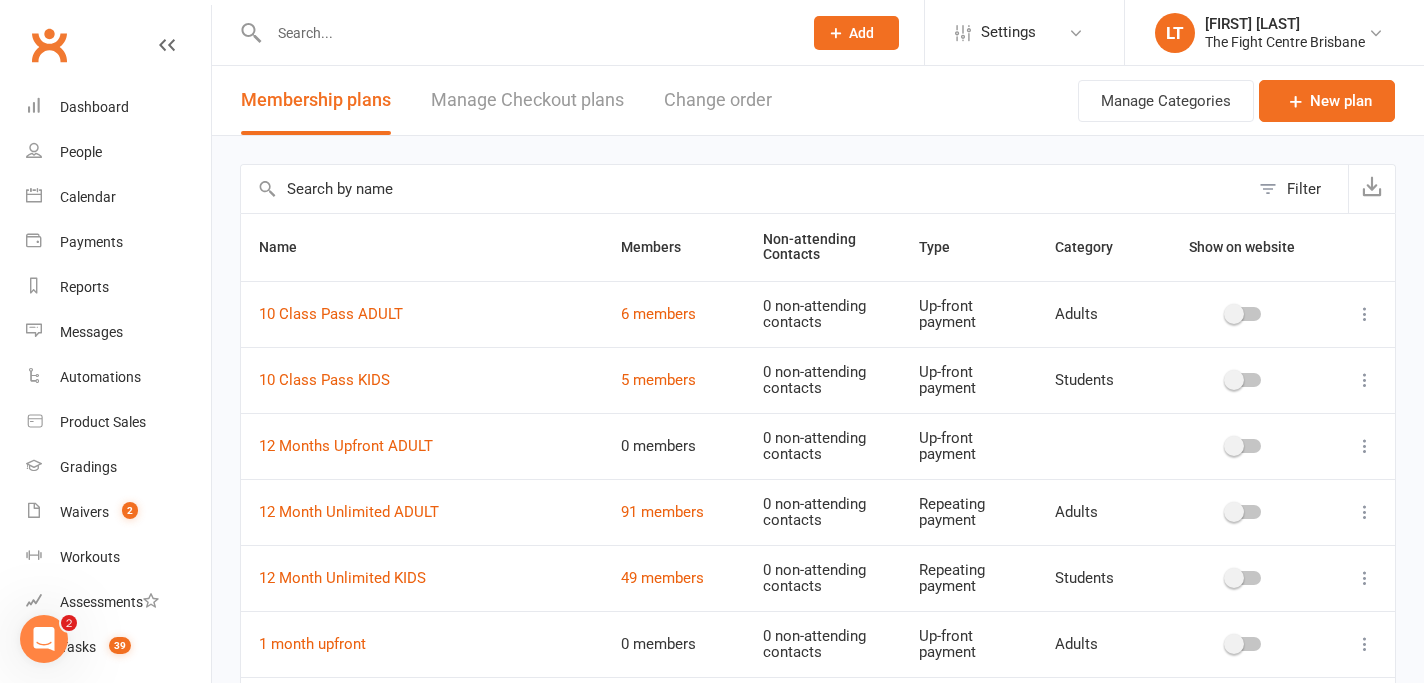 click at bounding box center [745, 189] 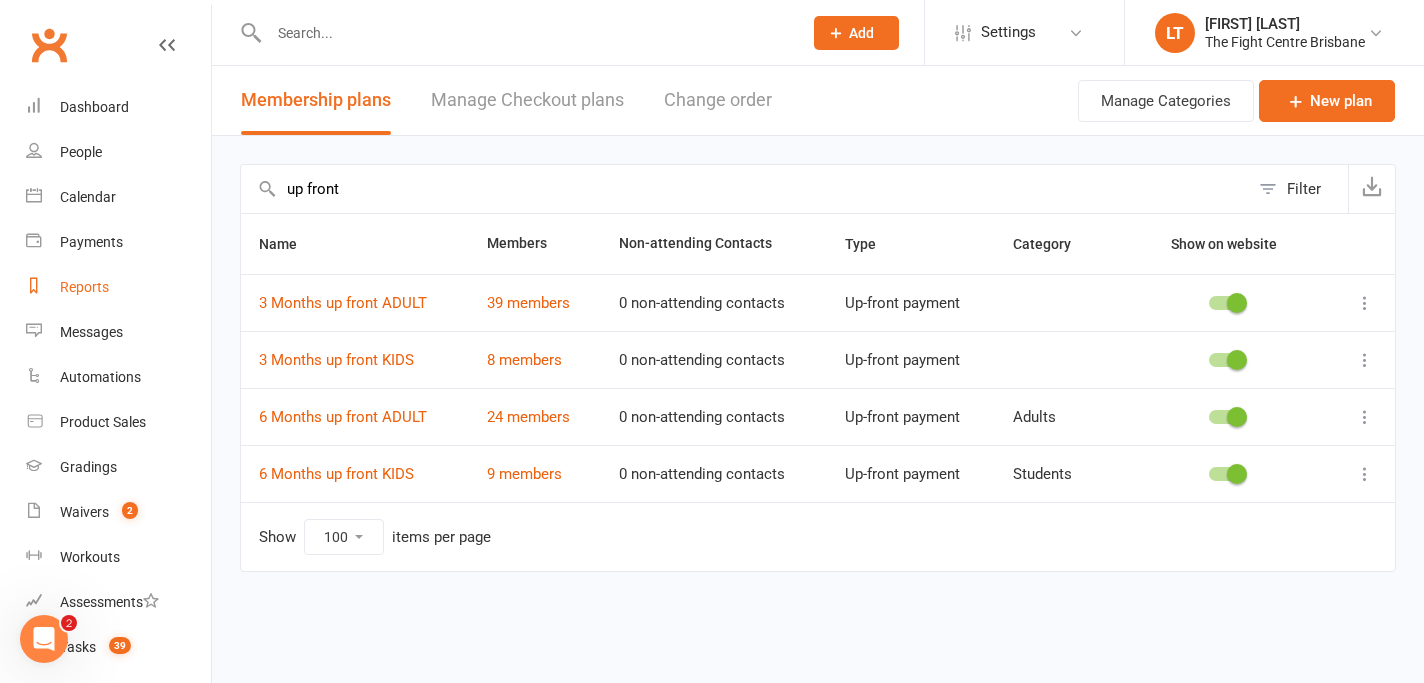 type on "up front" 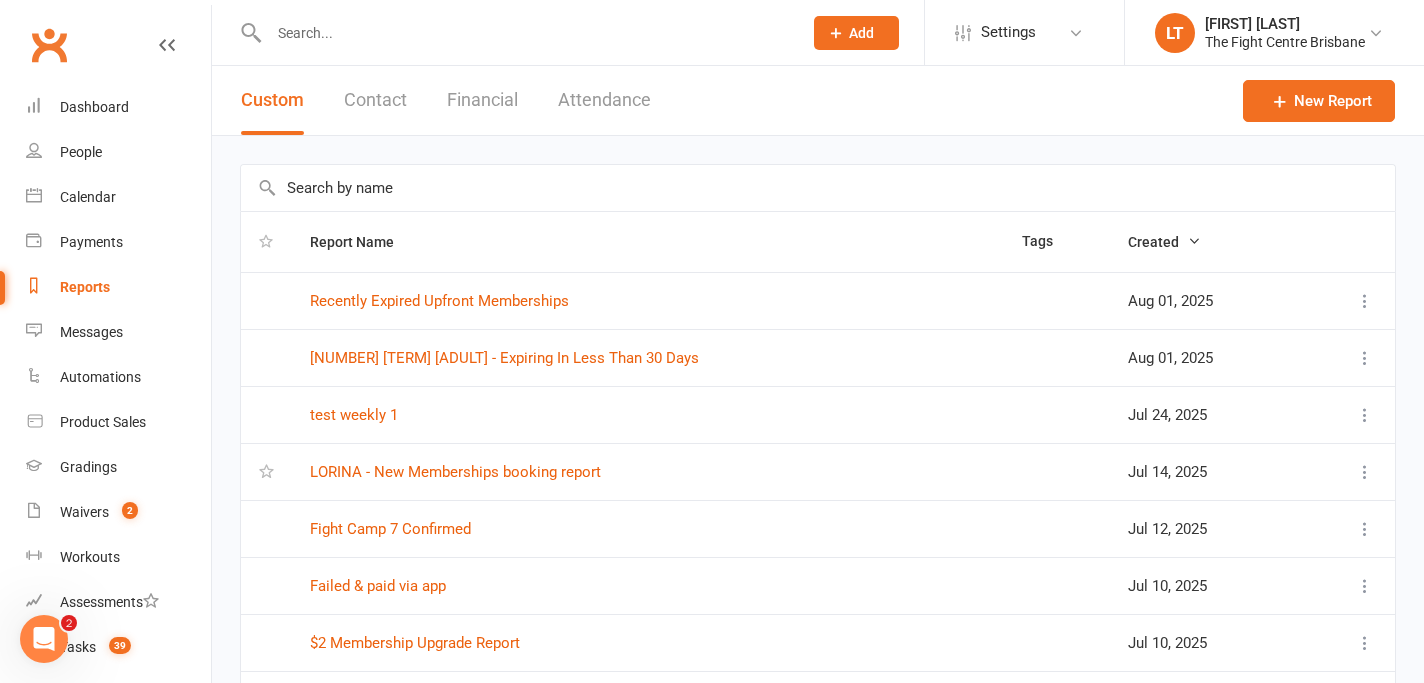click at bounding box center [1365, 358] 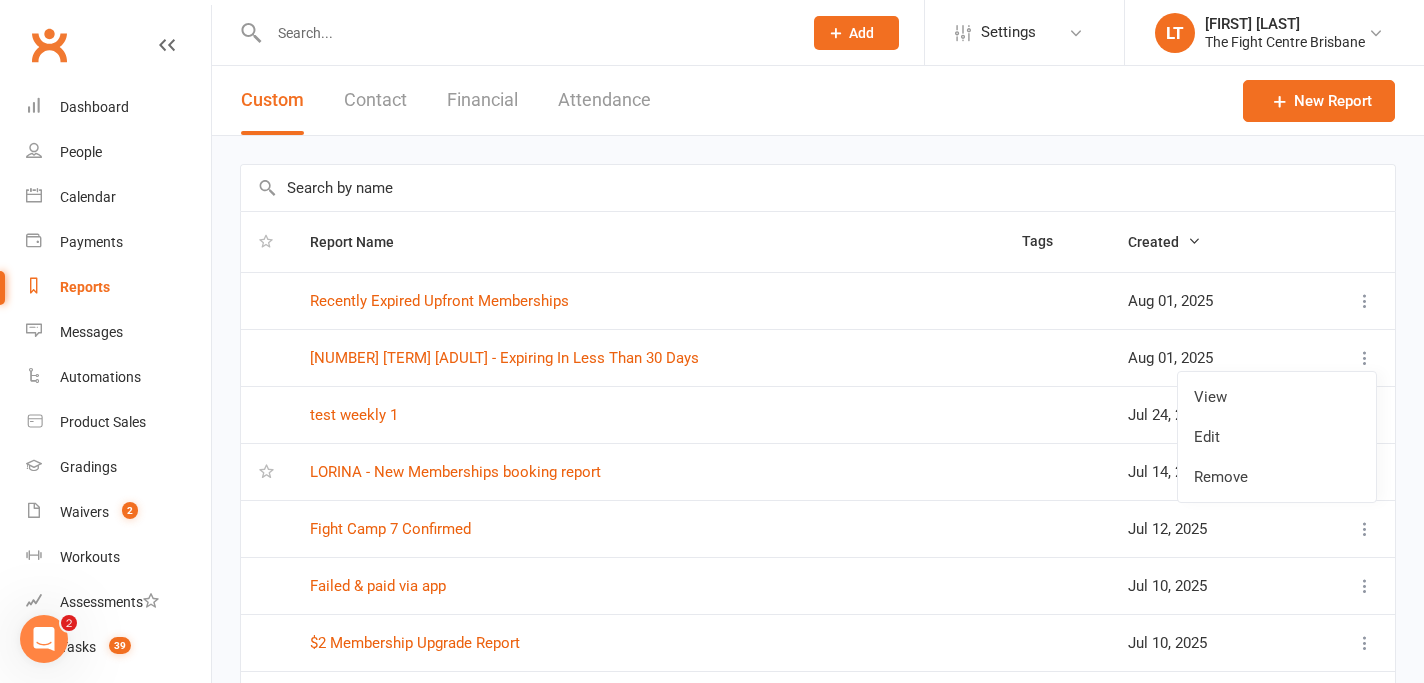 click at bounding box center [1365, 358] 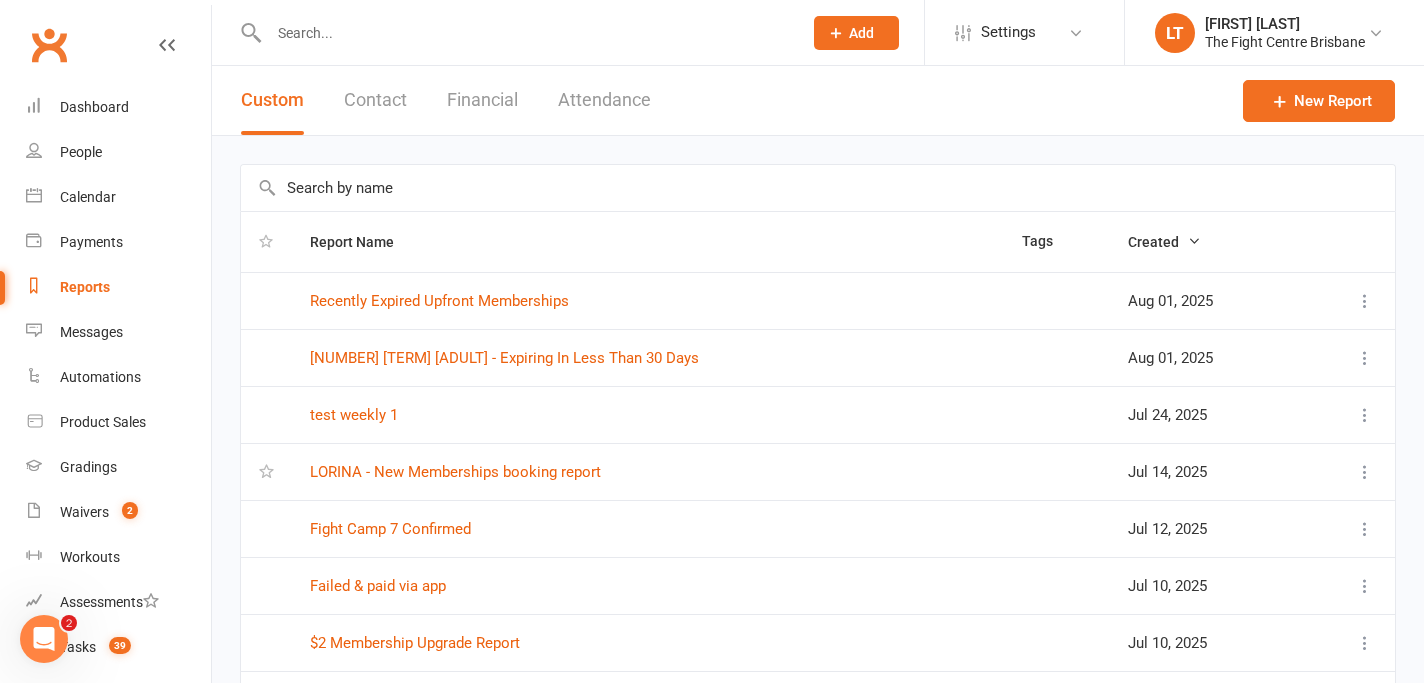 click at bounding box center [1365, 358] 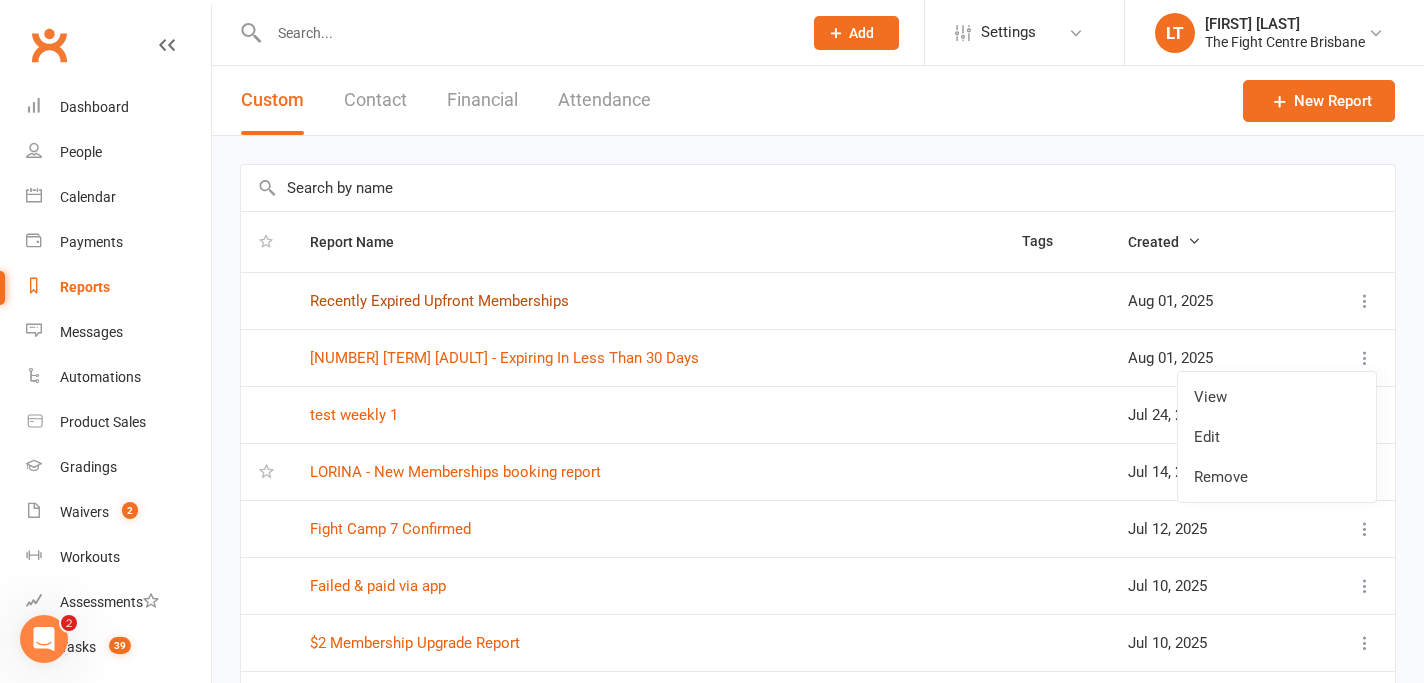 click on "Recently Expired Upfront Memberships" at bounding box center (439, 301) 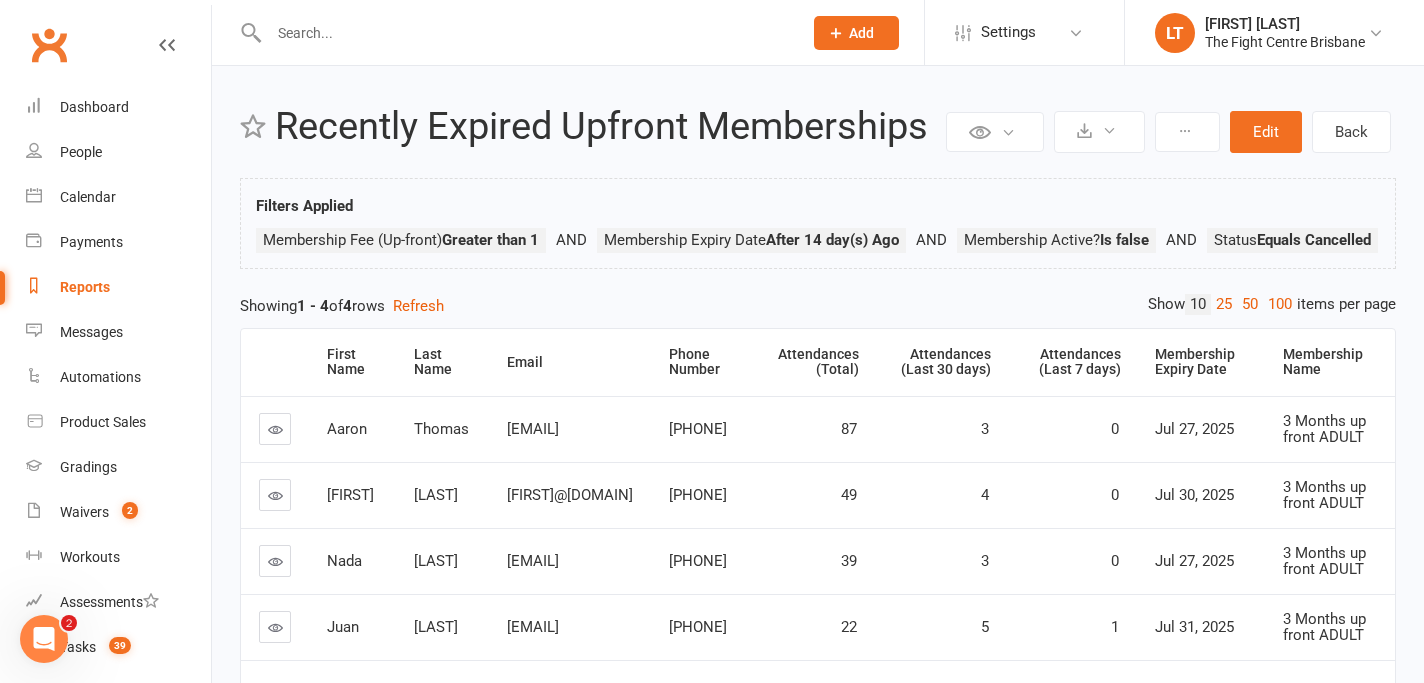 scroll, scrollTop: 0, scrollLeft: 0, axis: both 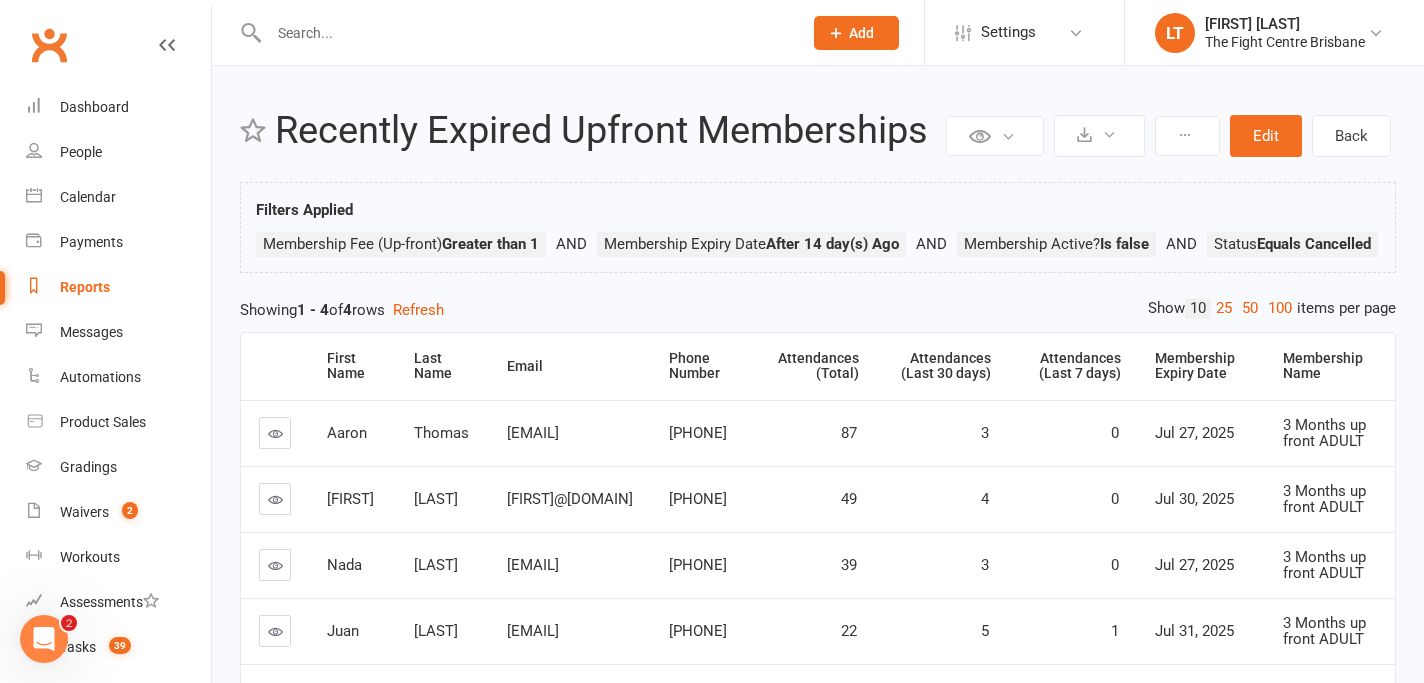 click at bounding box center [514, 32] 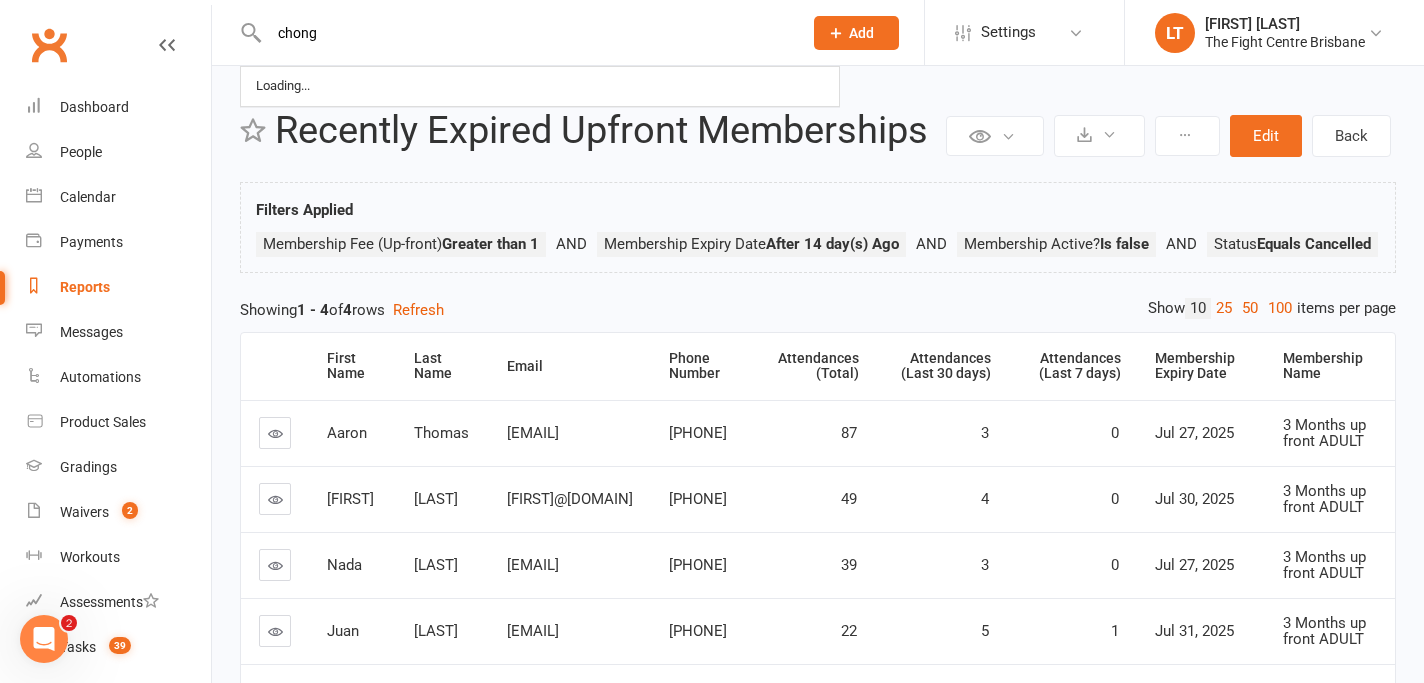type on "chong" 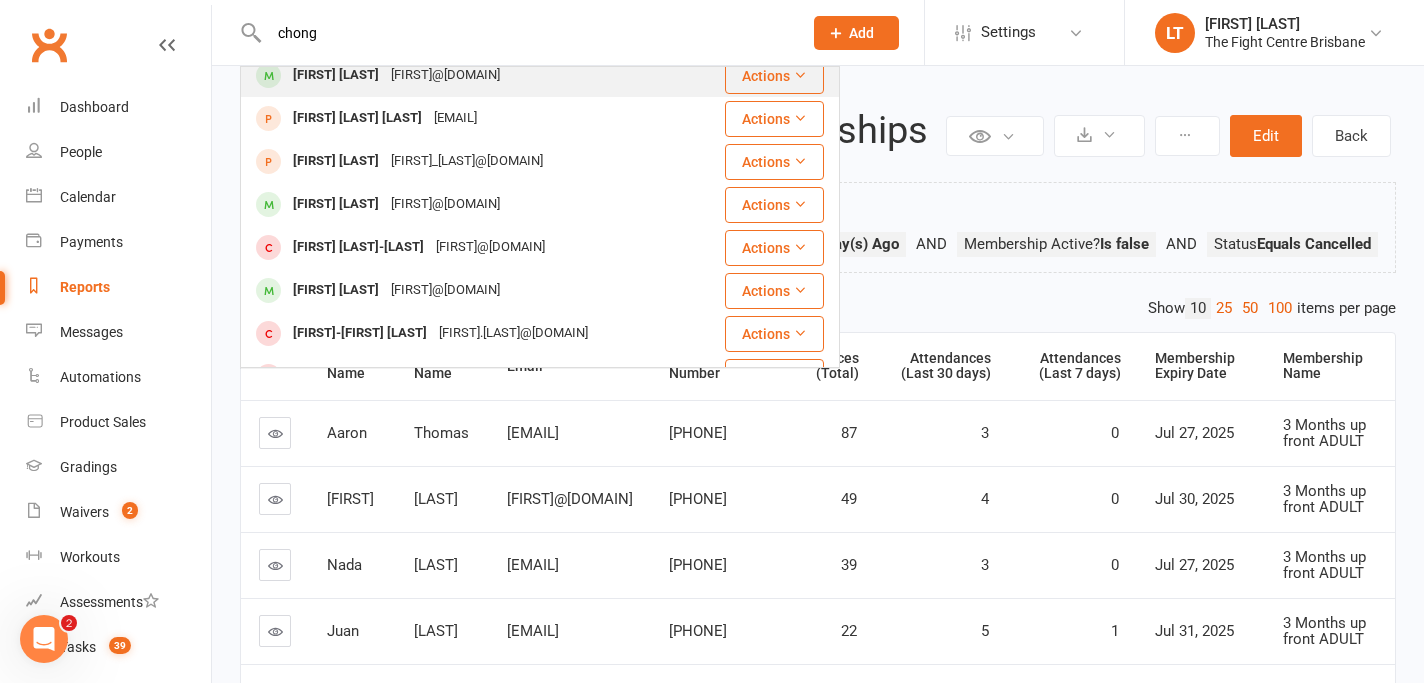 scroll, scrollTop: 370, scrollLeft: 0, axis: vertical 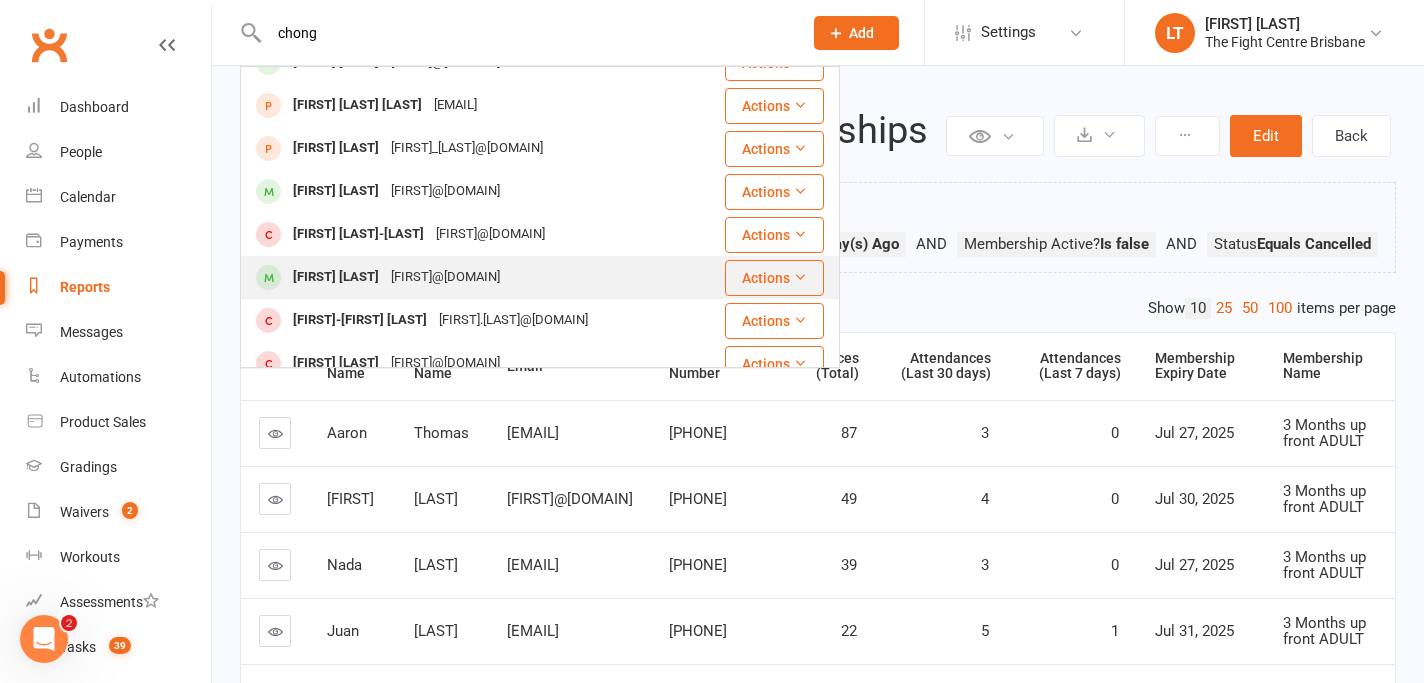 click on "[FIRST]@[DOMAIN]" at bounding box center [445, 277] 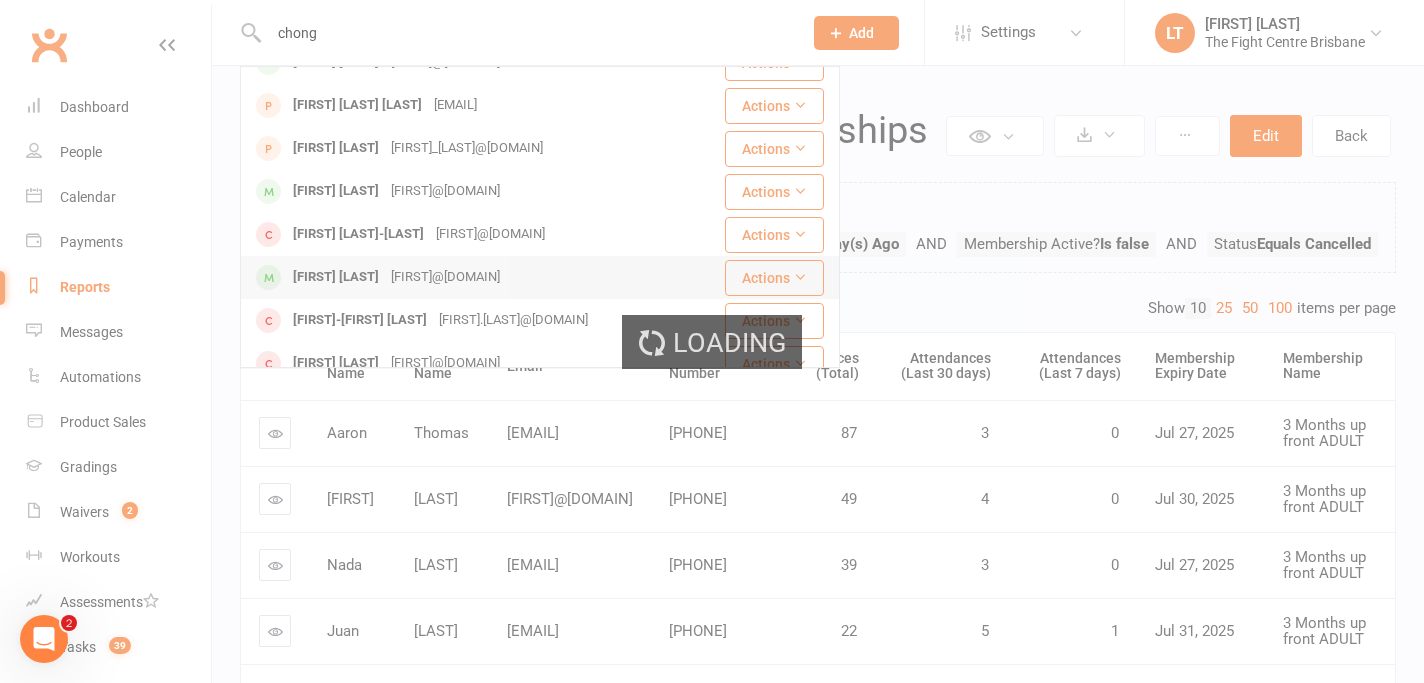 type 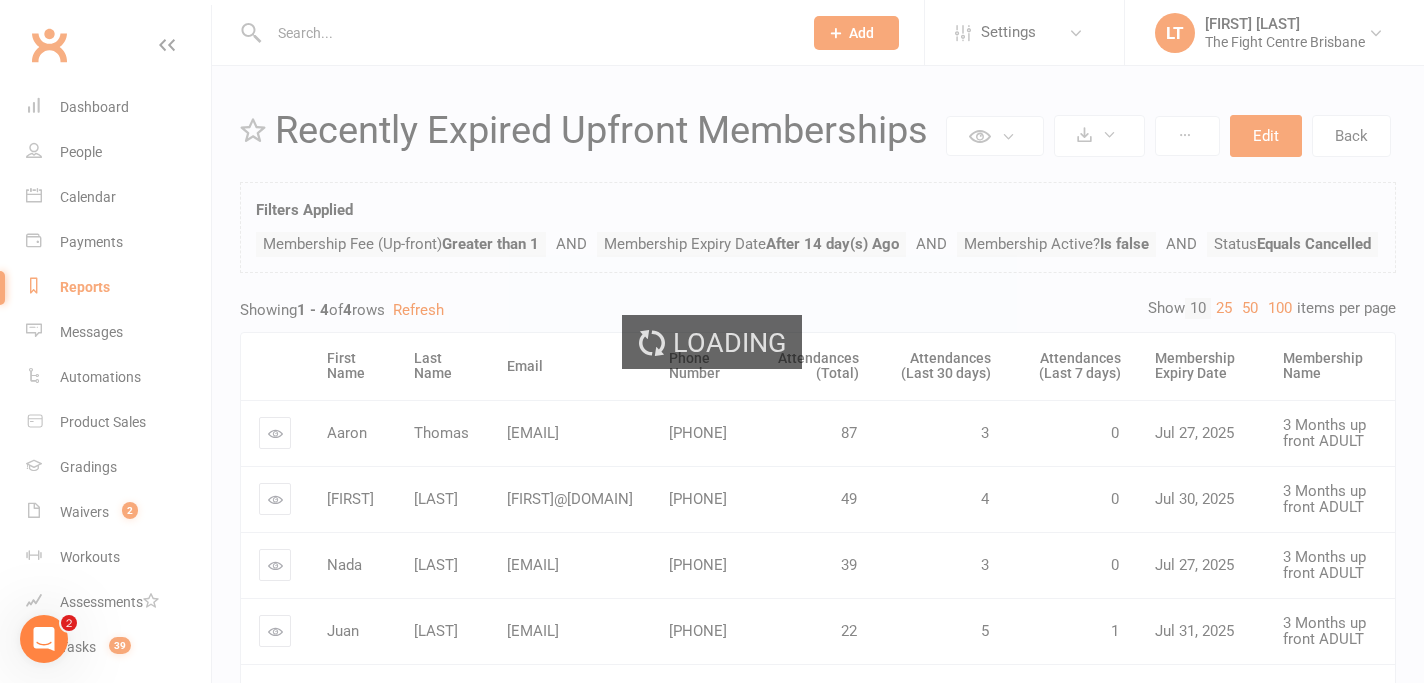 click on "Loading" at bounding box center [712, 341] 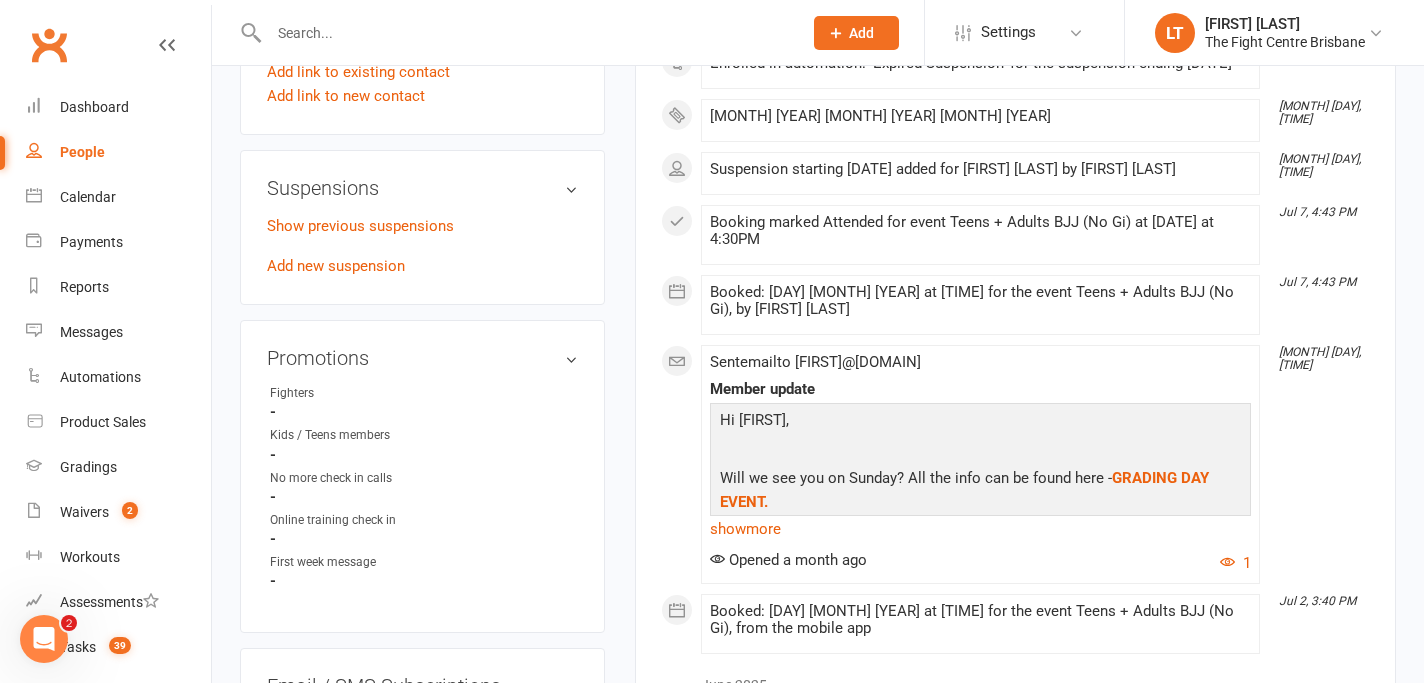 scroll, scrollTop: 923, scrollLeft: 0, axis: vertical 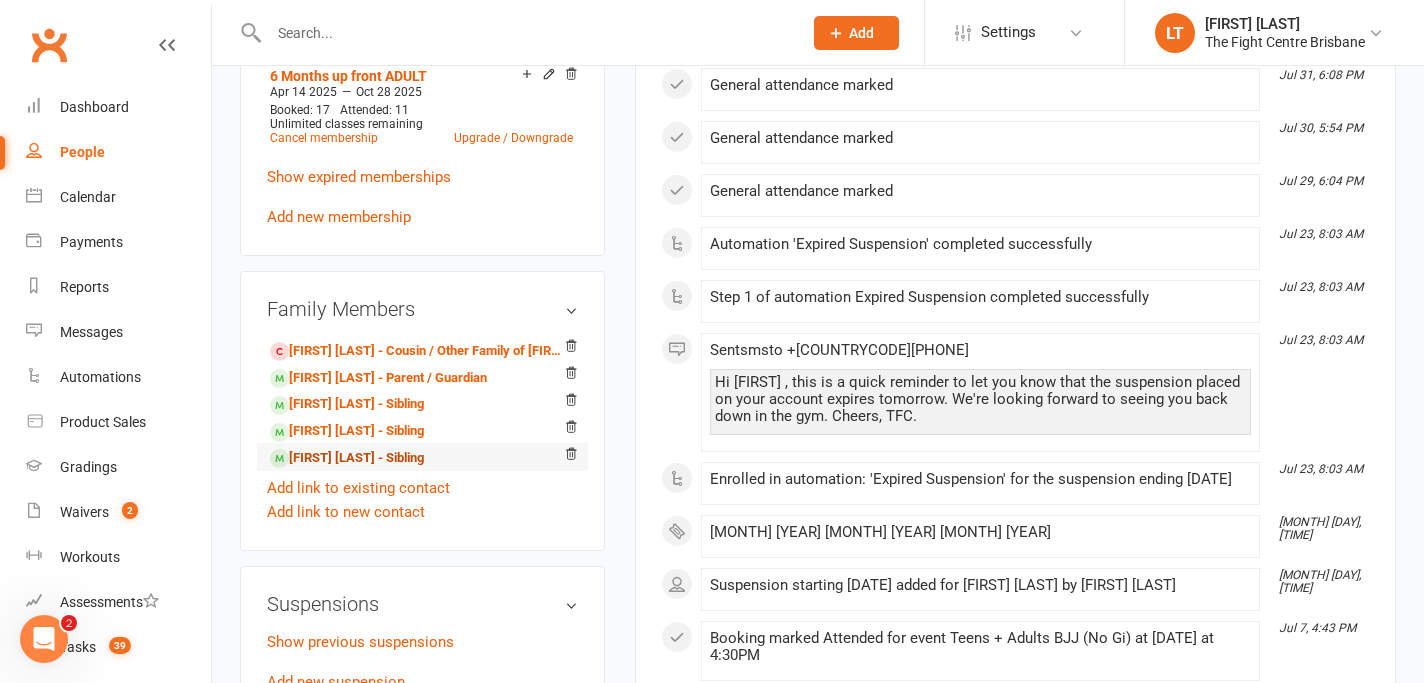 click on "[FIRST] [LAST] - Sibling" at bounding box center (347, 458) 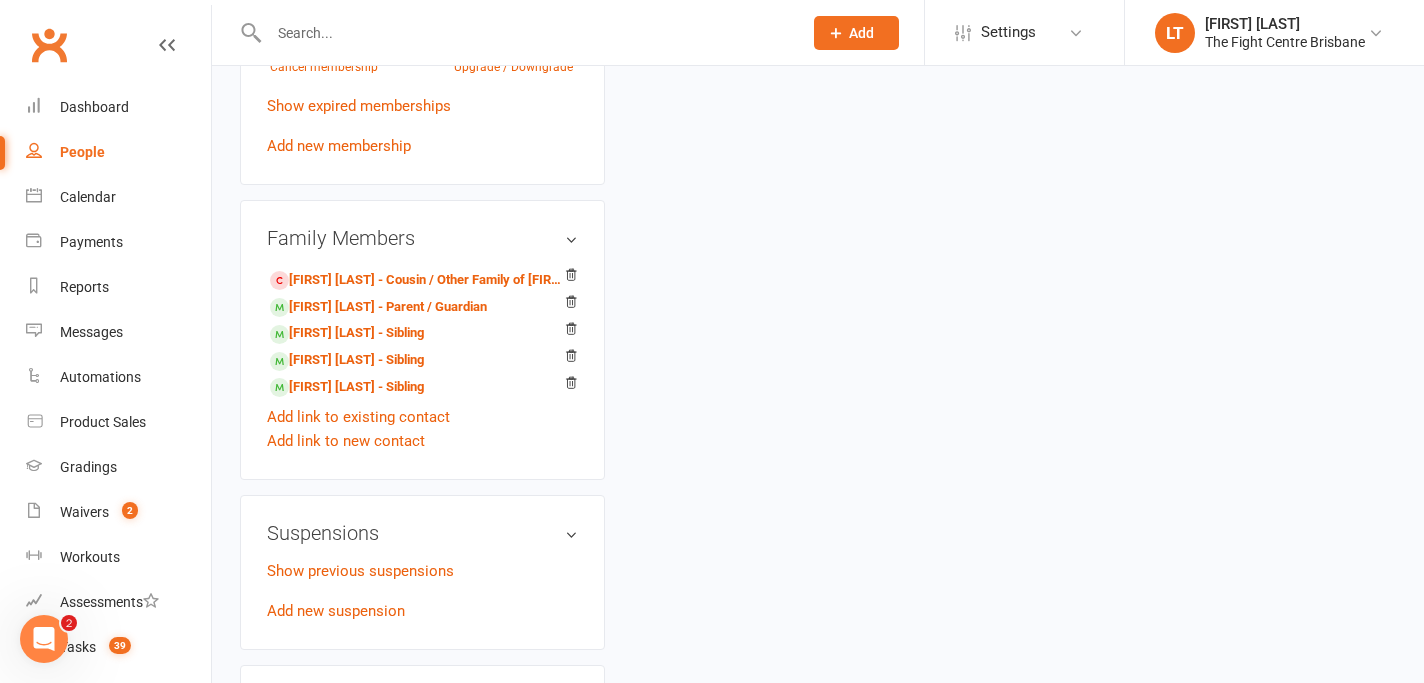 scroll, scrollTop: 0, scrollLeft: 0, axis: both 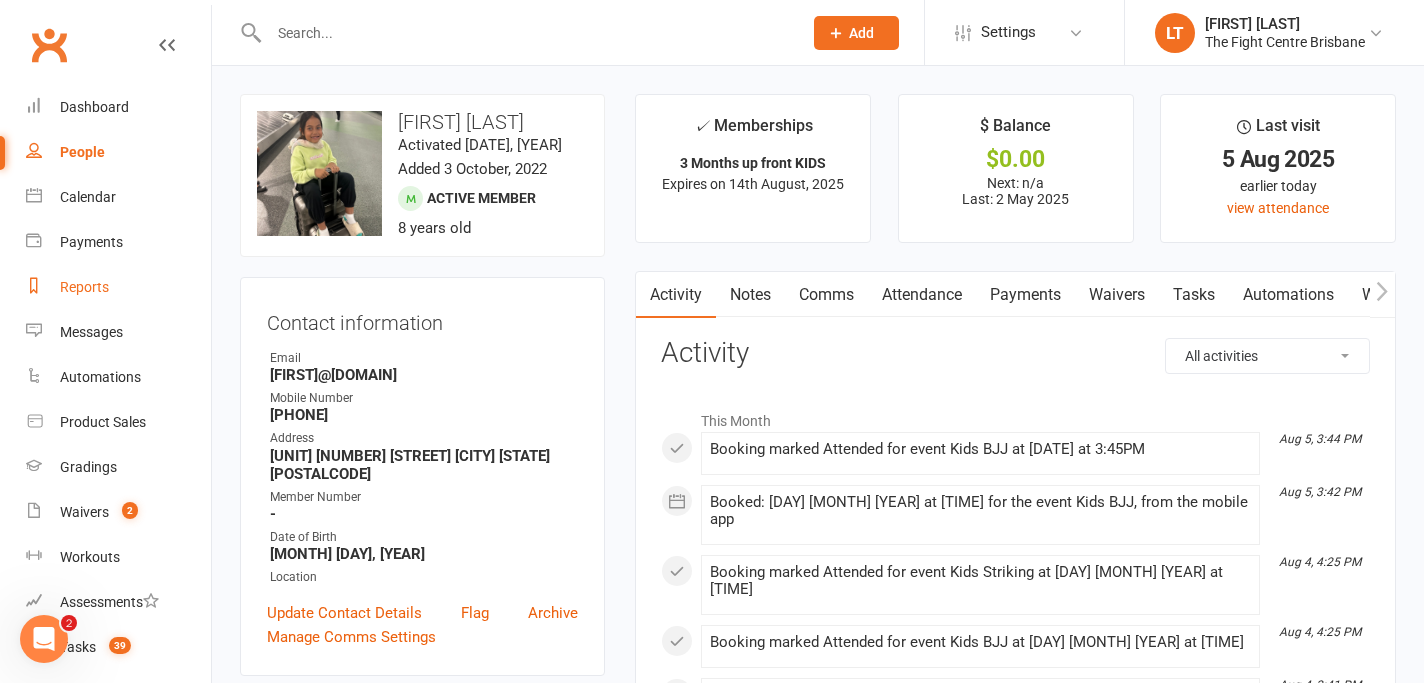 click on "Reports" at bounding box center [118, 287] 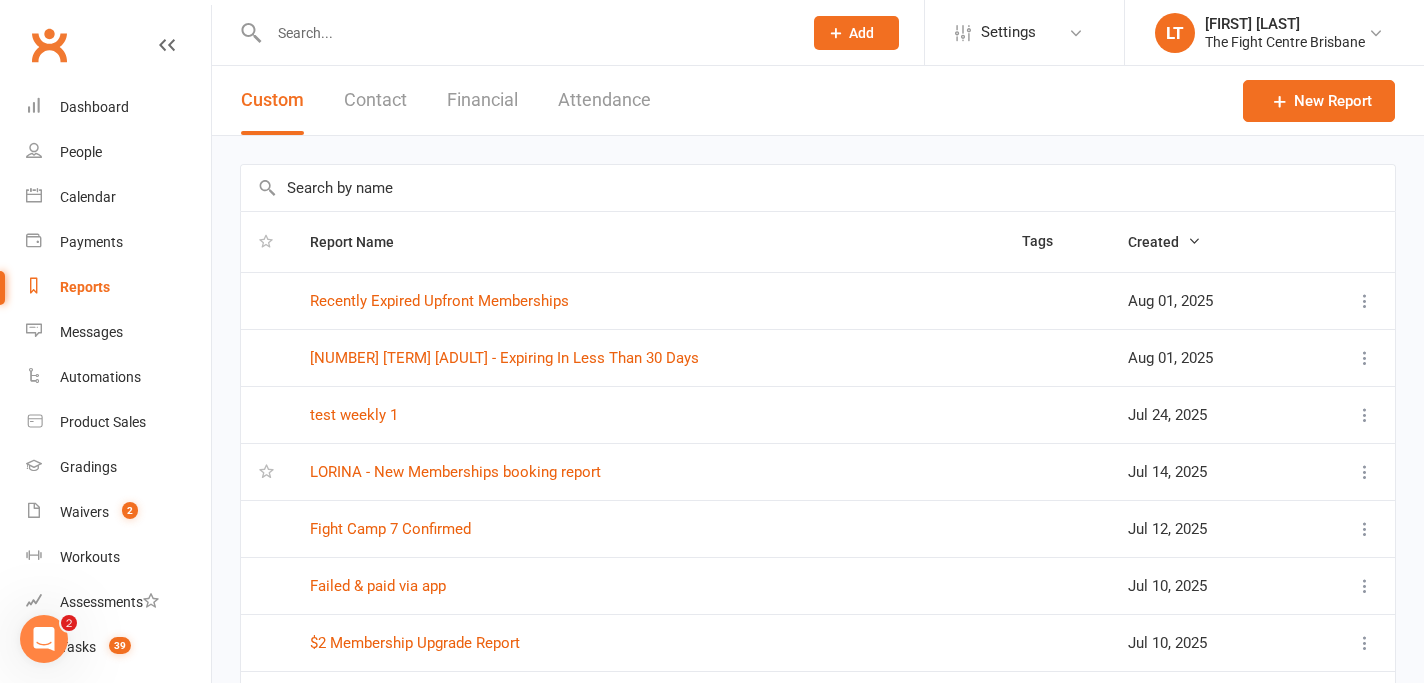 click at bounding box center [1365, 358] 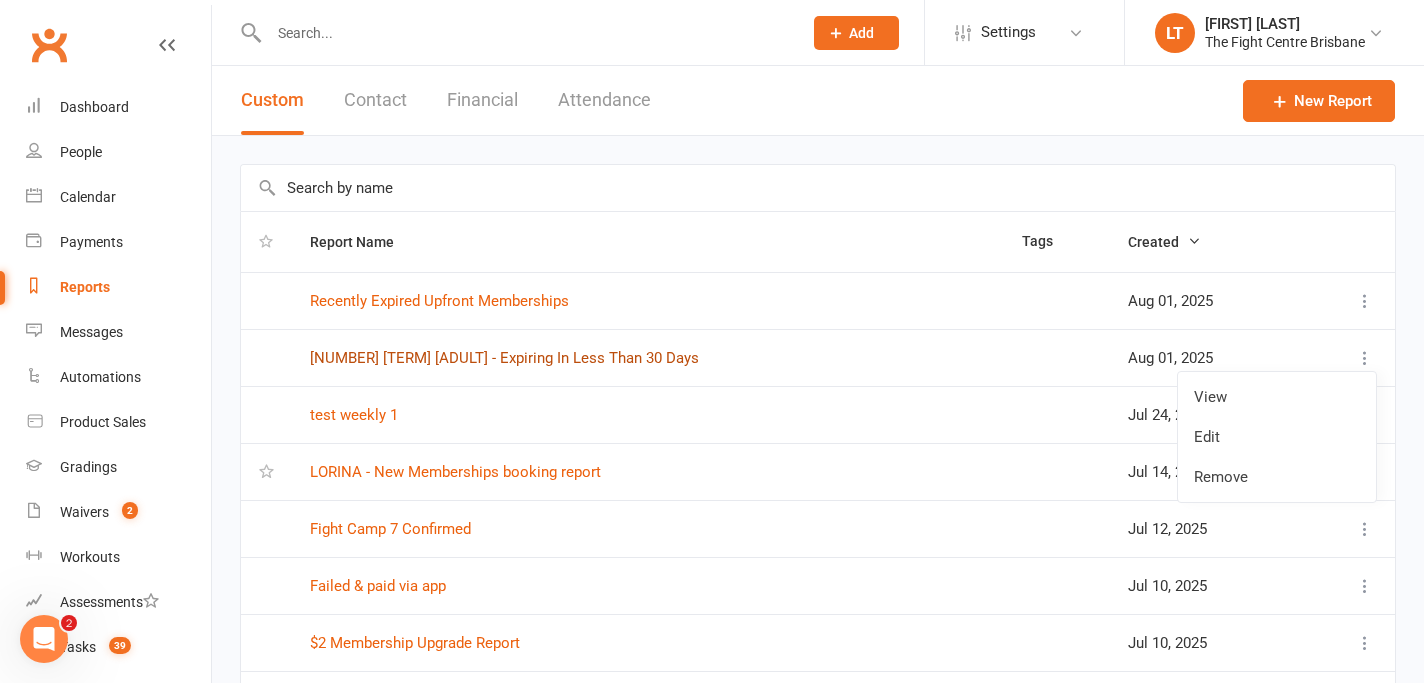 click on "[NUMBER] [TERM] [ADULT] - Expiring In Less Than 30 Days" at bounding box center (504, 358) 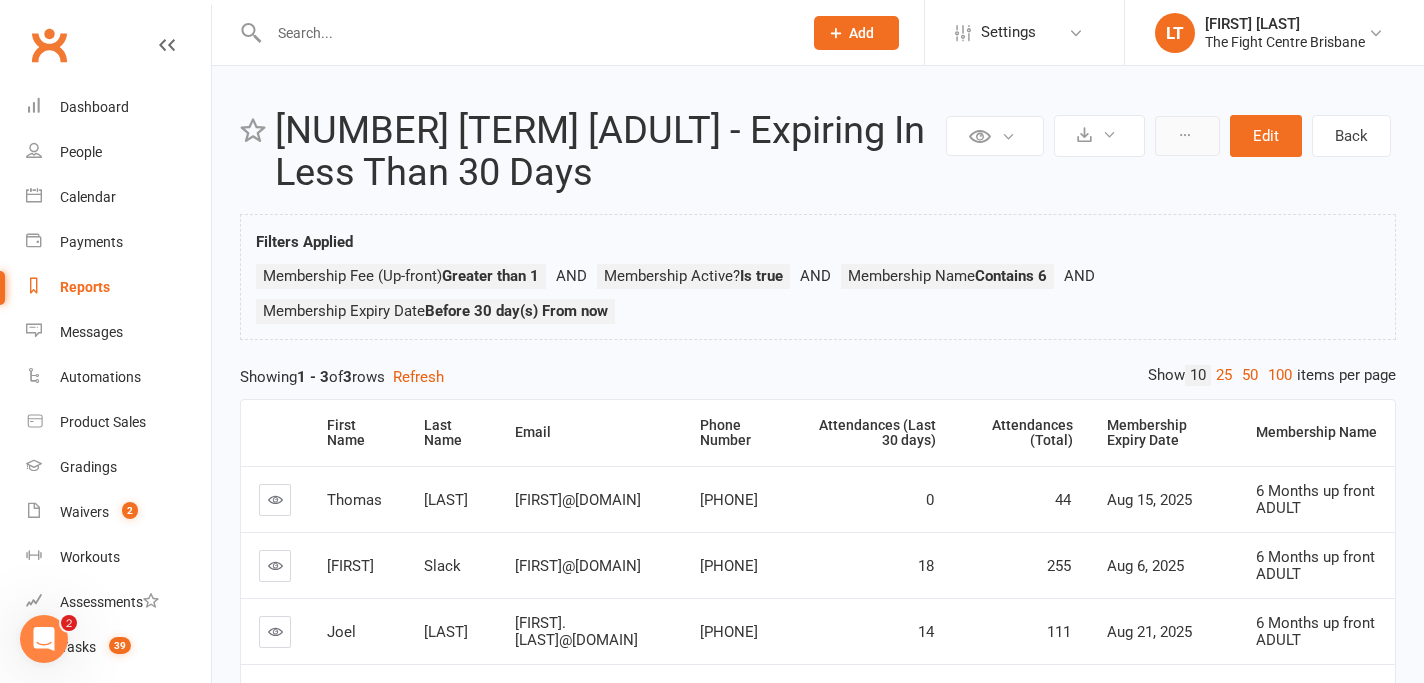 click at bounding box center (1187, 136) 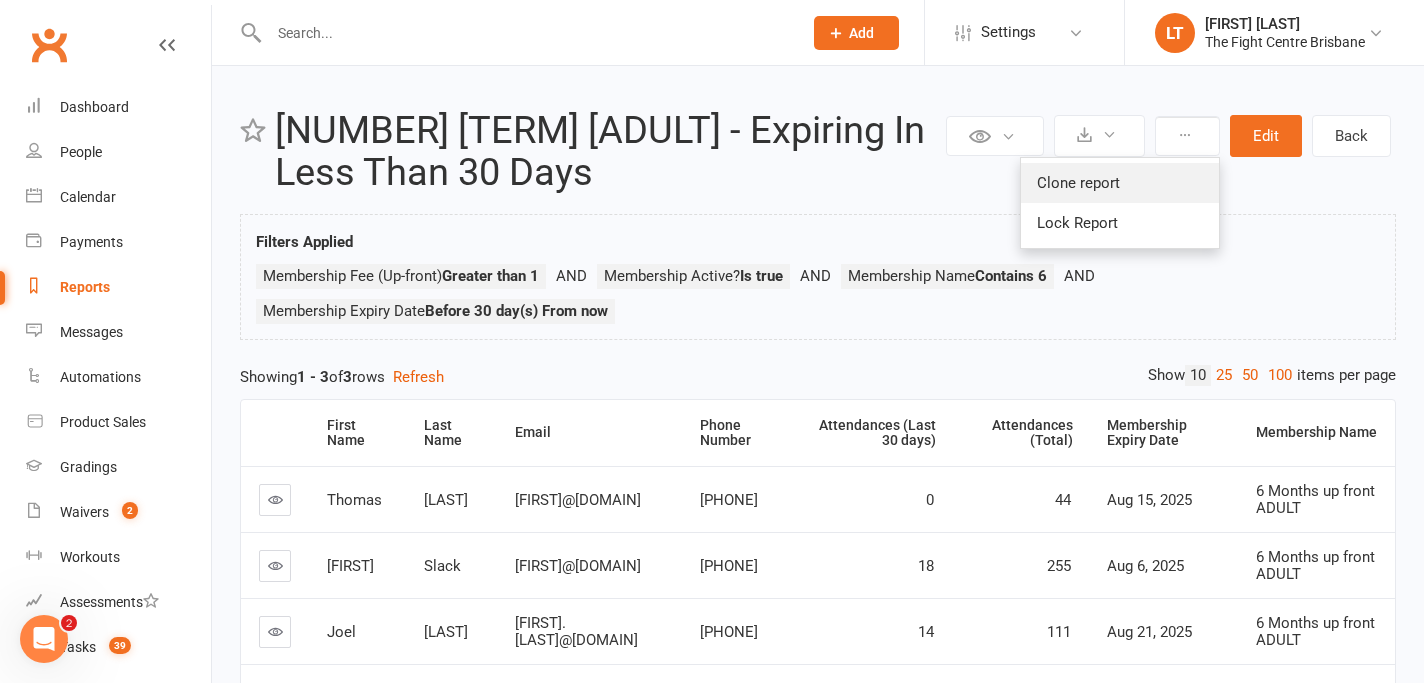 click on "Clone report" at bounding box center (1120, 183) 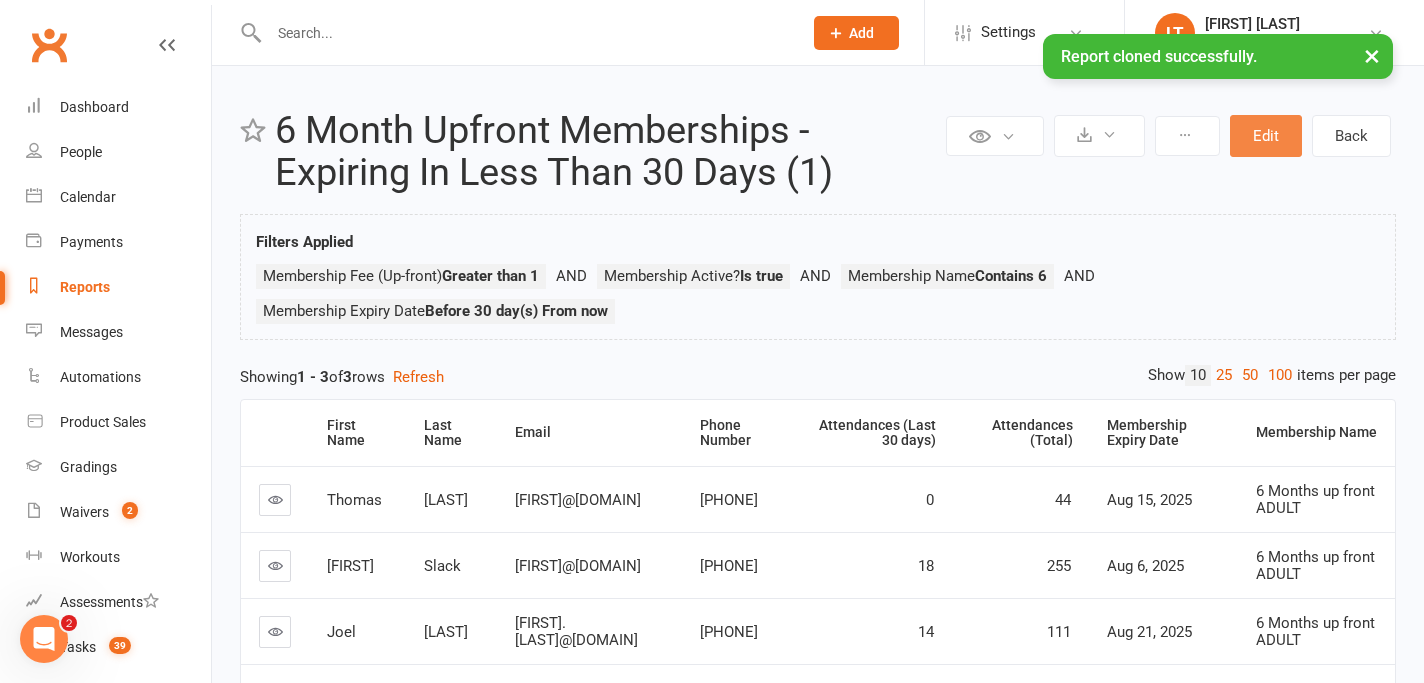 click on "Edit" at bounding box center (1266, 136) 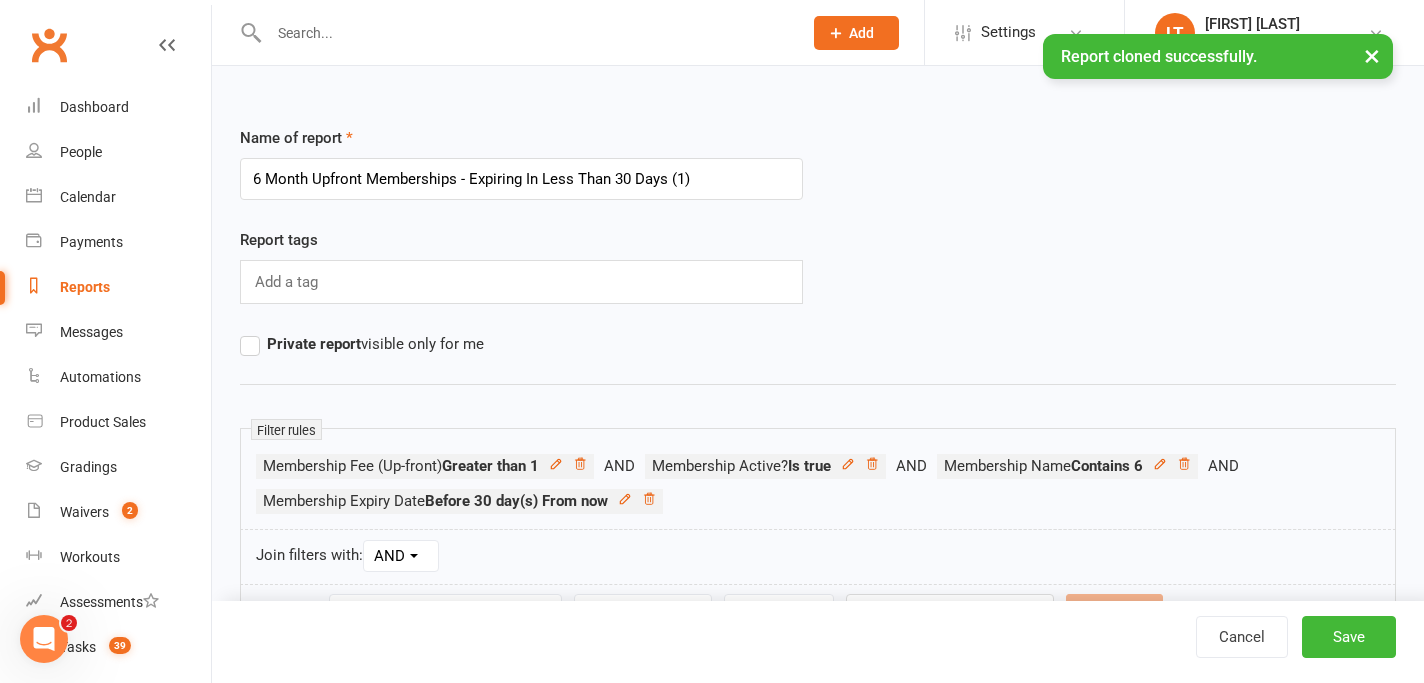 click on "6 Month Upfront Memberships - Expiring In Less Than 30 Days (1)" at bounding box center [521, 179] 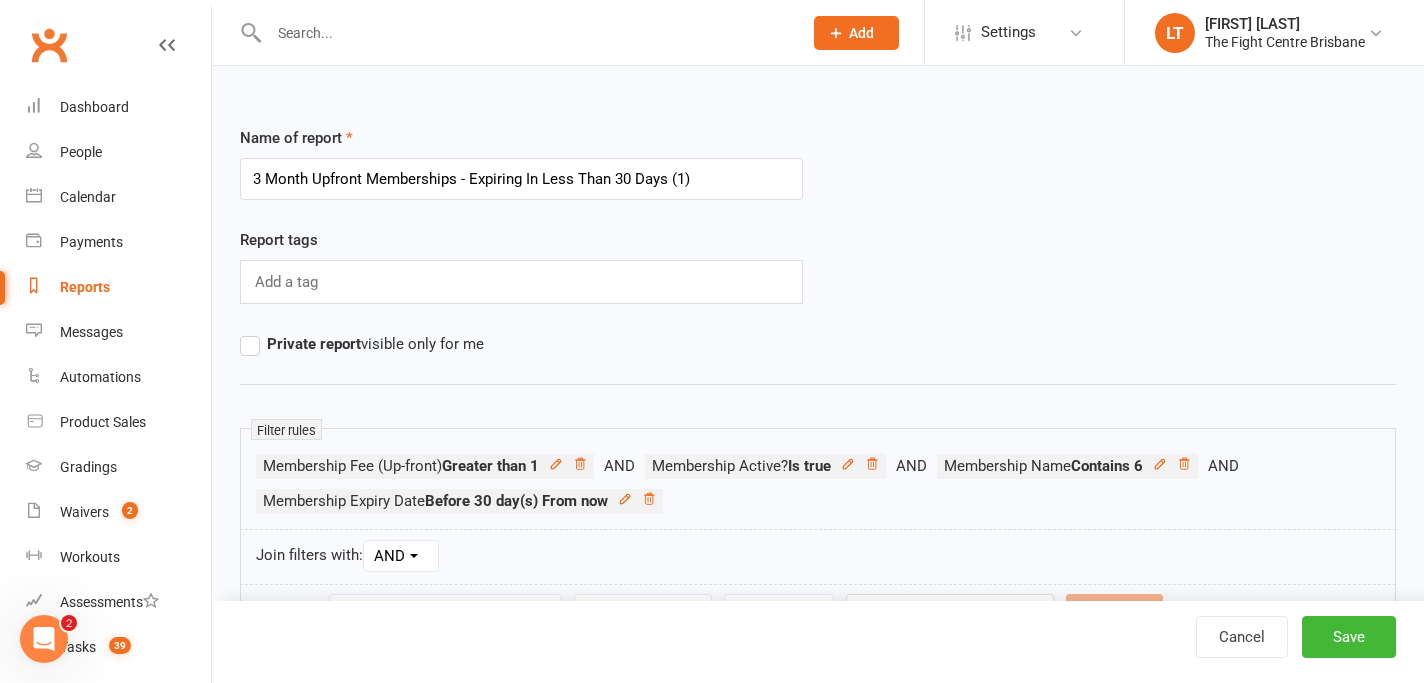 click on "3 Month Upfront Memberships - Expiring In Less Than 30 Days (1)" at bounding box center [521, 179] 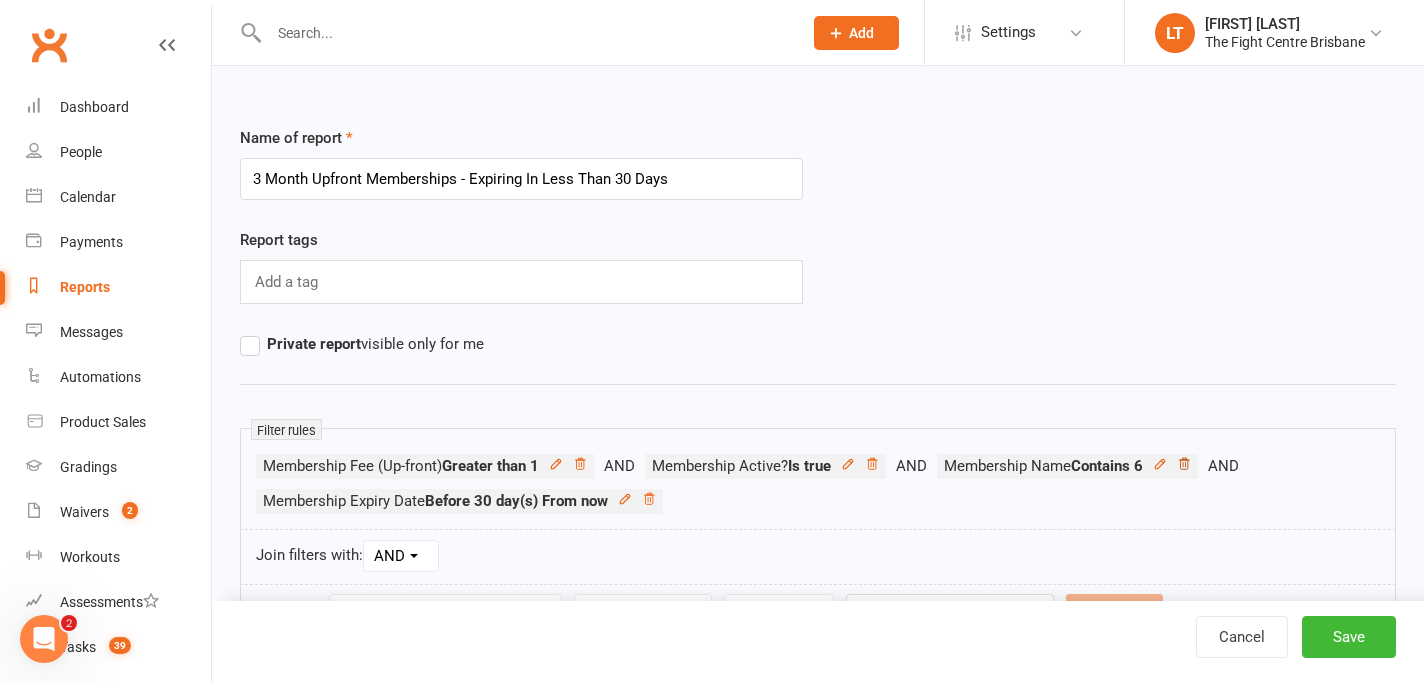 type on "3 Month Upfront Memberships - Expiring In Less Than 30 Days" 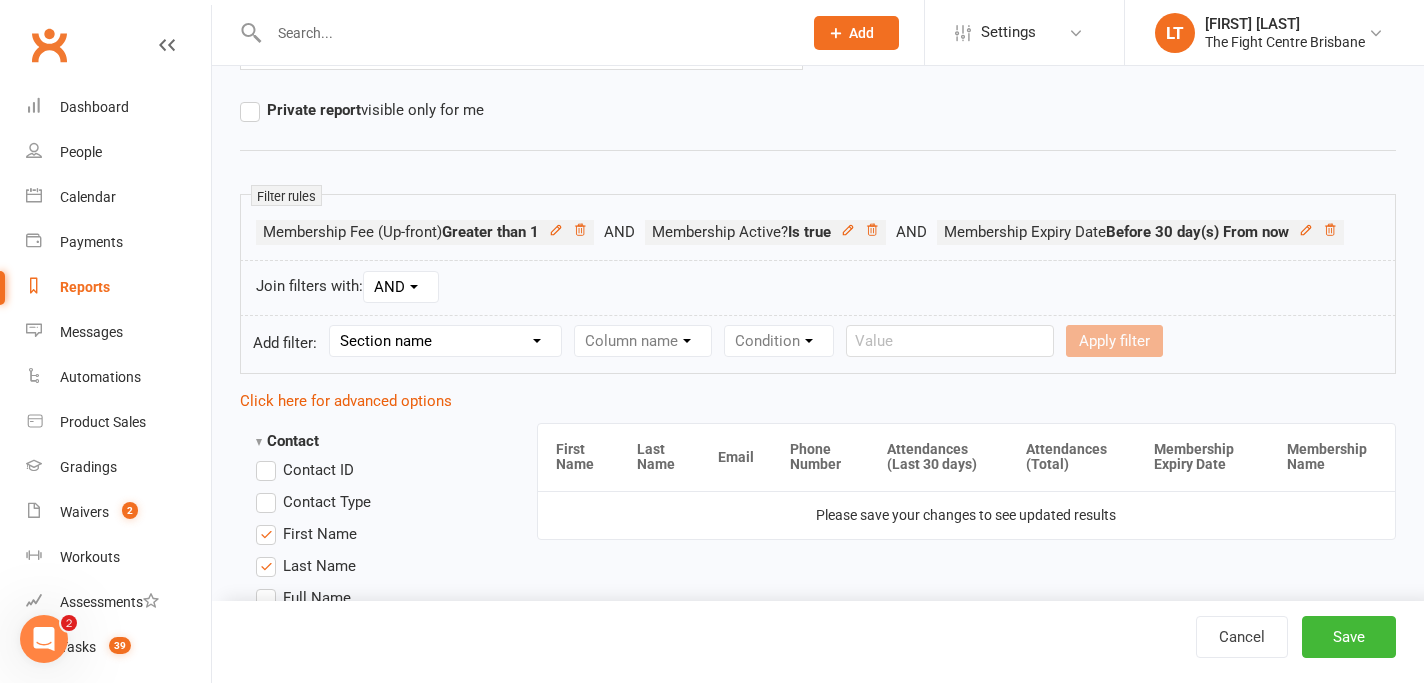 scroll, scrollTop: 242, scrollLeft: 0, axis: vertical 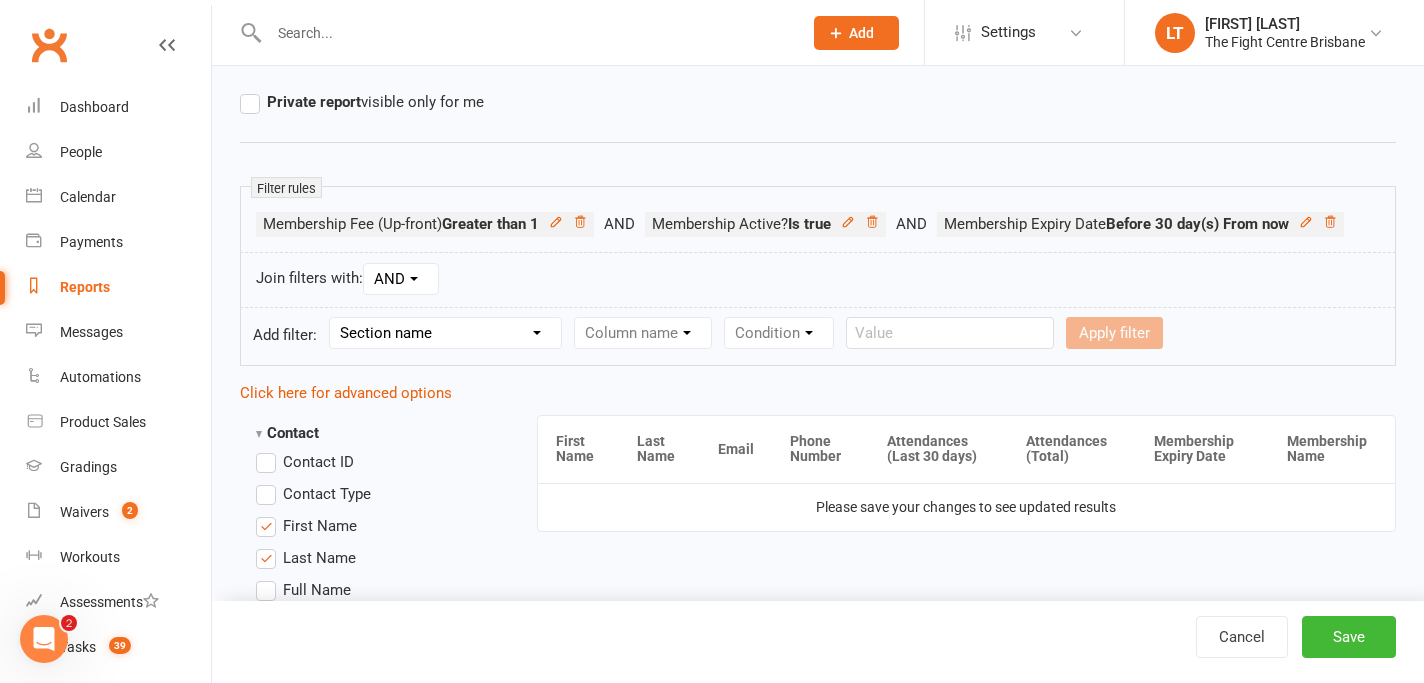 click on "Section name Contact Attendance Aggregate Payment Booking Waitlist Attendees Cancelled Bookings Late-cancelled Bookings Aggregate Booking Communication Comms Recipients Membership Payment Mobile App Styles And Ranks Aggregate Styles And Ranks Grading Events Promotions Suspensions Signed Waivers Family Members Credit Vouchers Enrolled Automations Enrolled Workouts Public Tasks Body Composition Emergency Contact Details Fitness Goals Key Demographics Marketing Information Trainer/Instructor Waiver Answers" at bounding box center [445, 333] 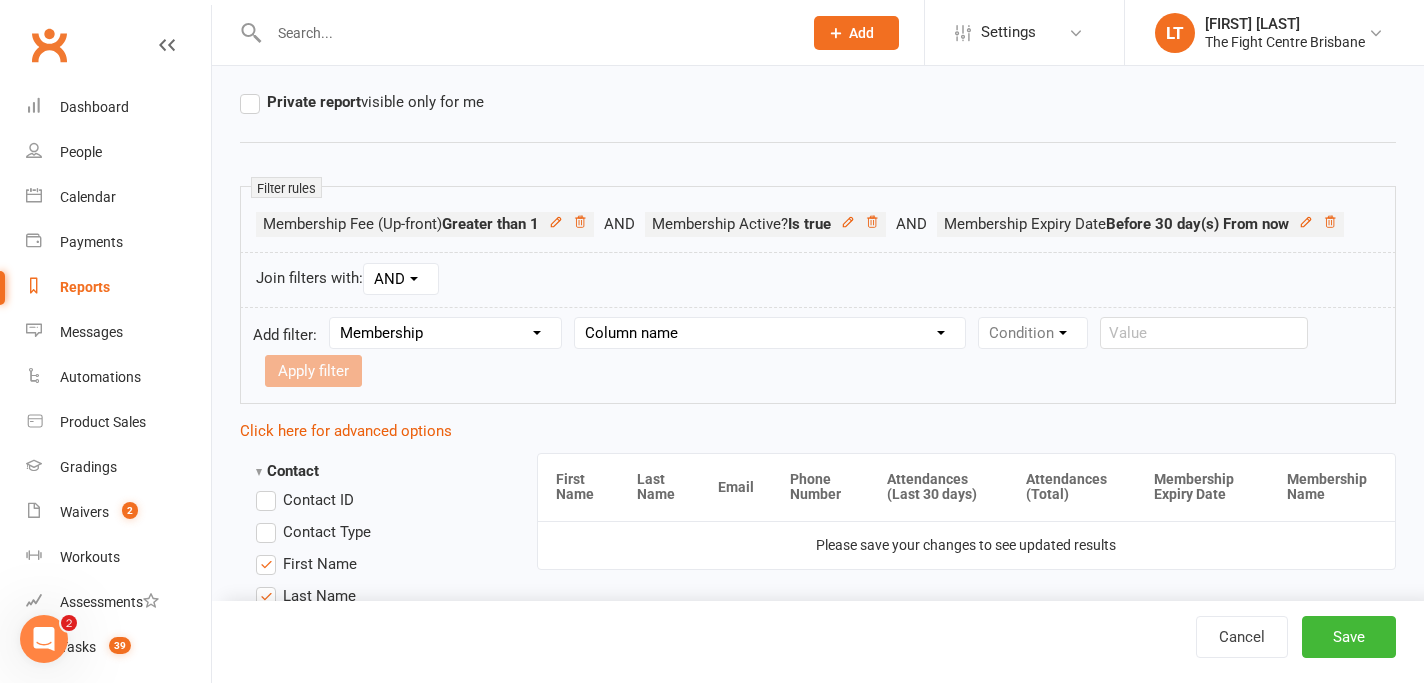 click on "Column name Membership ID Membership Name Membership Category Membership Start Date Membership Up-front Payment Date Membership Recurring Payments Start Date Membership Expiry Date Membership Added On Membership Term (in words) Membership Duration (in days) Current Membership Age (in days) Active Days Remaining (after today) Membership Fee (Up-front) Membership Fee (Recurring) Membership Recurring Fee Frequency Membership Attendance Limit (Description) Membership Attendance Limit Recurrence (Period) Membership Attendance Limit Recurrence (Number) Membership Source Class Pack? Trial Membership? Send email receipt on successful payment? Bookings Made Bookings Attended Bookings Absent Bookings w/ Unmarked Attendance Bookings Remaining Attendances in Current Calendar Month Make-up Classes Available Membership Active? Cancellation Present? Cancellation Date Cancellation Added On Cancellation Reason Most Recent Attendance Payments Attempted Paid Payments Failed Payments (Current) Payments Remaining" at bounding box center (770, 333) 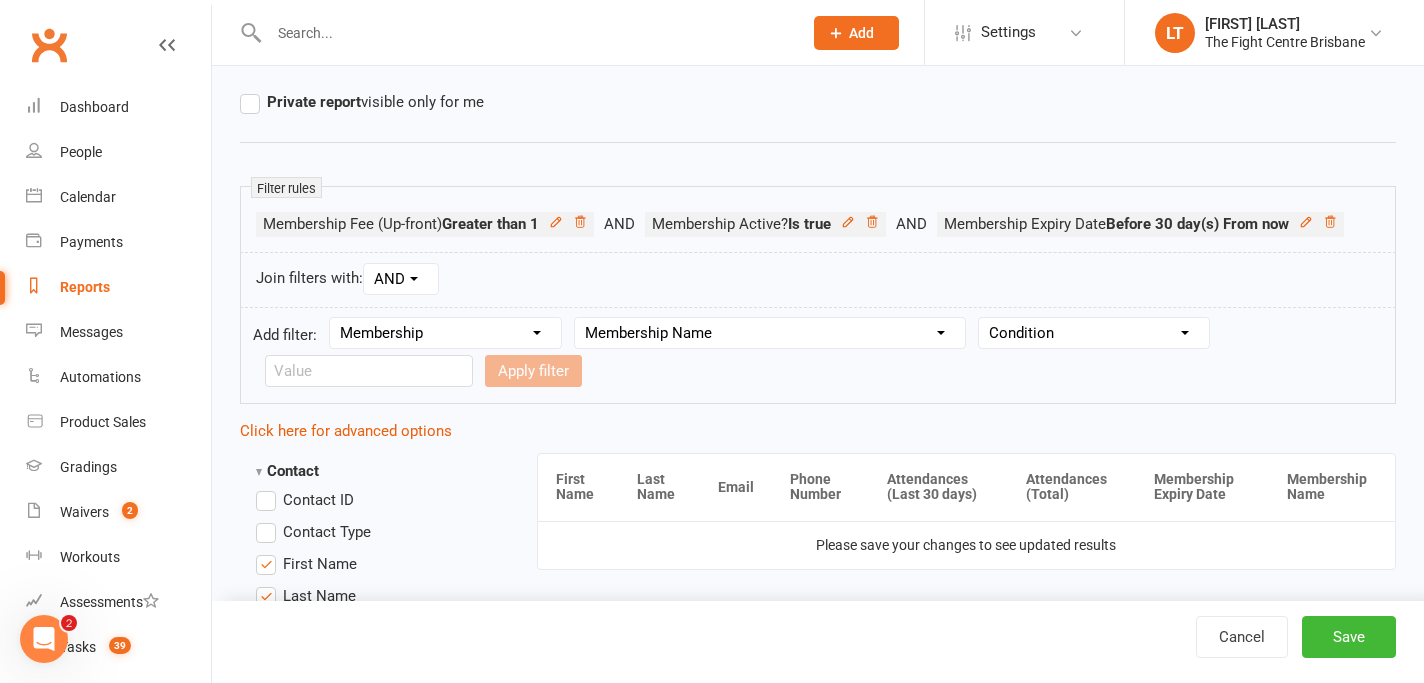 click on "Condition Equals Does not equal Contains Does not contain Is blank or does not contain Is blank Is not blank Before After" at bounding box center [1094, 333] 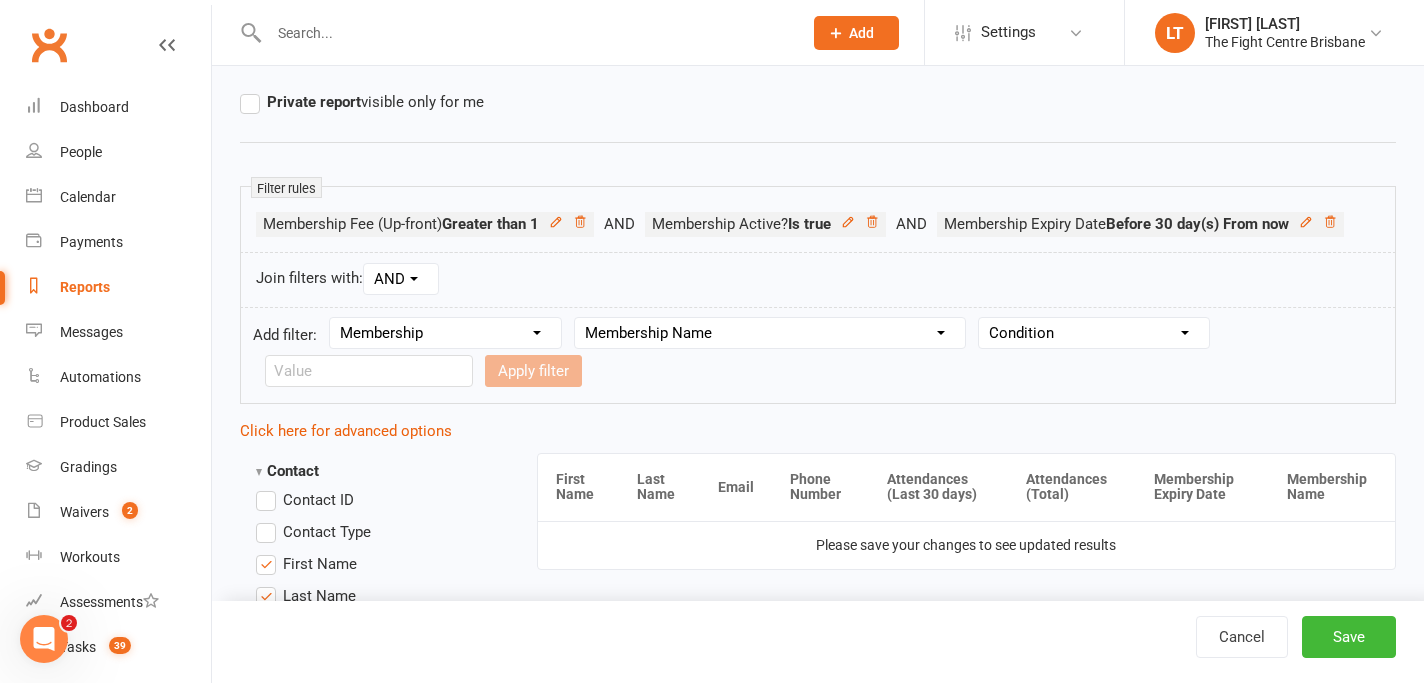 select on "2" 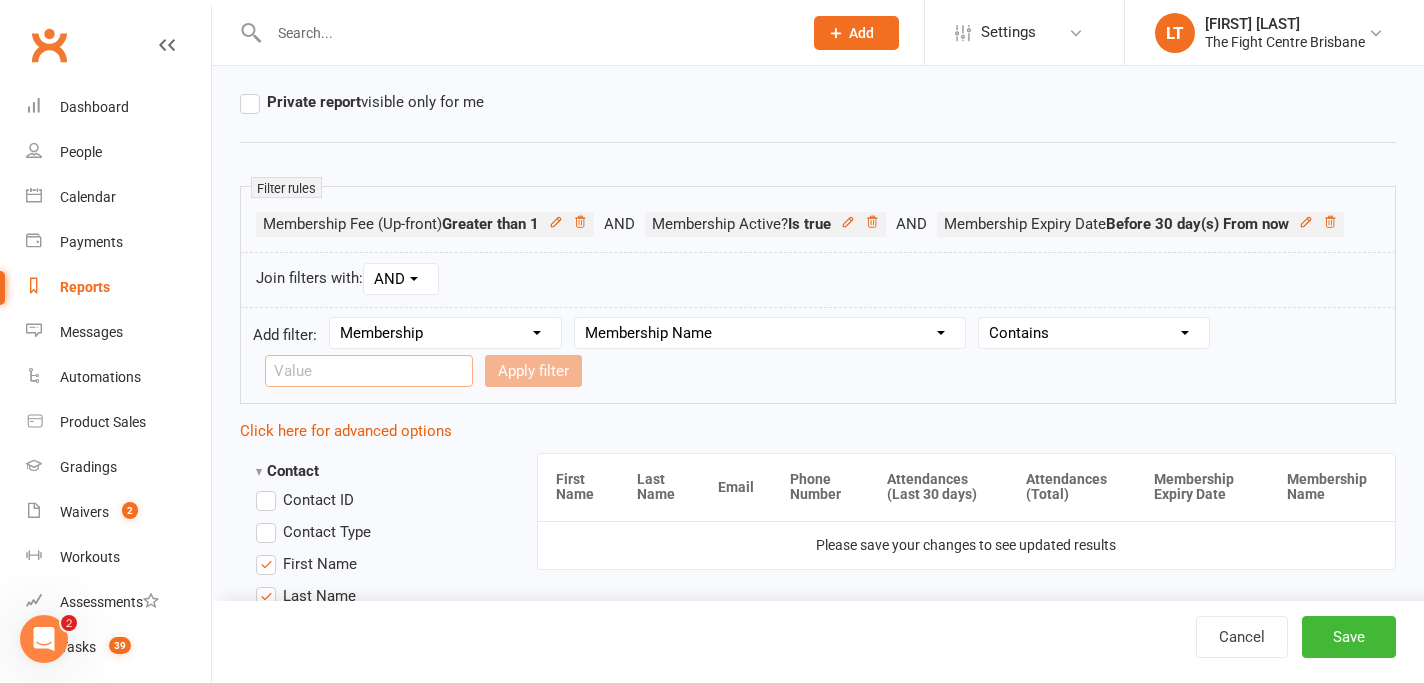 click at bounding box center (369, 371) 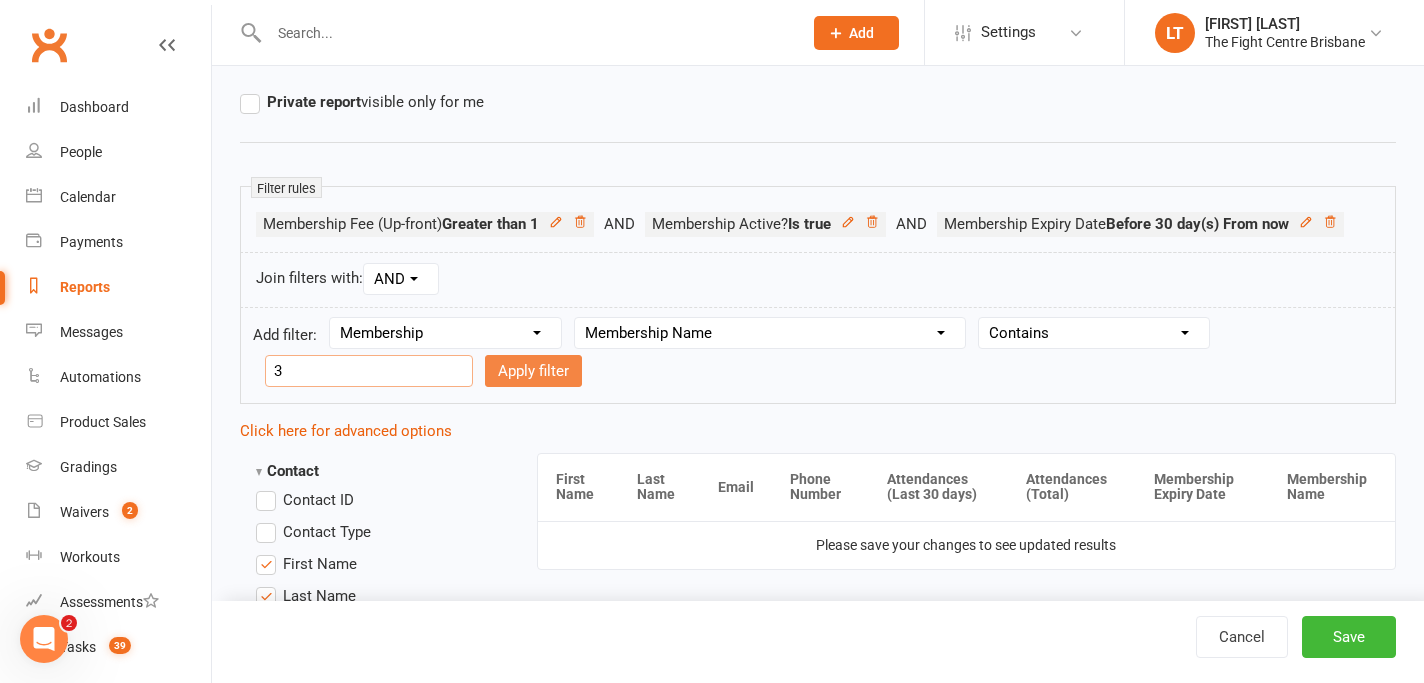 type on "3" 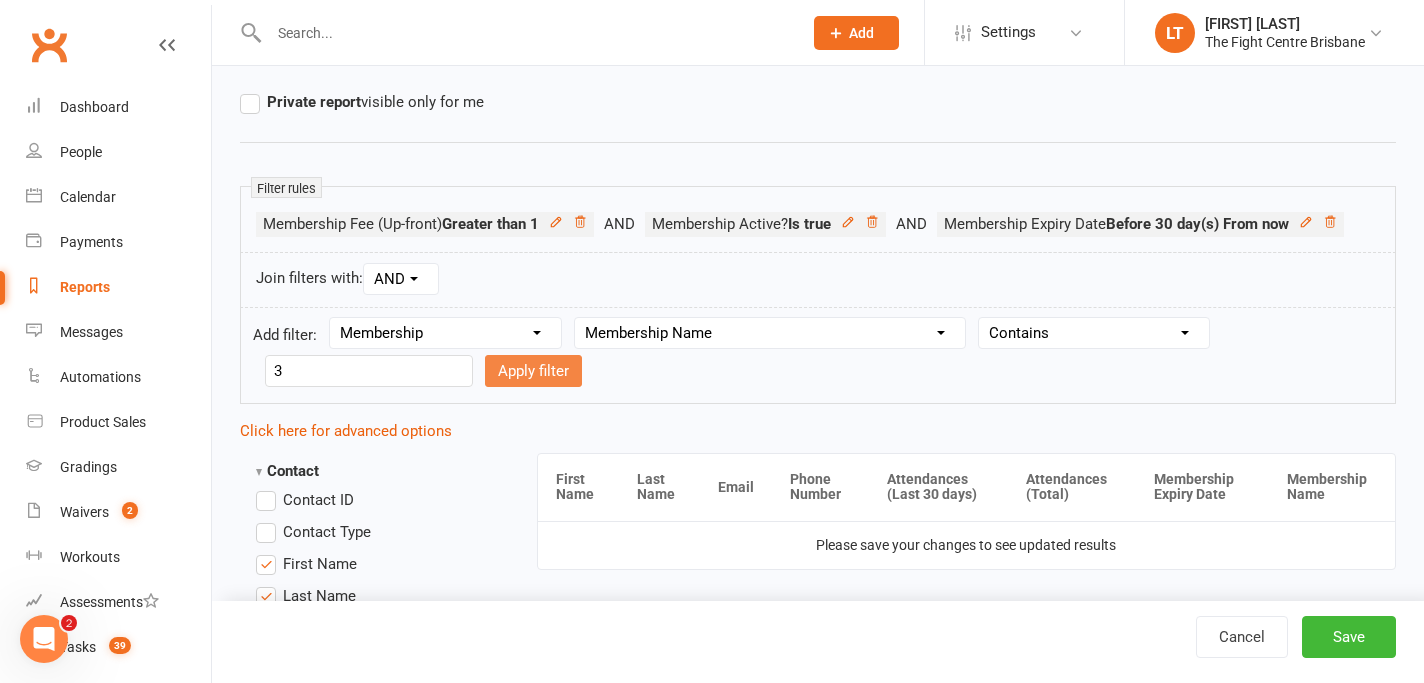 click on "Apply filter" at bounding box center [533, 371] 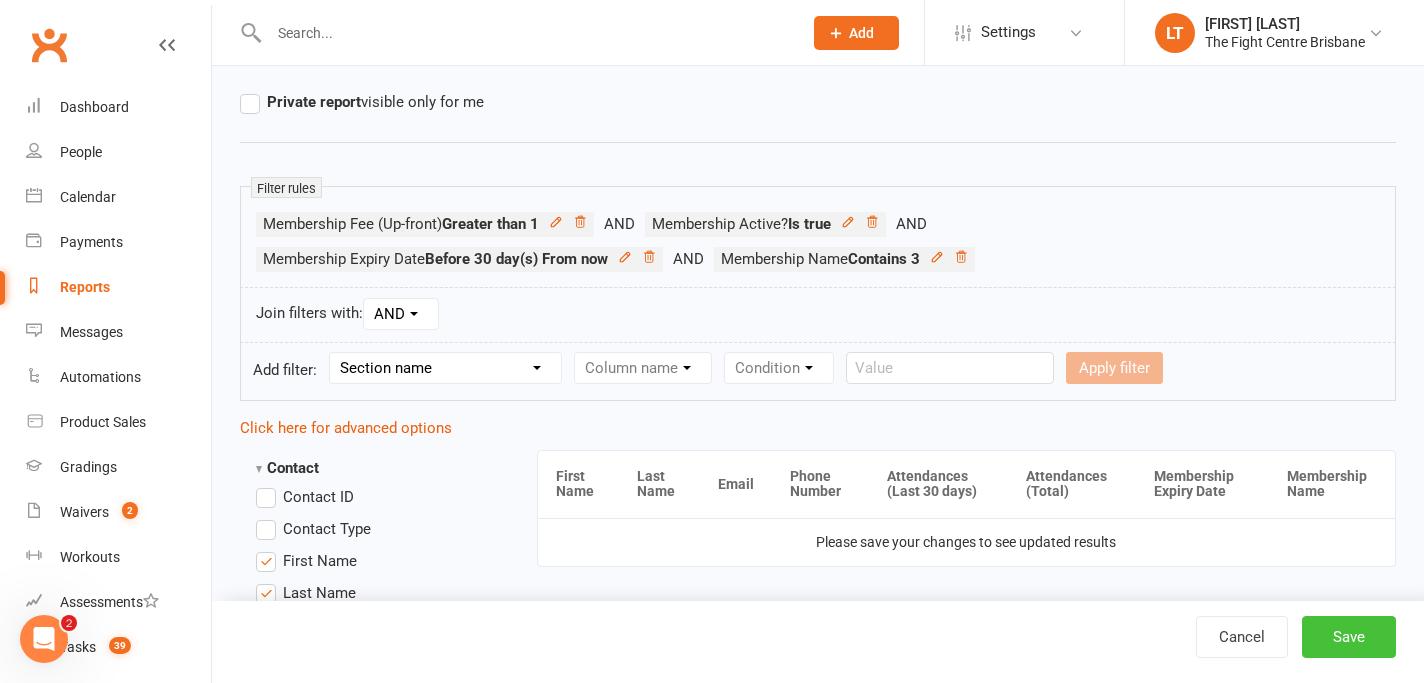 click on "Save" at bounding box center [1349, 637] 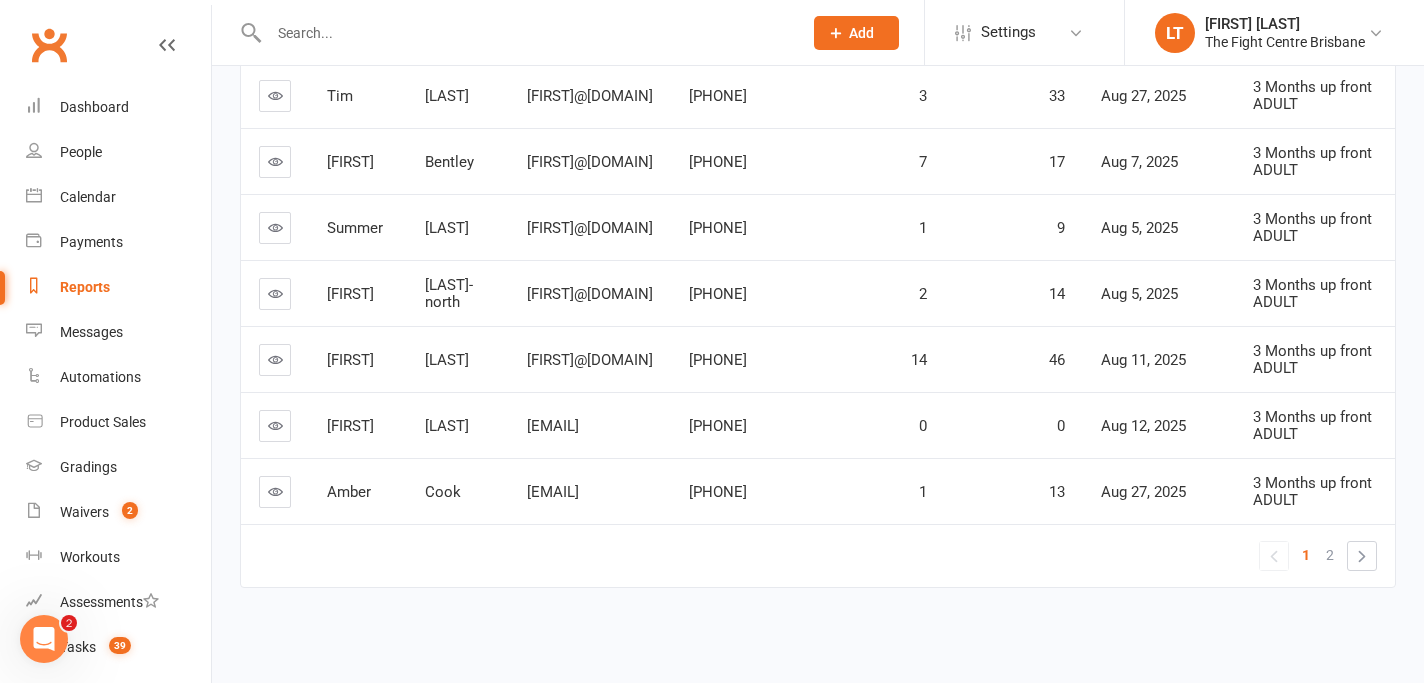scroll, scrollTop: 0, scrollLeft: 0, axis: both 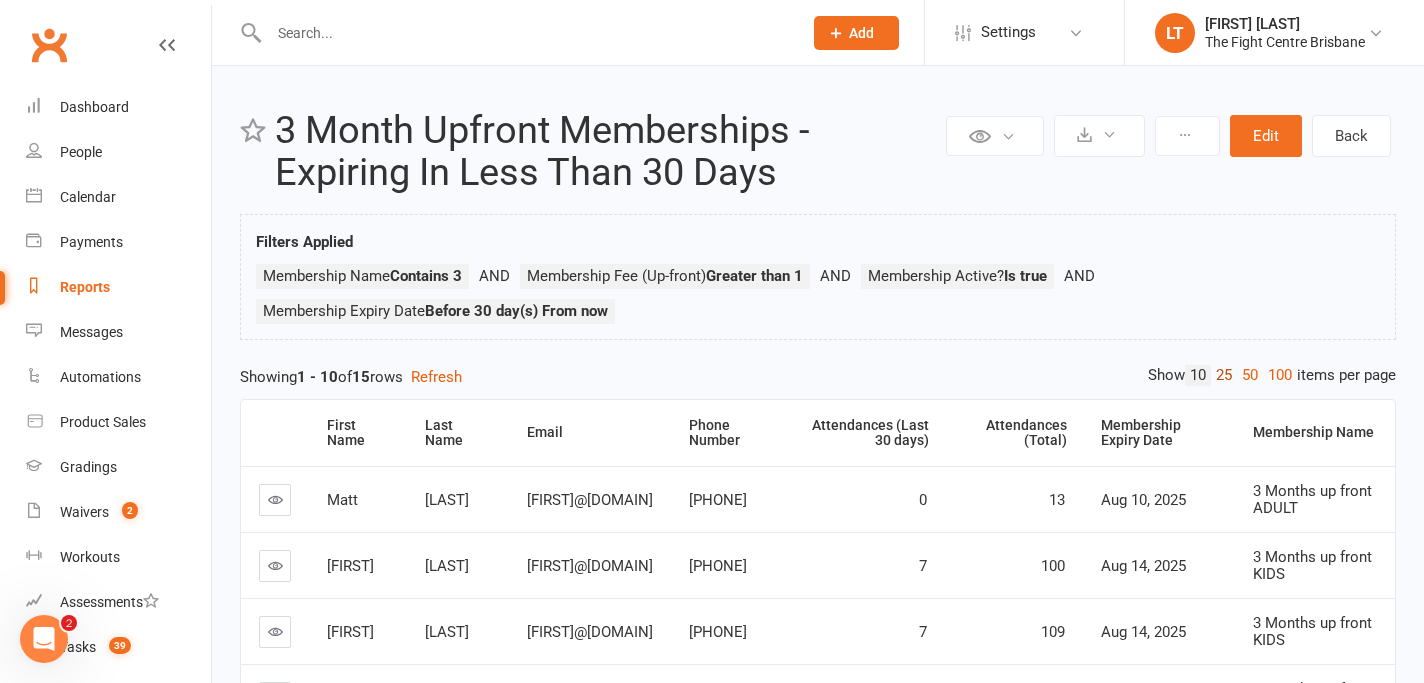 click on "25" at bounding box center (1224, 375) 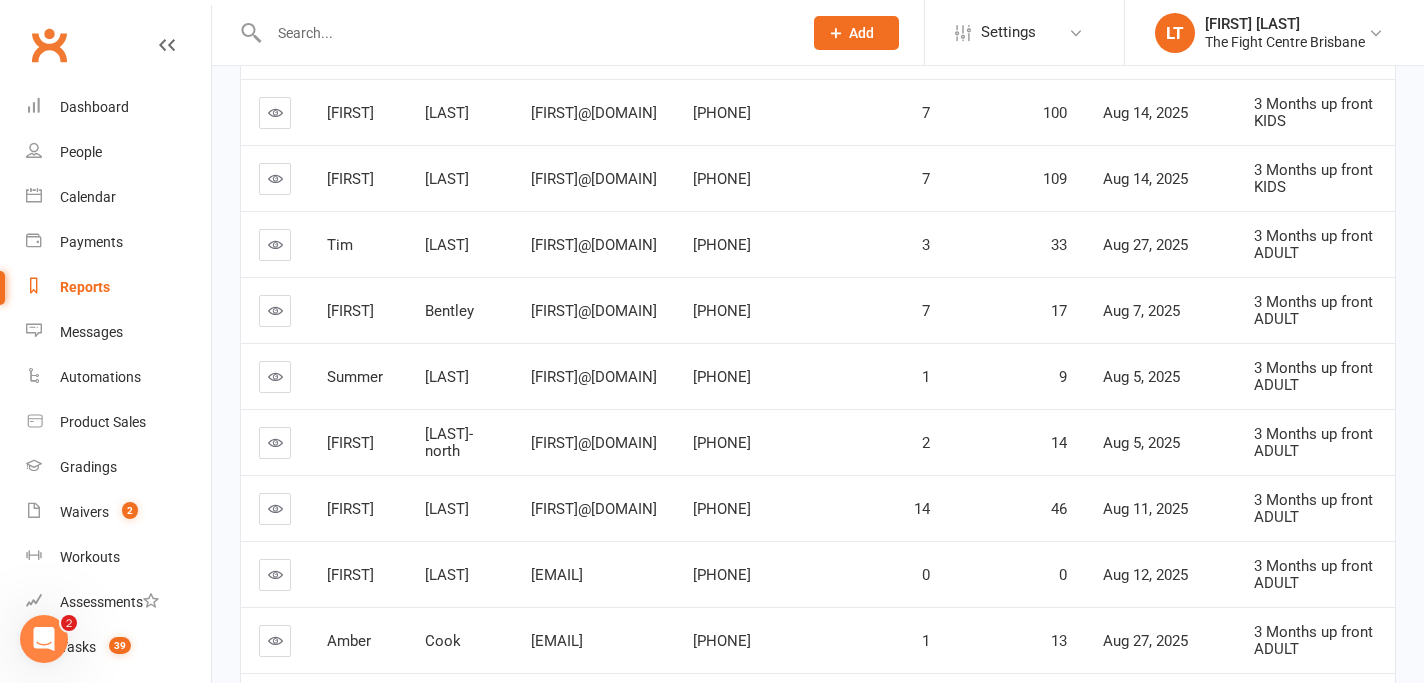 scroll, scrollTop: 497, scrollLeft: 0, axis: vertical 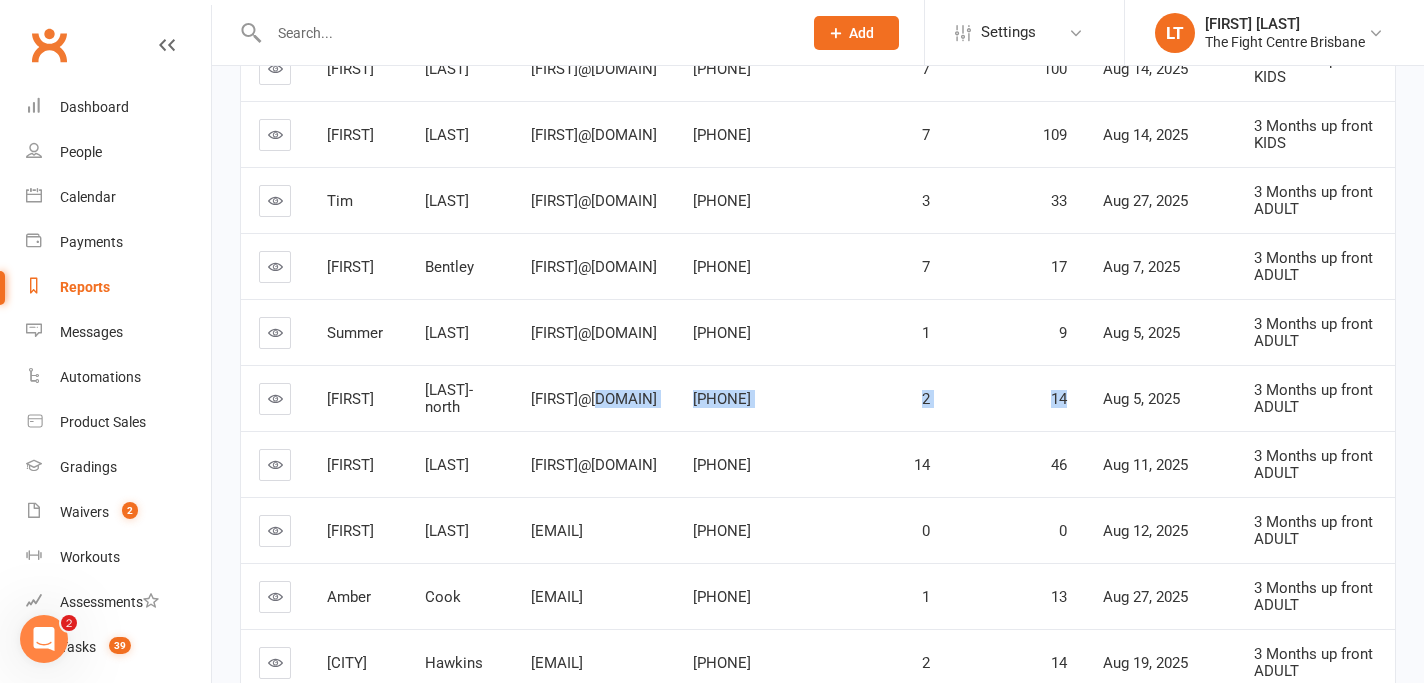 drag, startPoint x: 1167, startPoint y: 524, endPoint x: 613, endPoint y: 512, distance: 554.12994 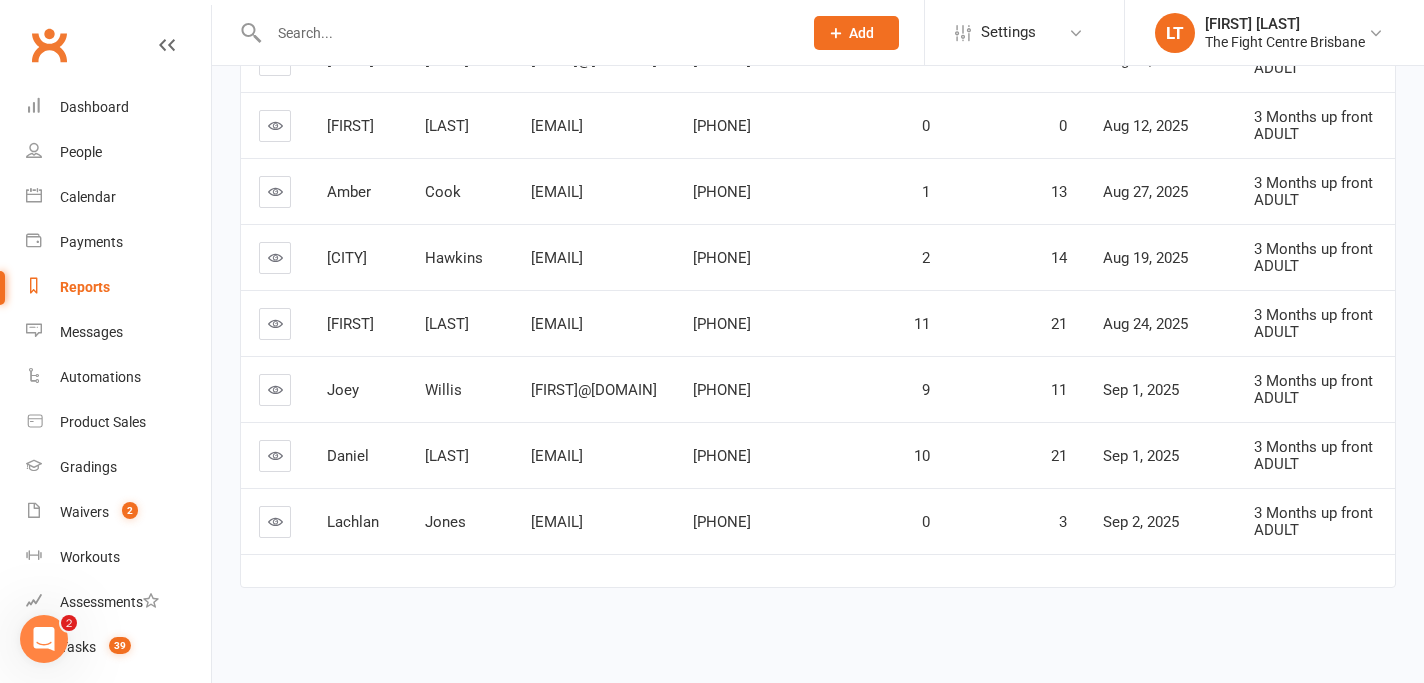 scroll, scrollTop: 0, scrollLeft: 0, axis: both 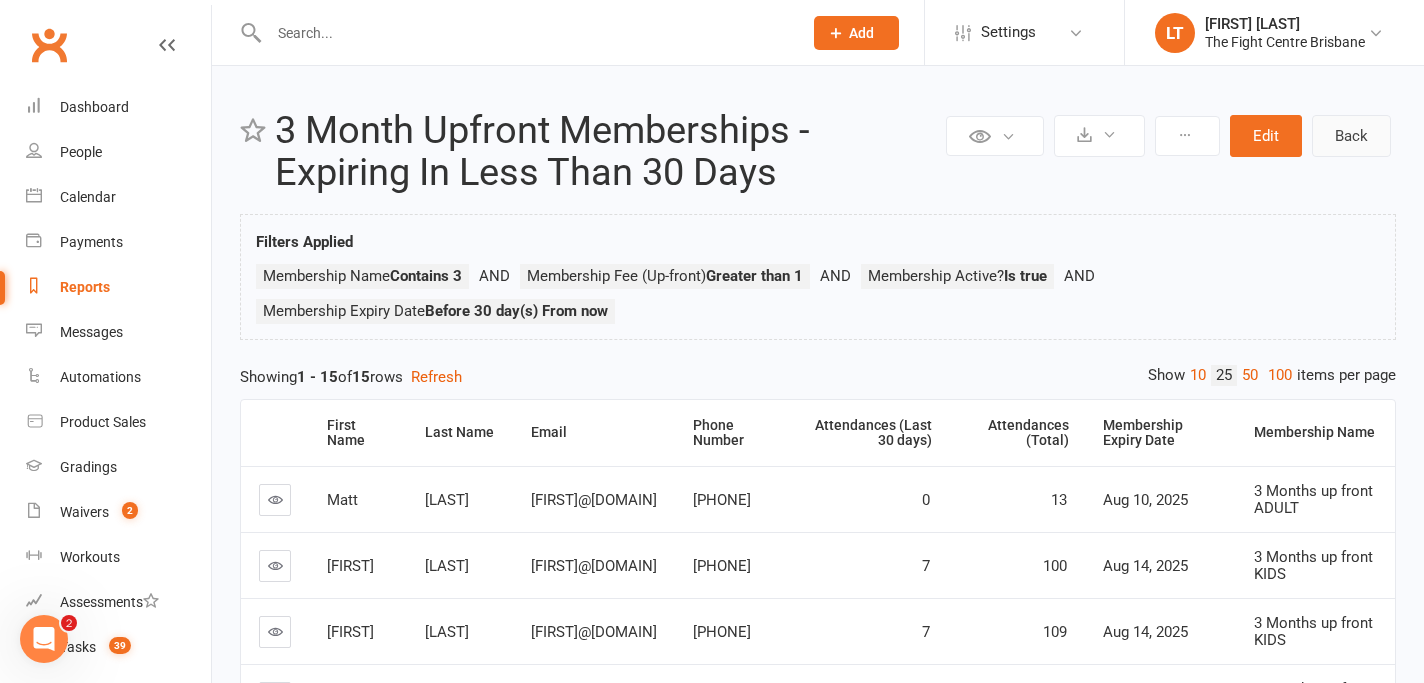 click on "Back" at bounding box center (1351, 136) 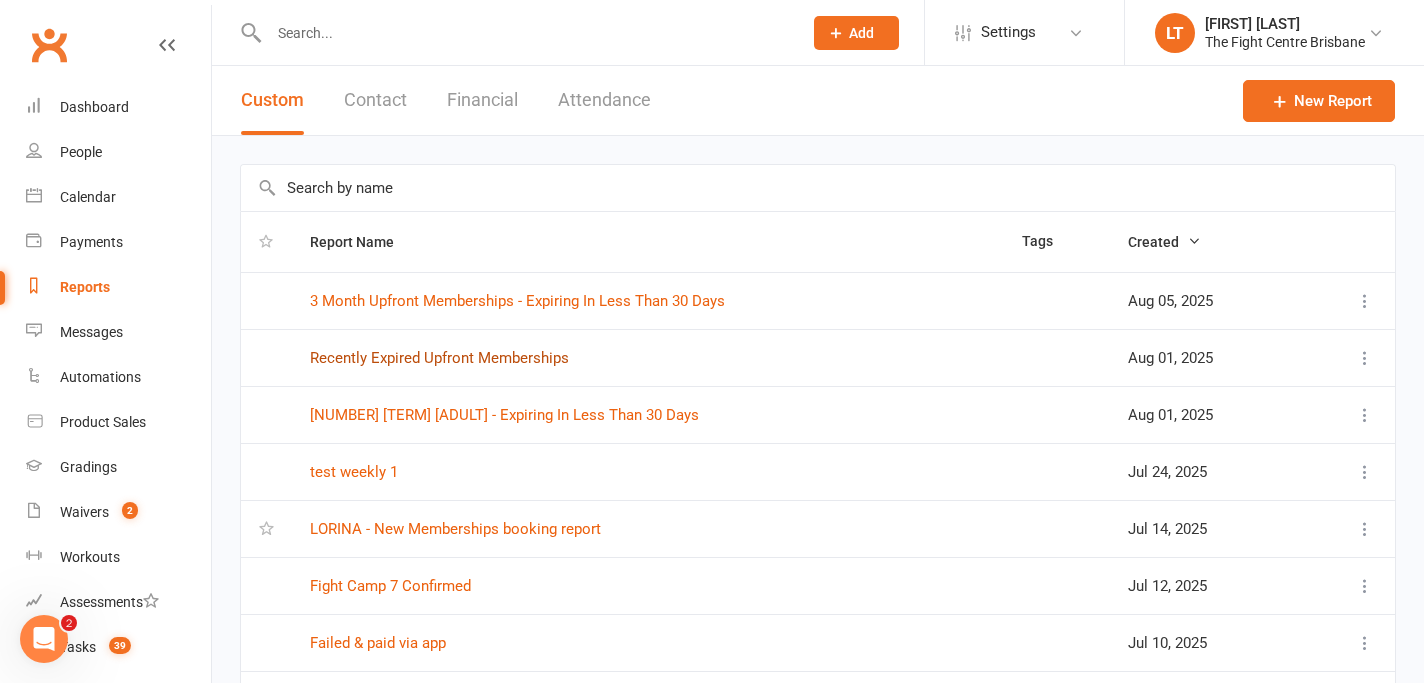 click on "Recently Expired Upfront Memberships" at bounding box center [439, 358] 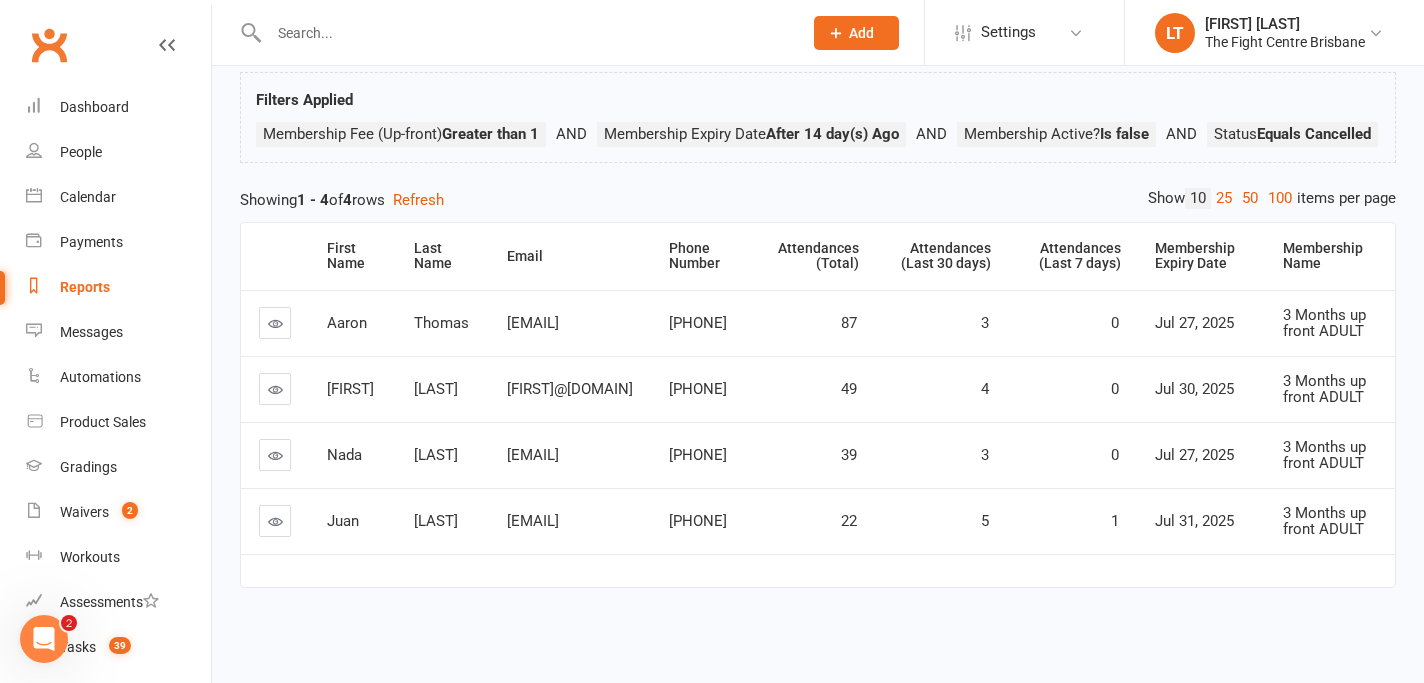 scroll, scrollTop: 0, scrollLeft: 0, axis: both 